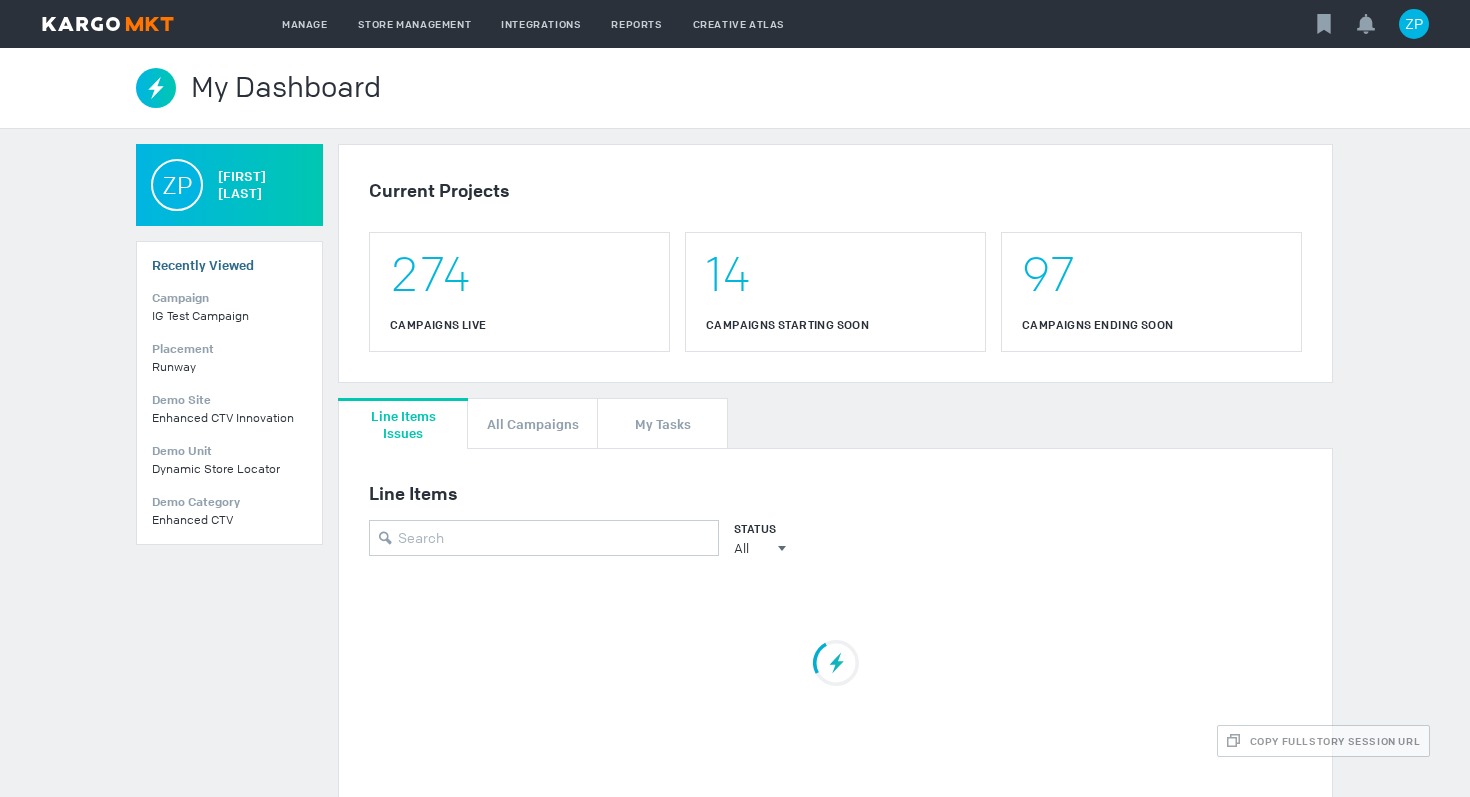 scroll, scrollTop: 0, scrollLeft: 0, axis: both 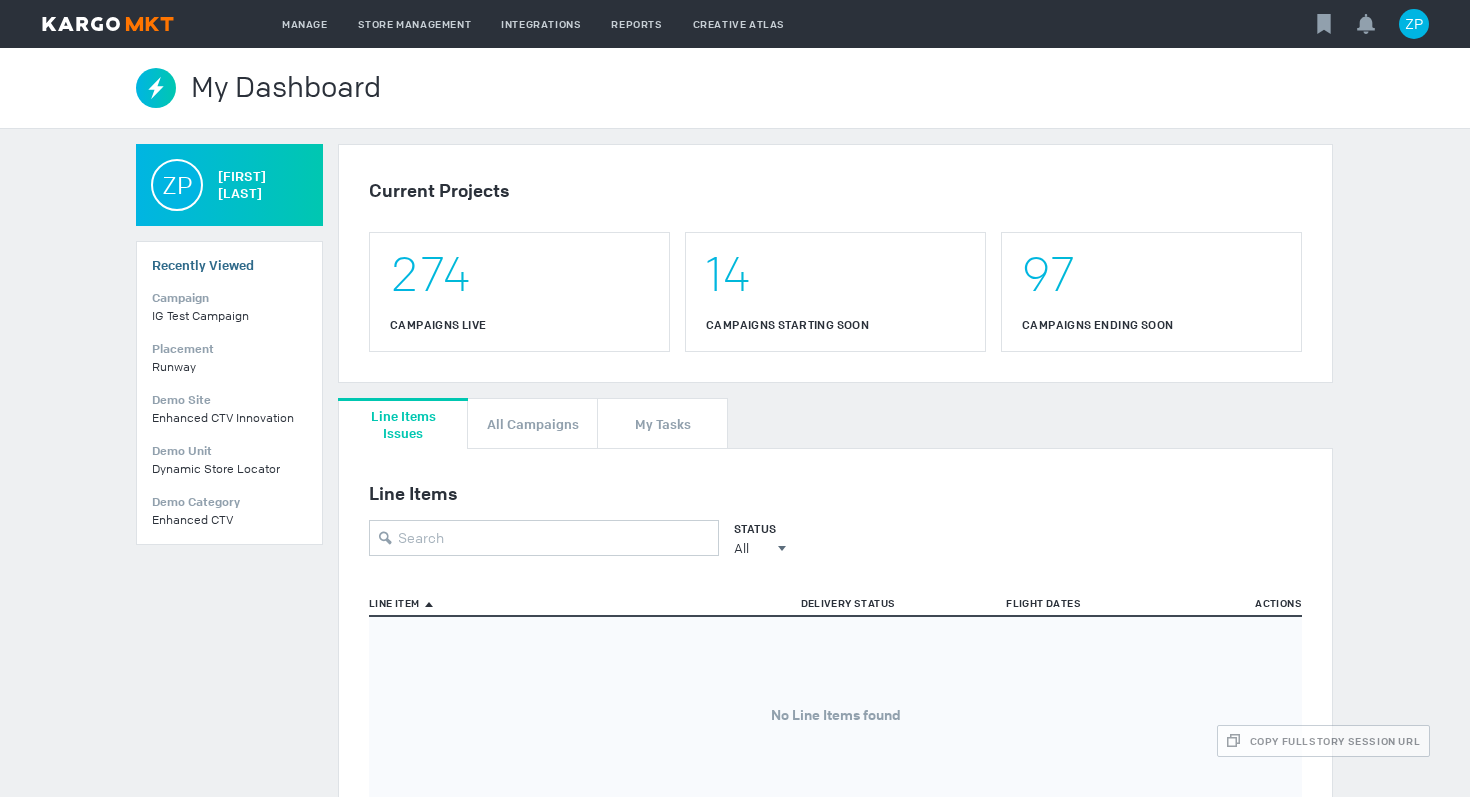 click on "IG Test Campaign" at bounding box center (200, 316) 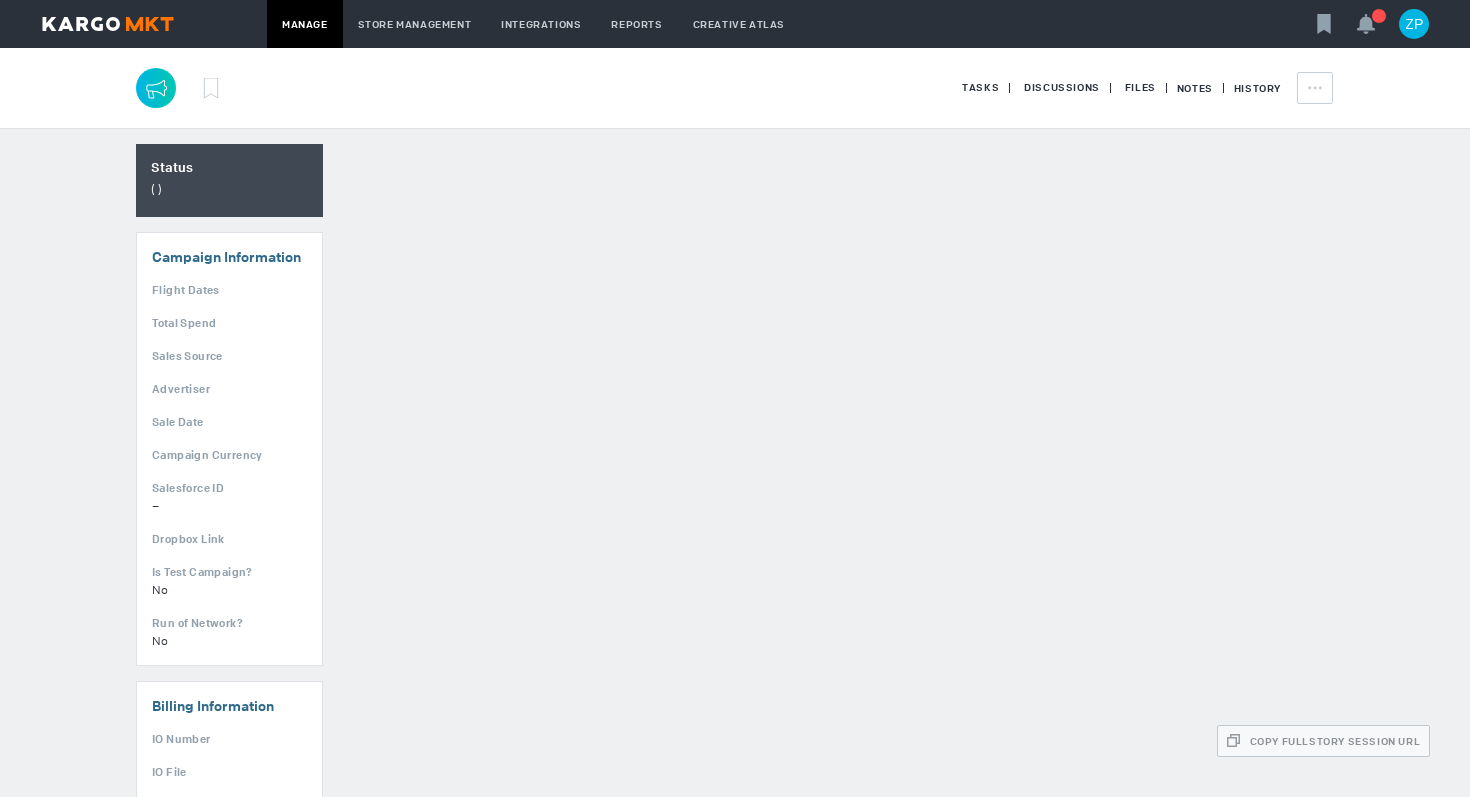scroll, scrollTop: 0, scrollLeft: 0, axis: both 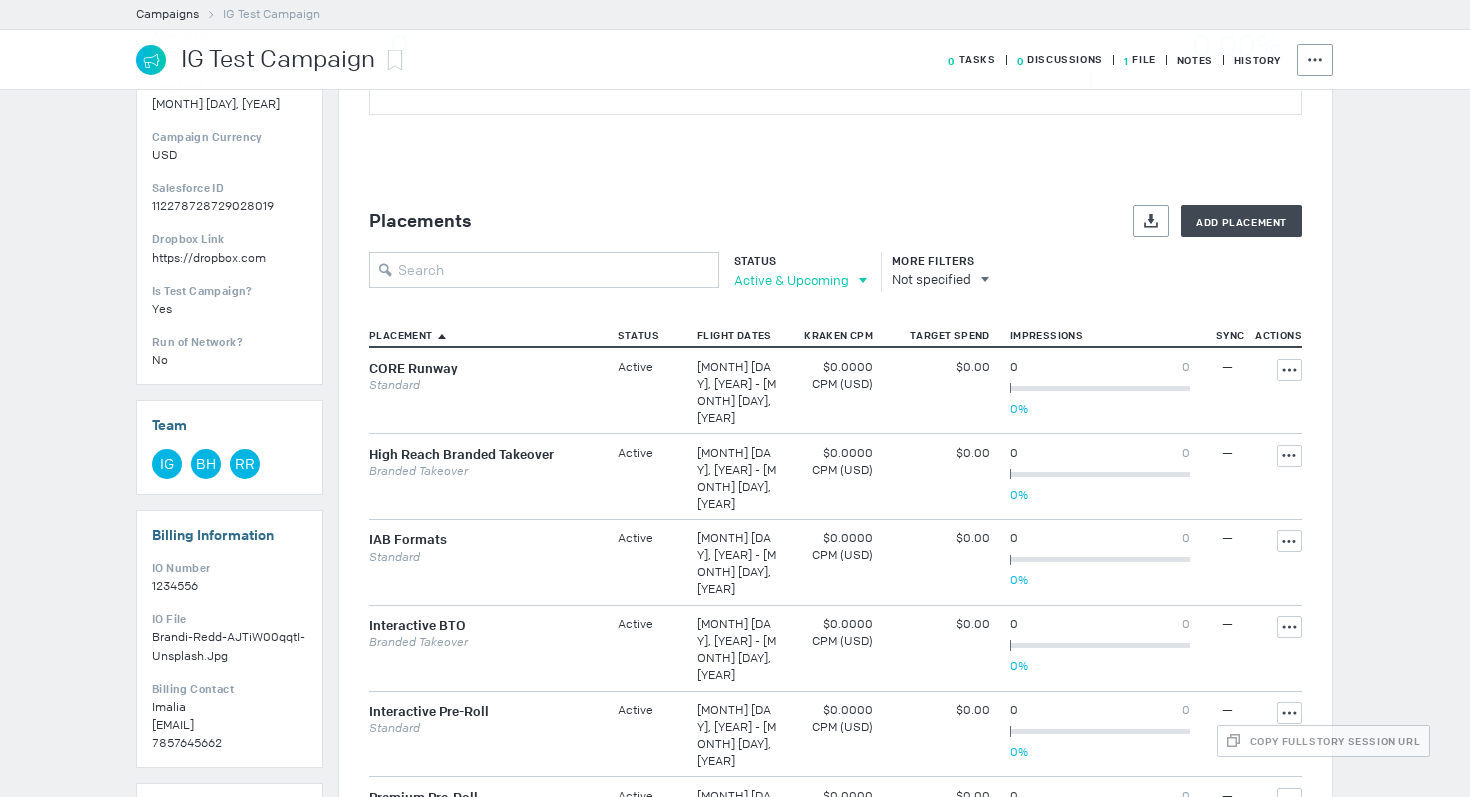 click on "Active & Upcoming" at bounding box center [791, 280] 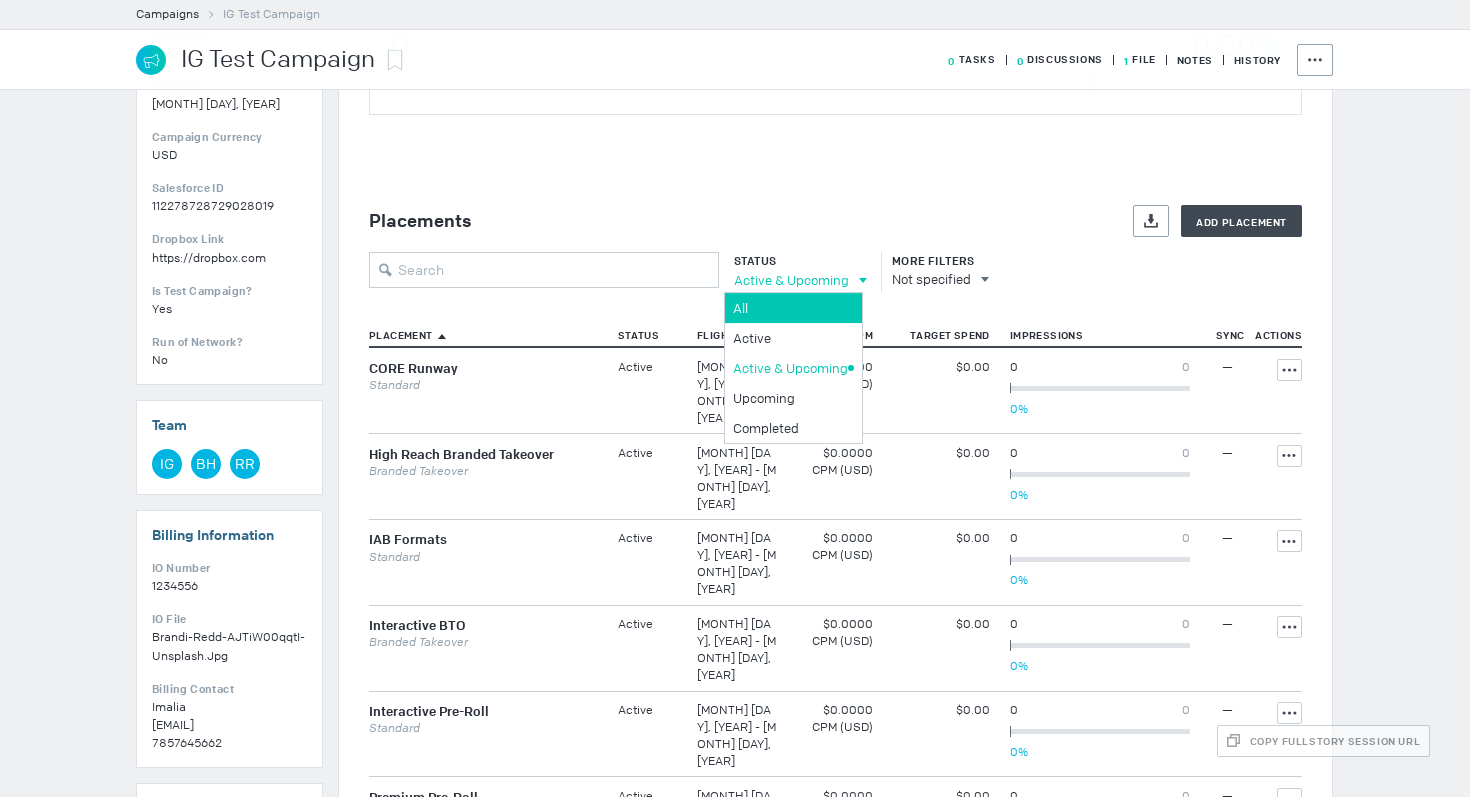 click on "All" at bounding box center (790, 308) 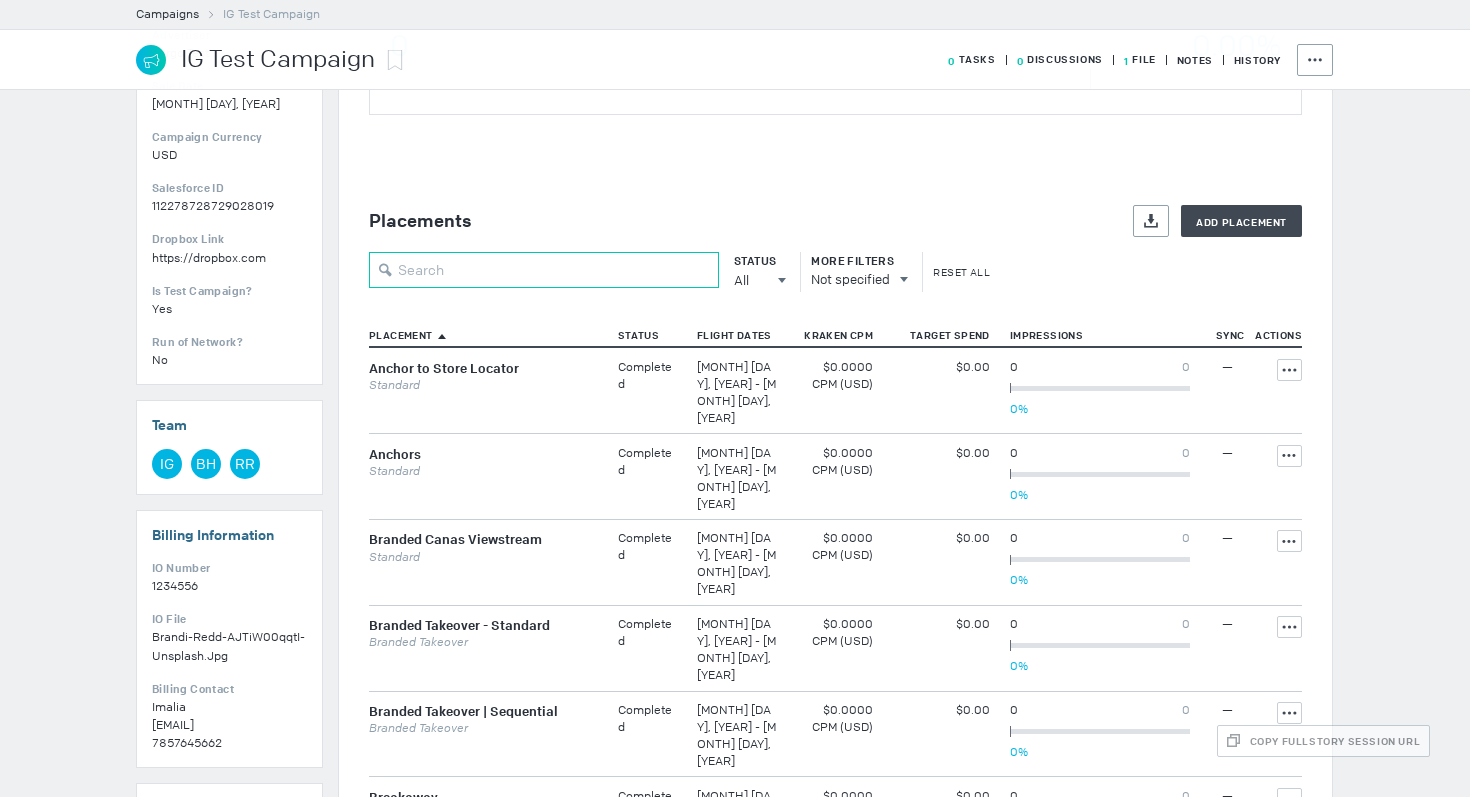 click at bounding box center (544, 270) 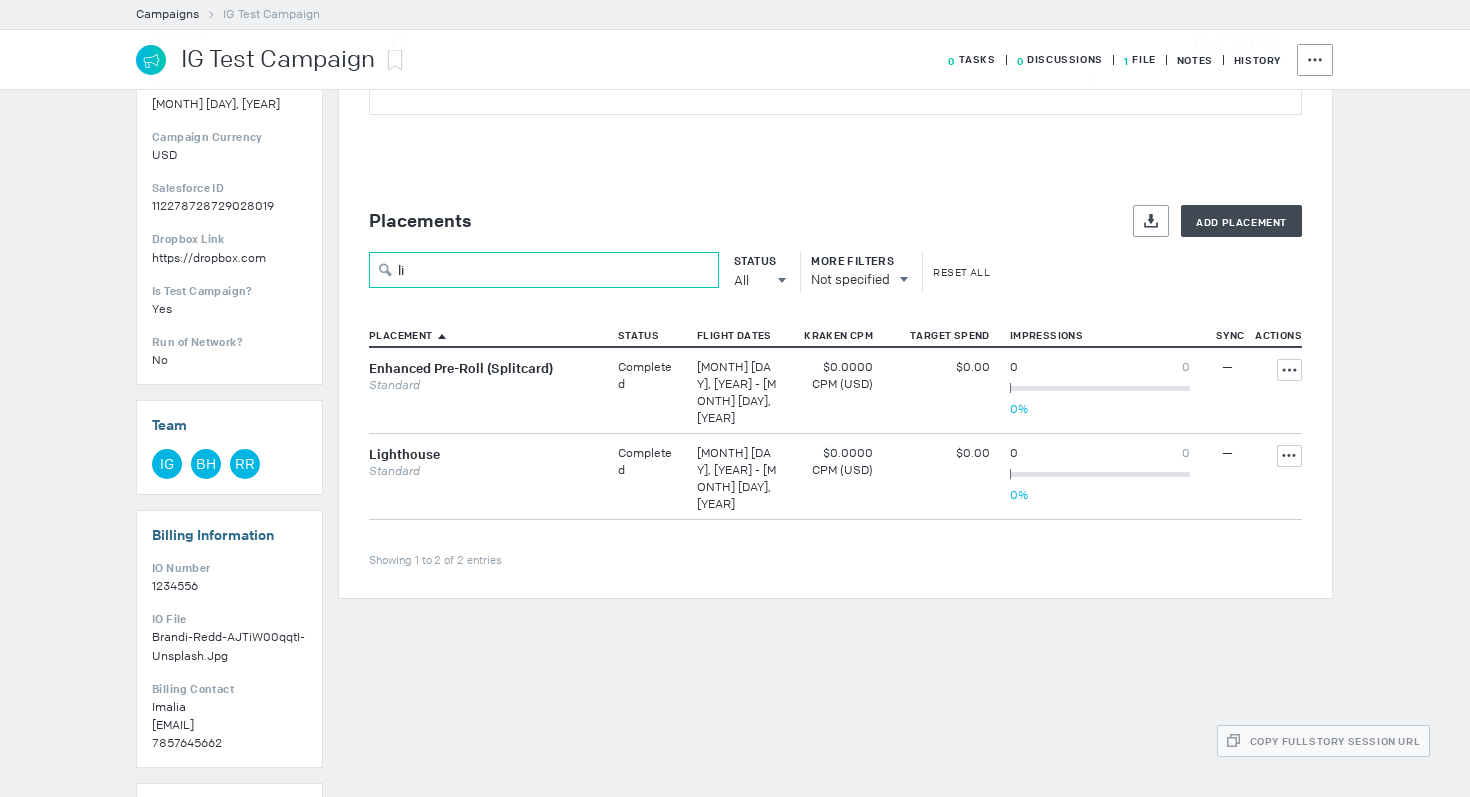 type on "li" 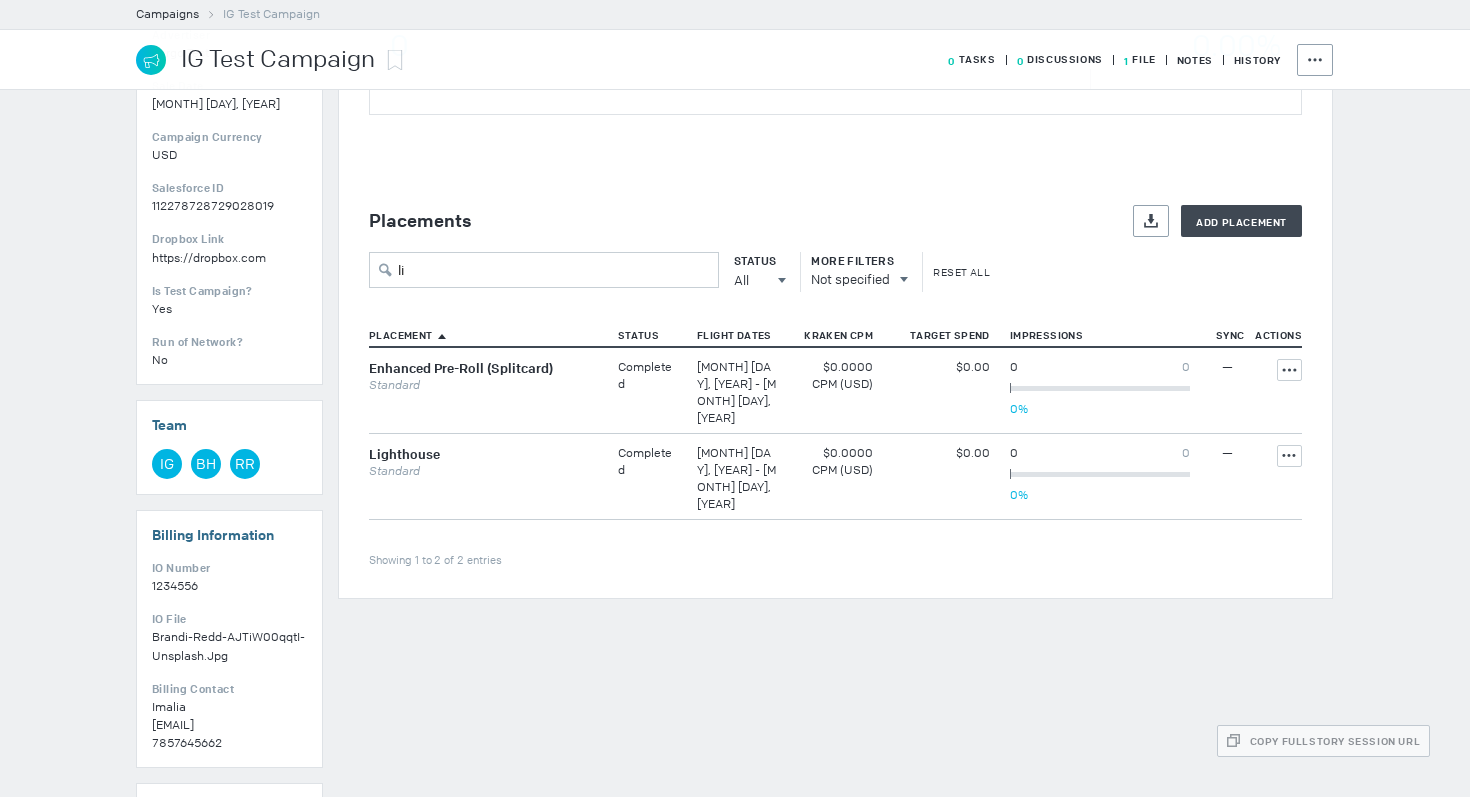 click on "Standard" at bounding box center [483, 385] 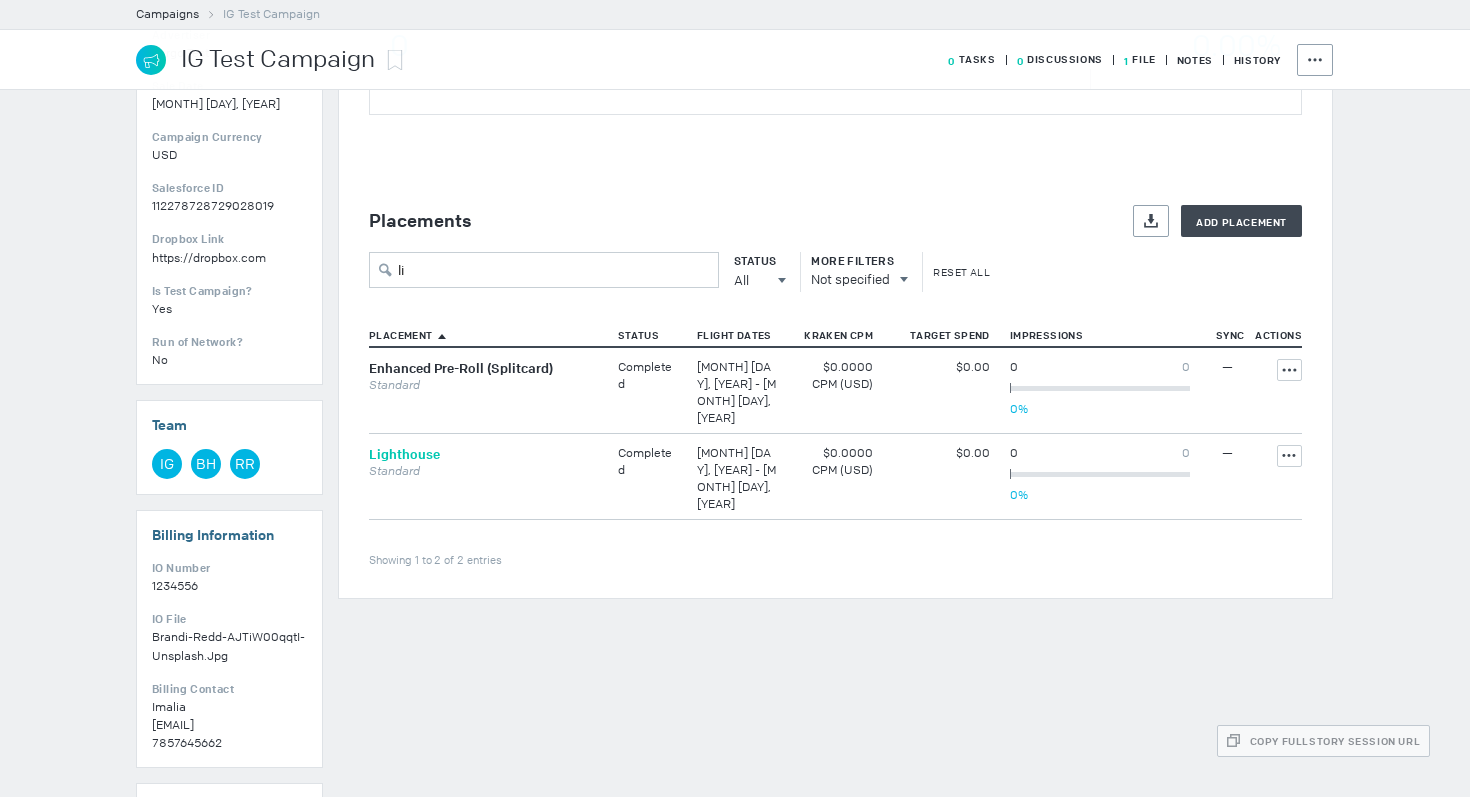 click on "Lighthouse" at bounding box center (404, 454) 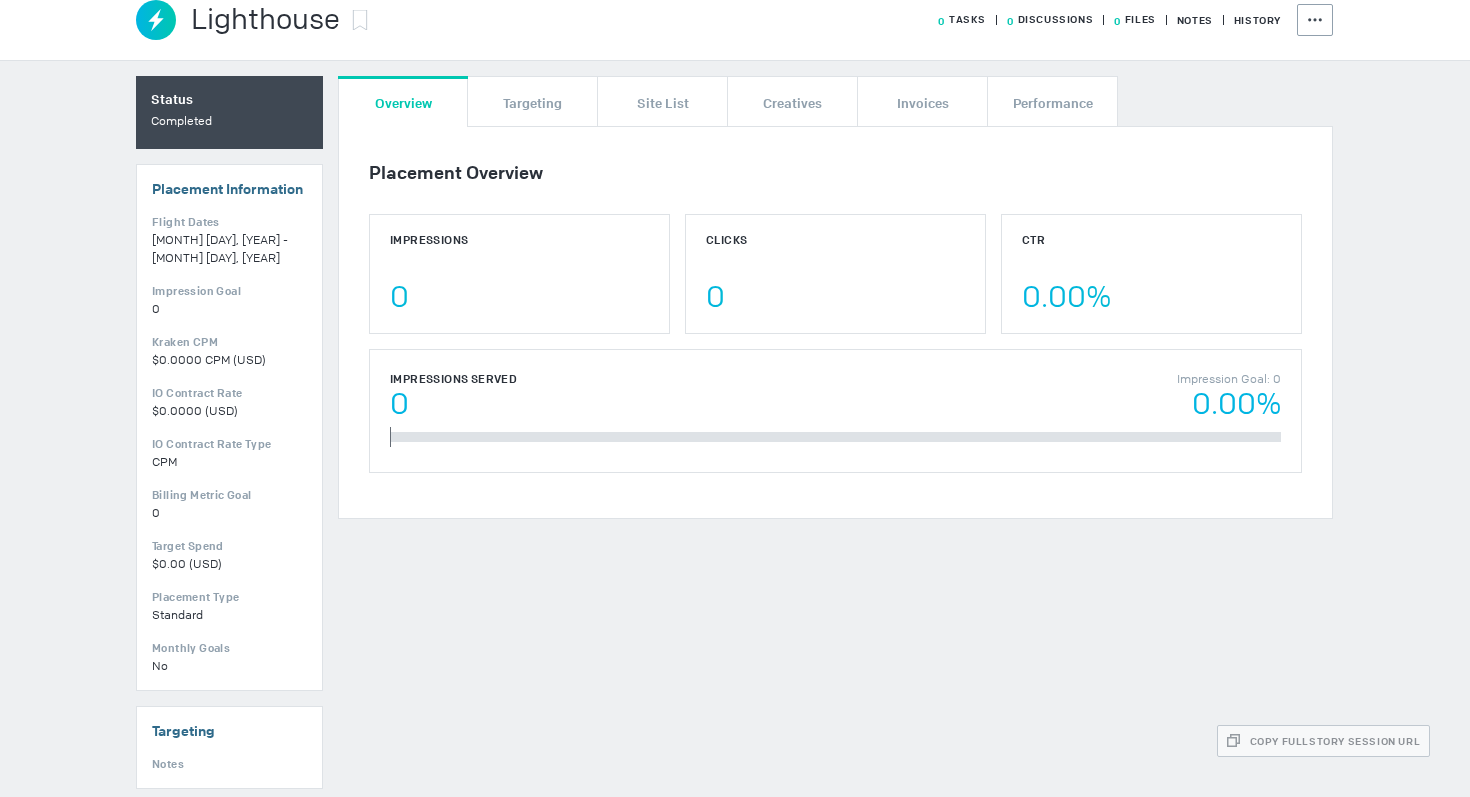scroll, scrollTop: 128, scrollLeft: 0, axis: vertical 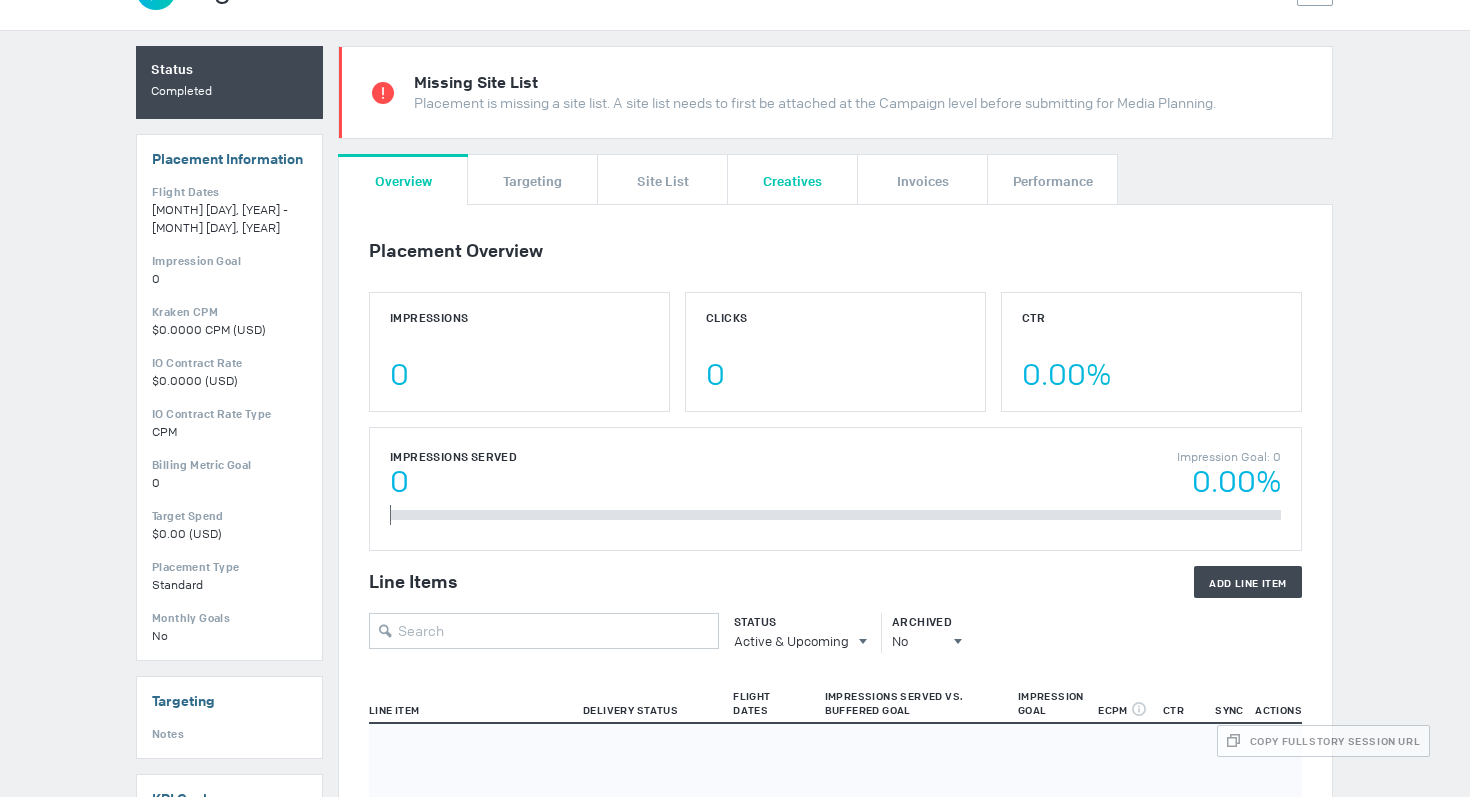 click on "Creatives" at bounding box center [792, 180] 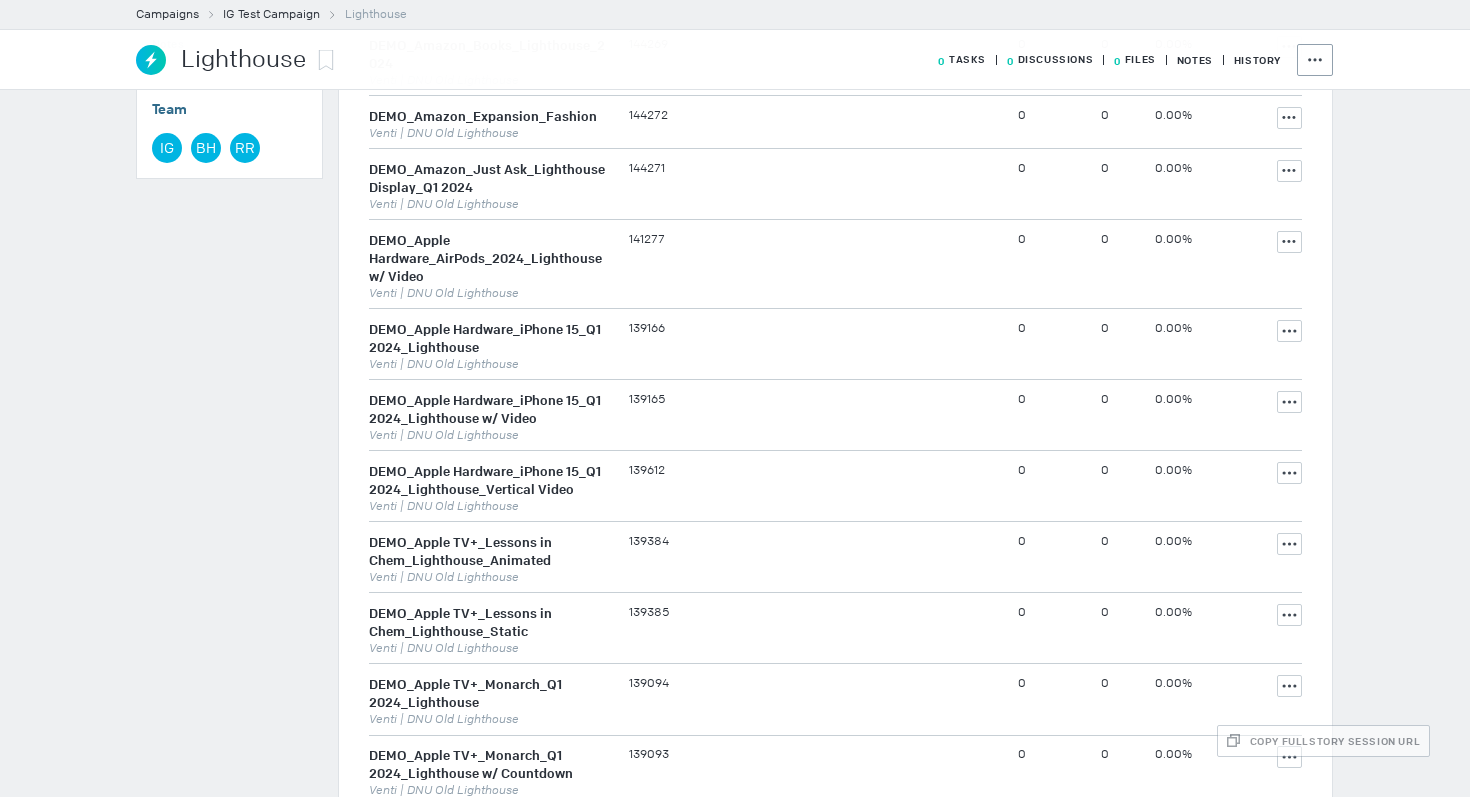 scroll, scrollTop: 0, scrollLeft: 0, axis: both 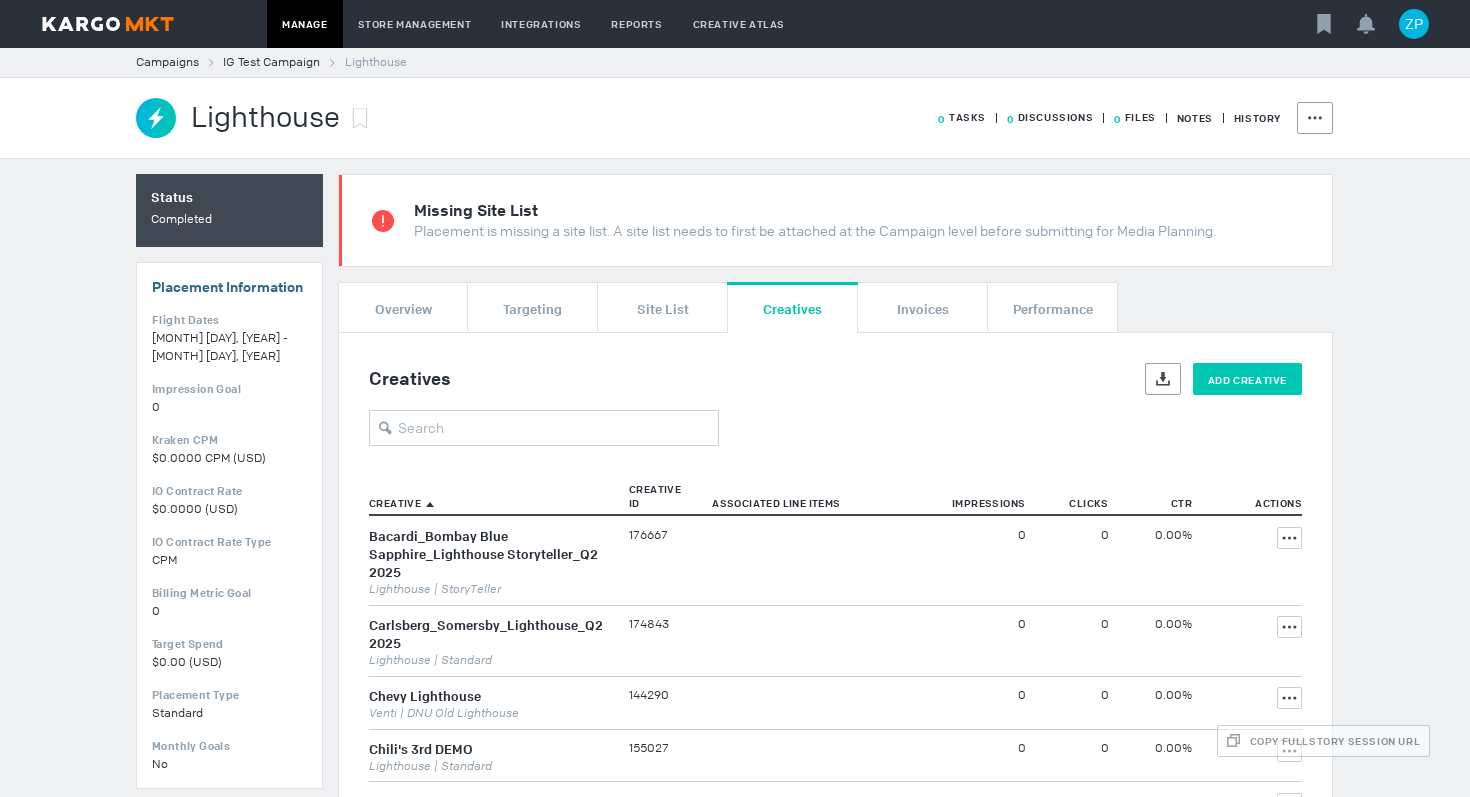 click on "Add Creative" at bounding box center [1247, 379] 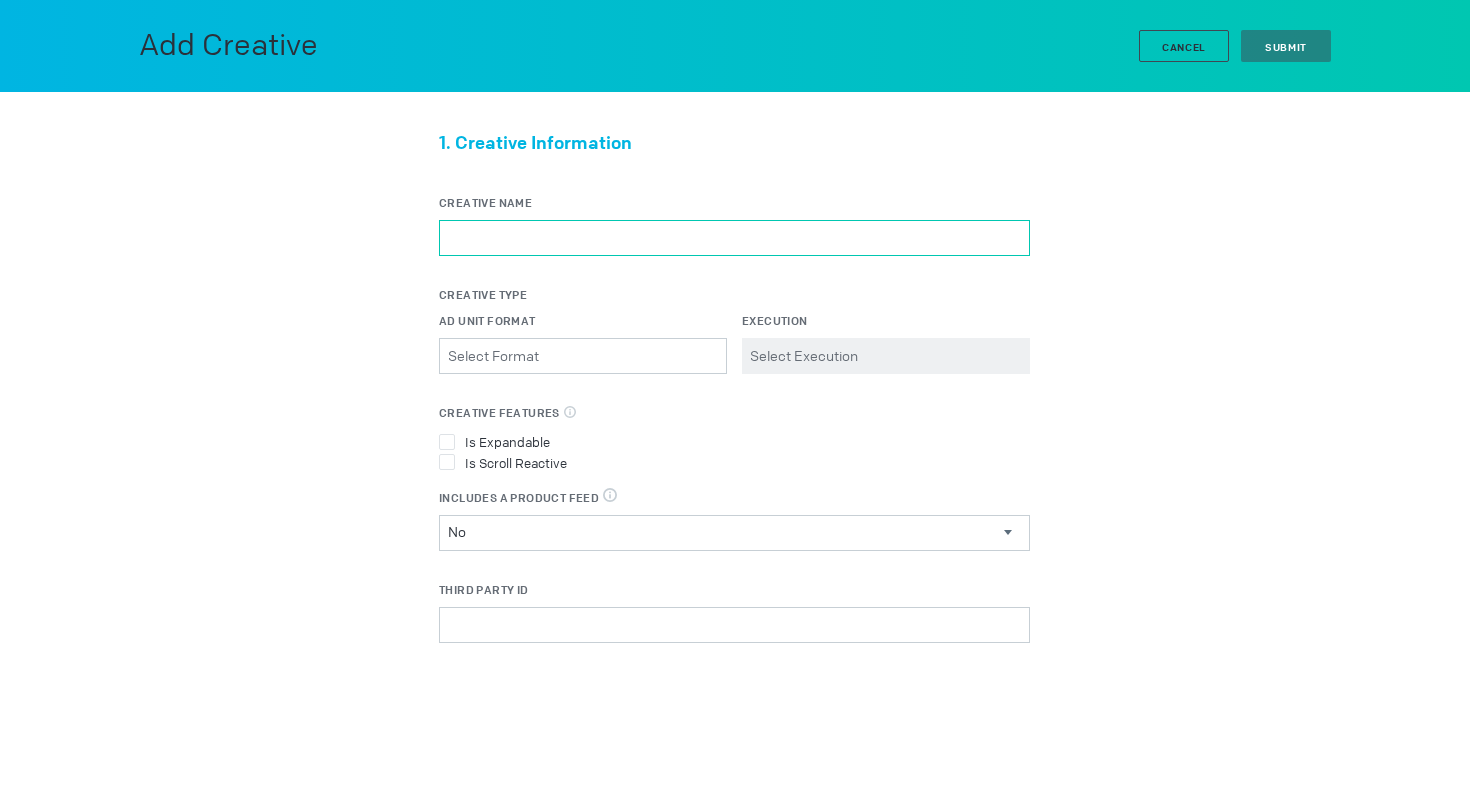 click on "Creative Name" at bounding box center [734, 238] 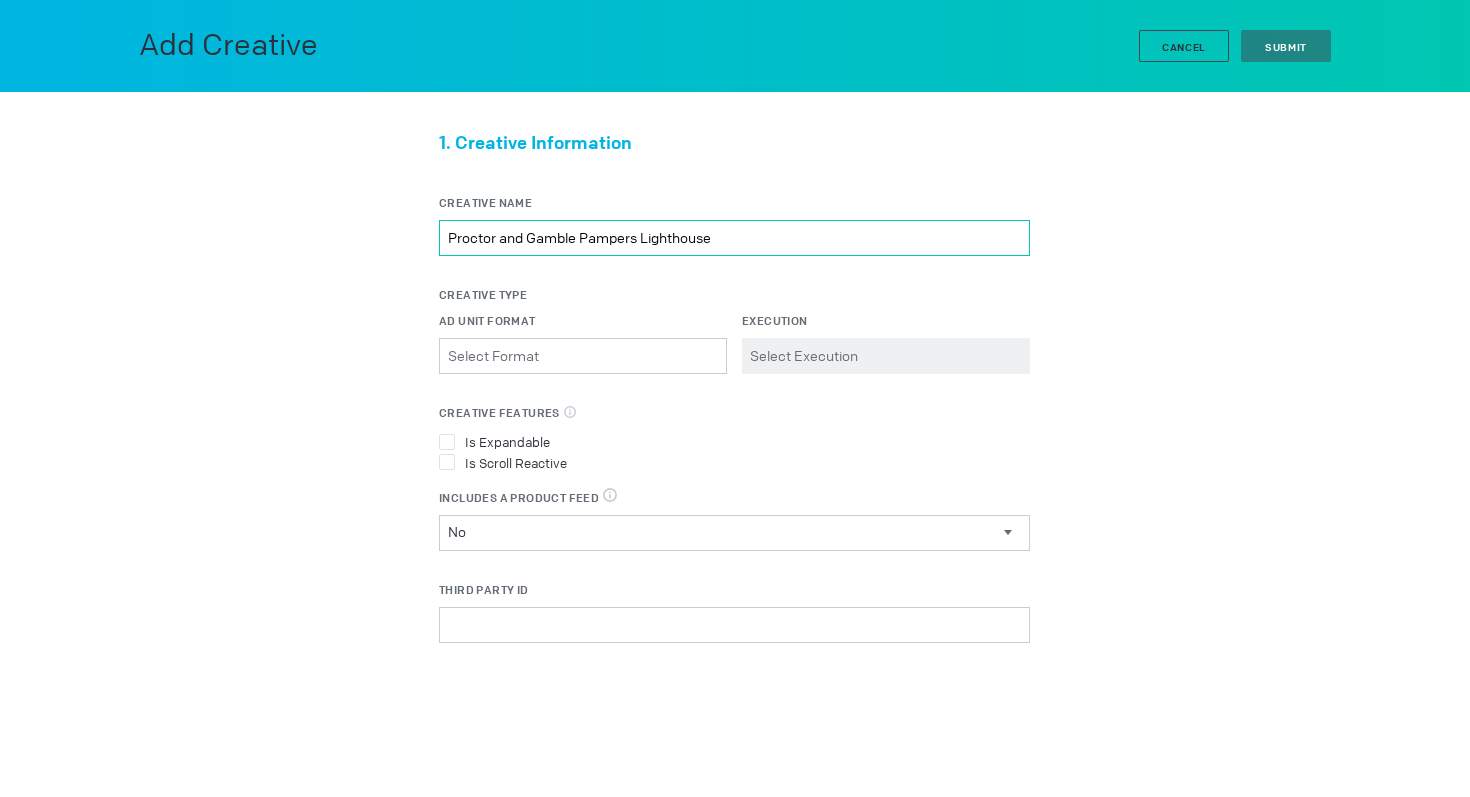 type on "Proctor and Gamble Pampers Lighthouse" 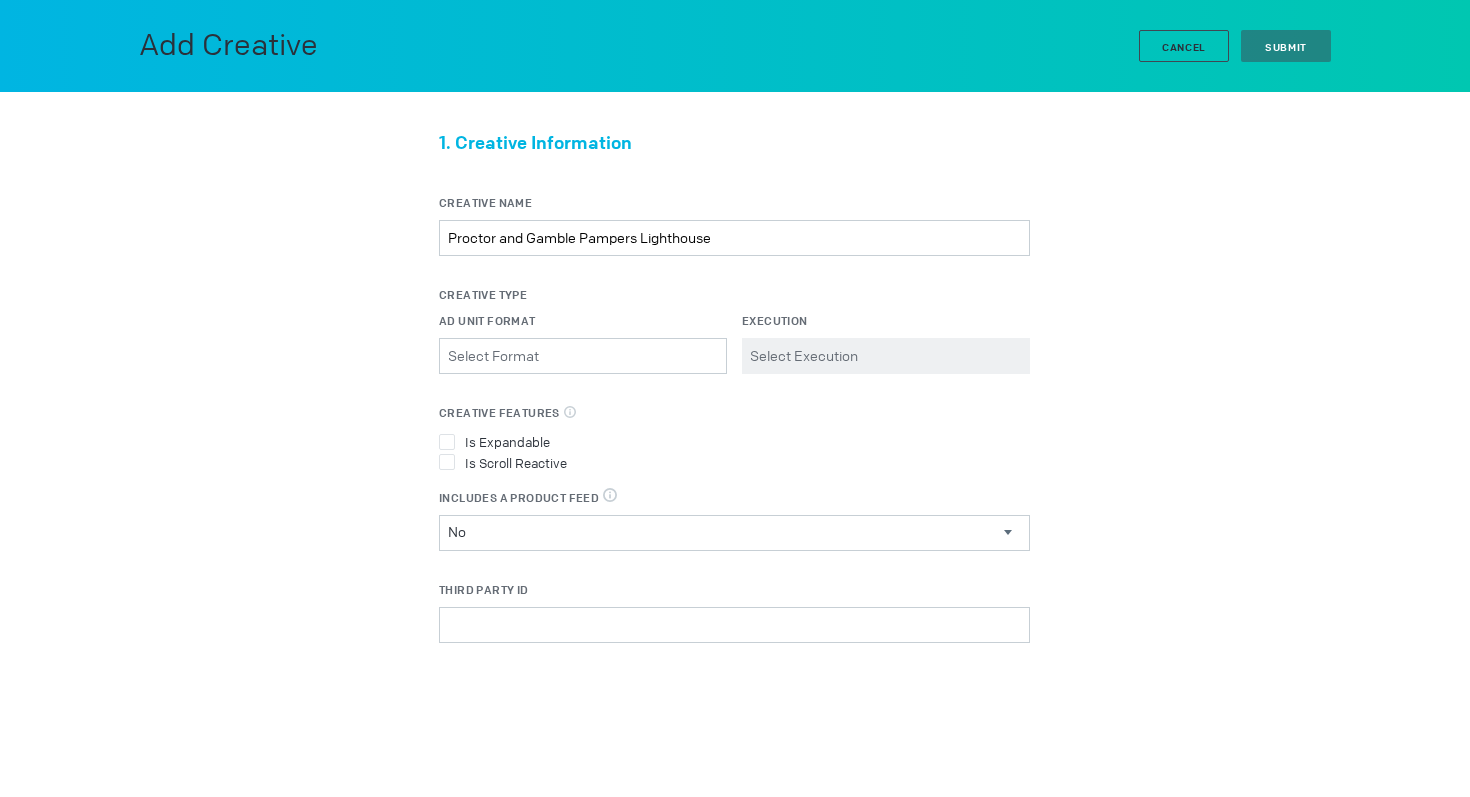 click on "Ad Unit Format Please select a valid item" at bounding box center (583, 343) 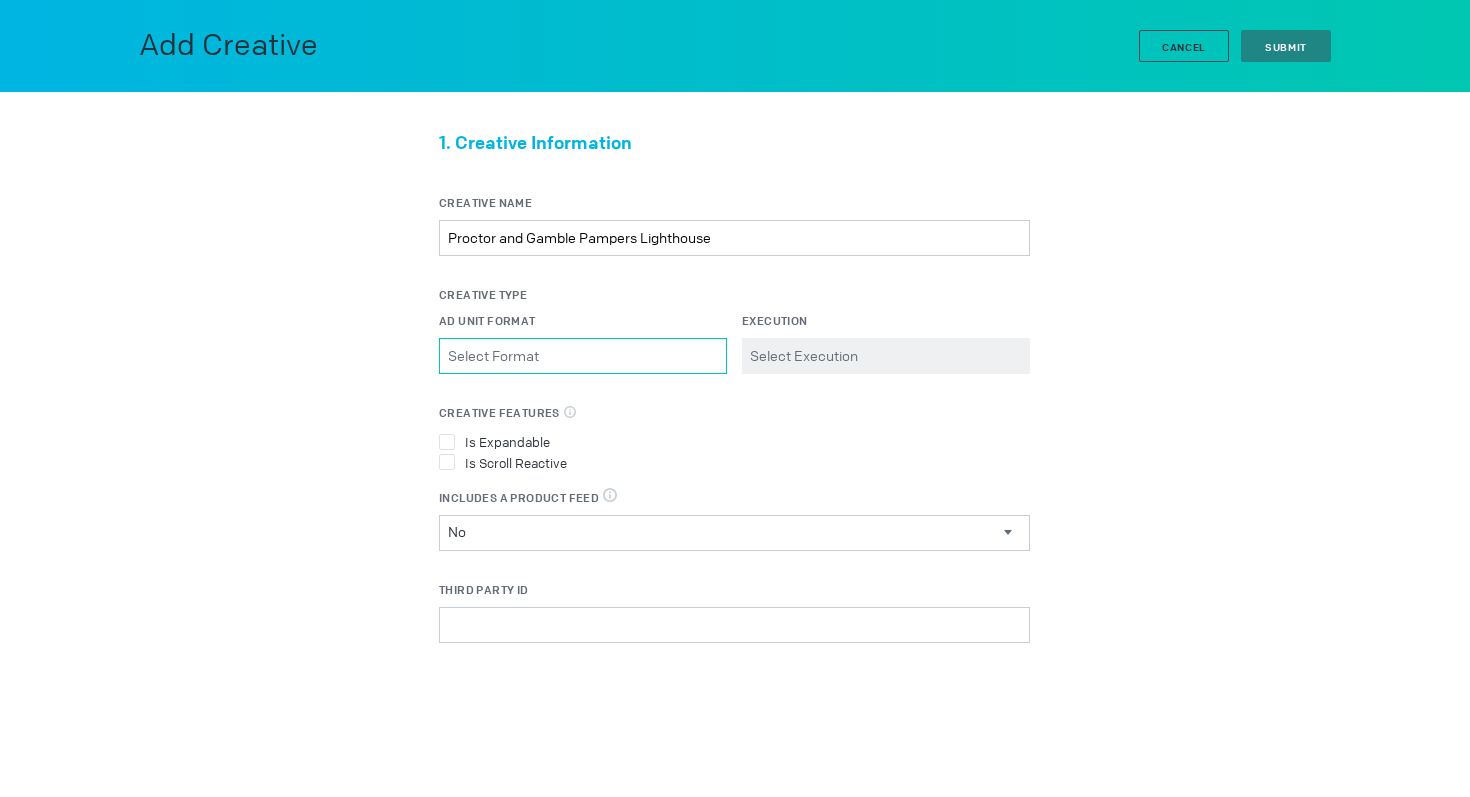click on "Ad Unit Format Please select a valid item" at bounding box center (583, 356) 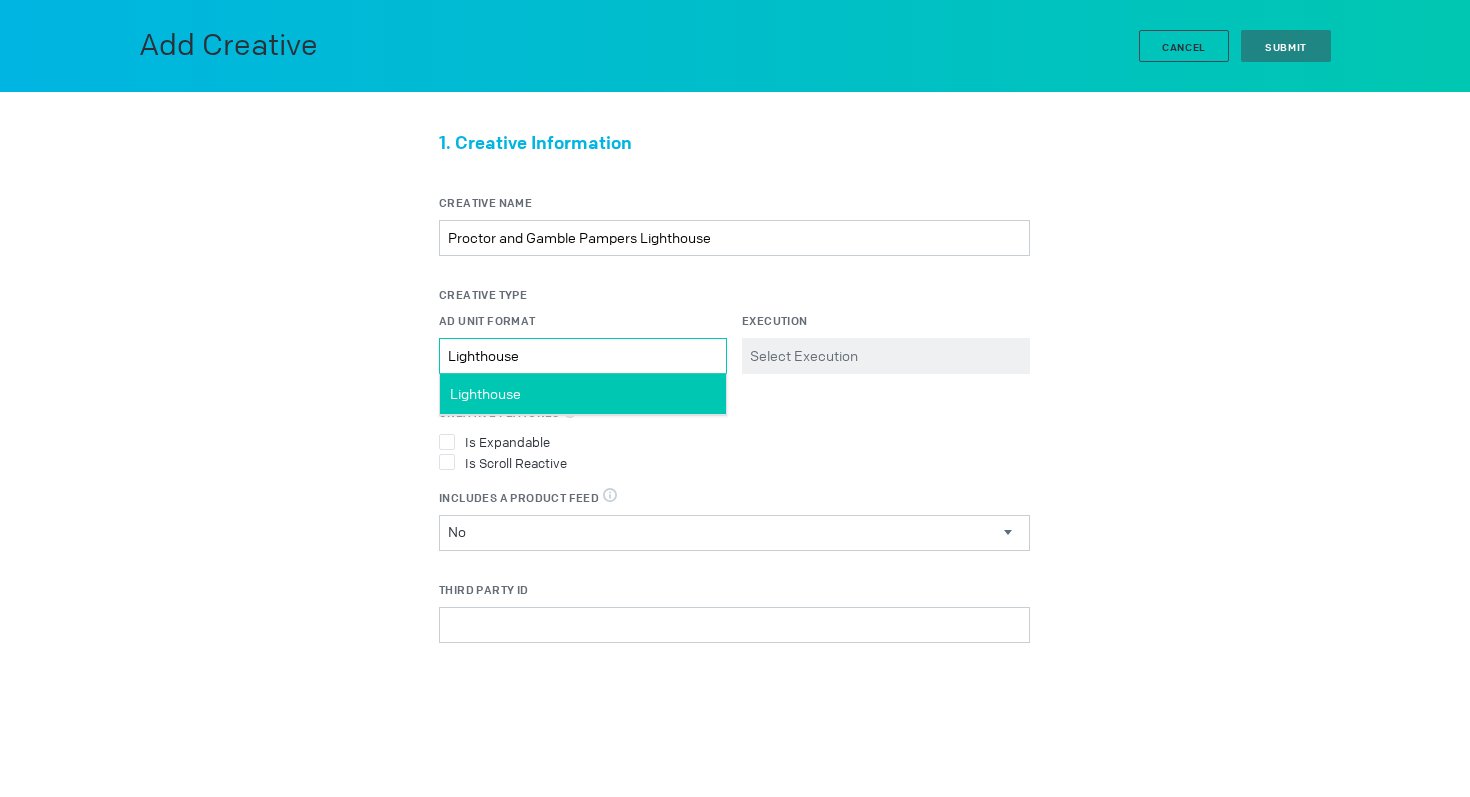 type on "Lighthouse" 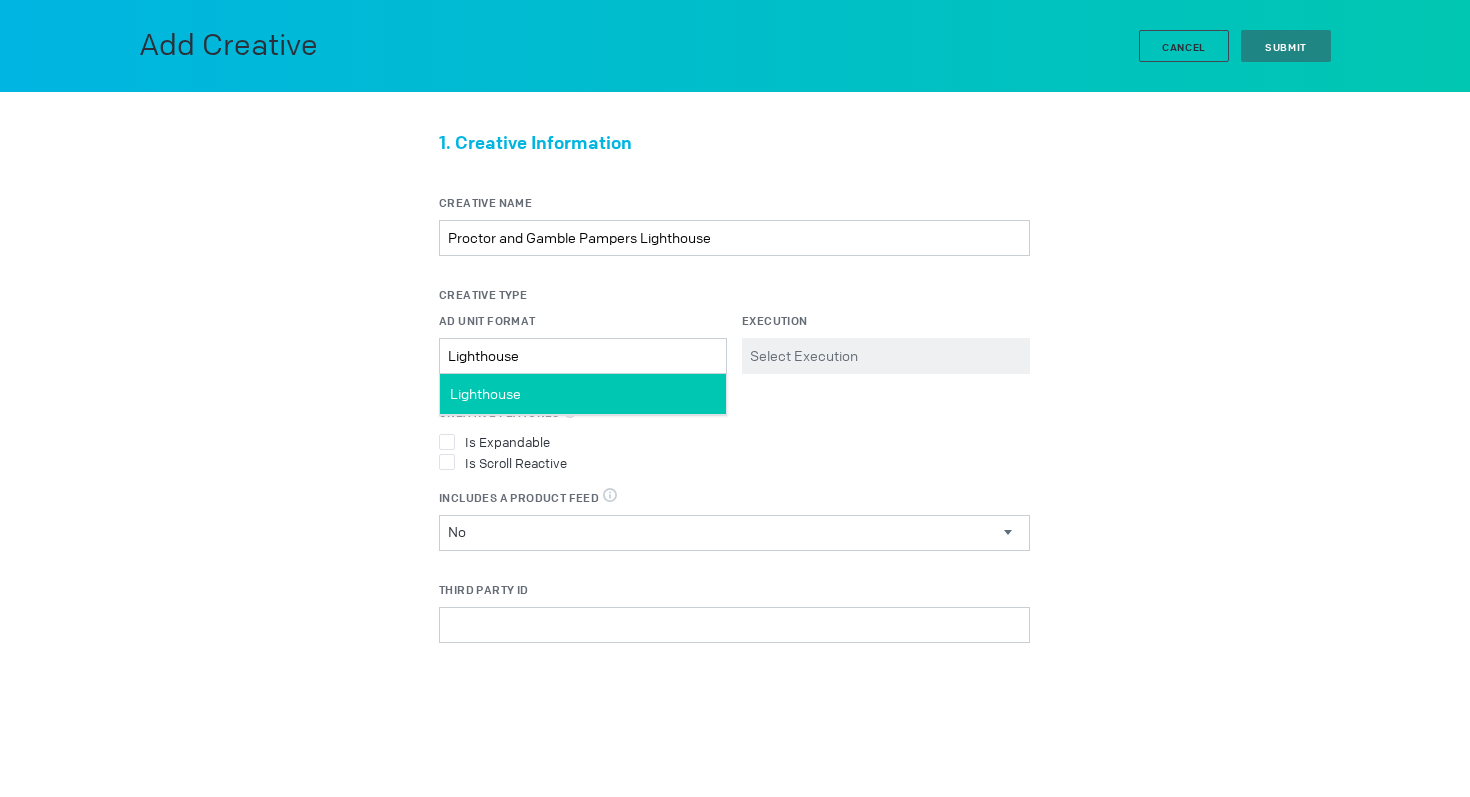 click on "Lighthouse" at bounding box center [583, 394] 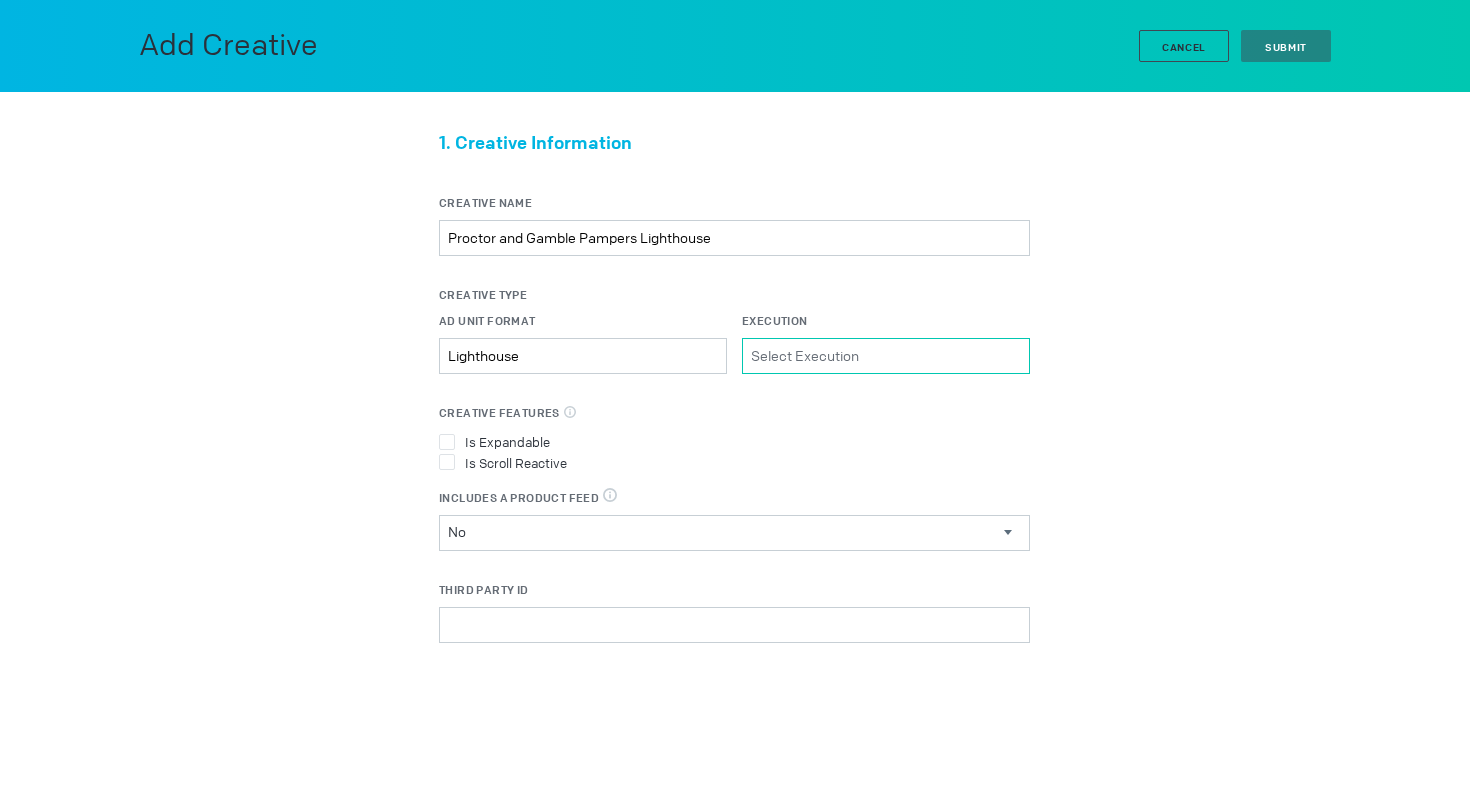 click on "Execution Please select a valid item" at bounding box center (886, 356) 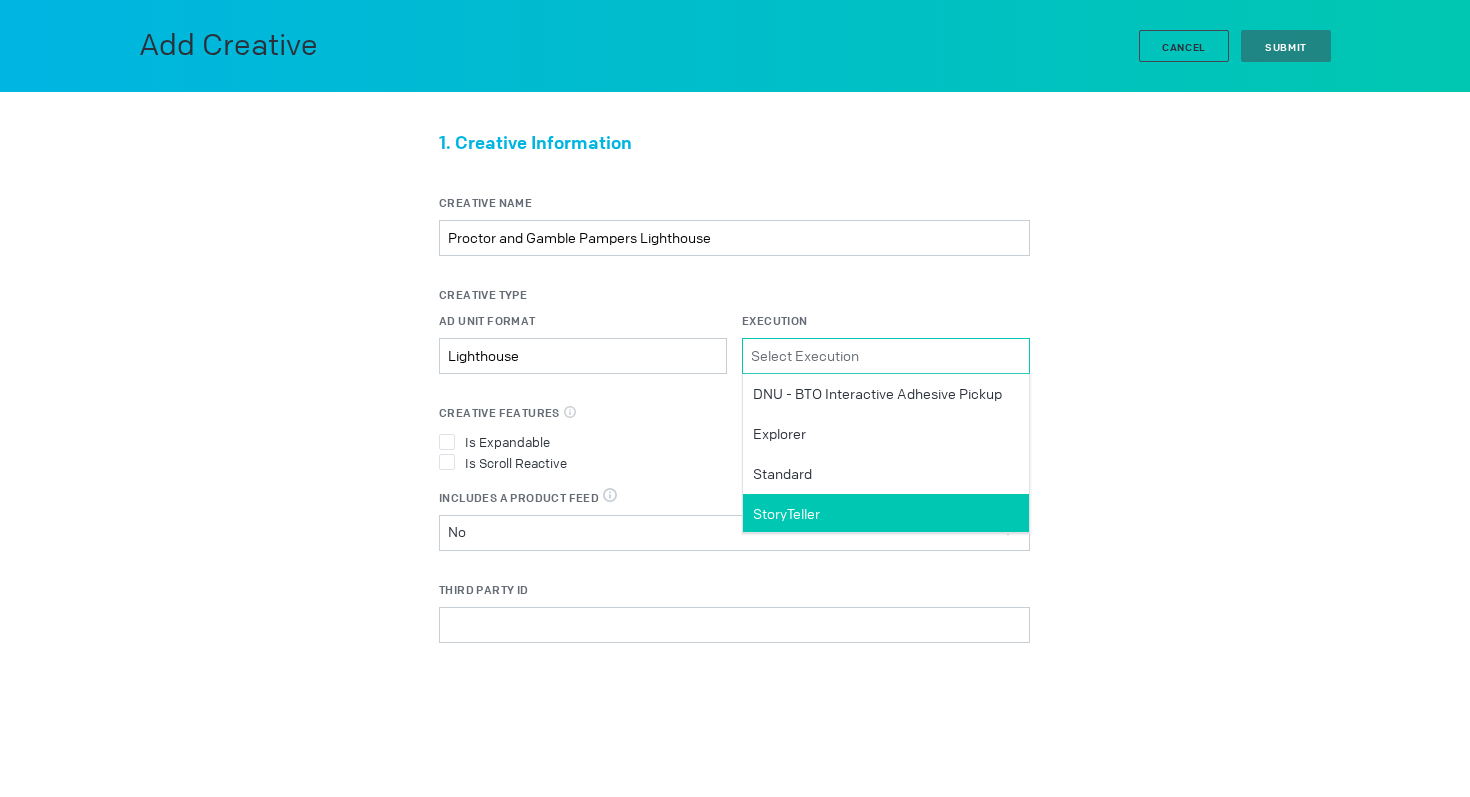 scroll, scrollTop: 2, scrollLeft: 0, axis: vertical 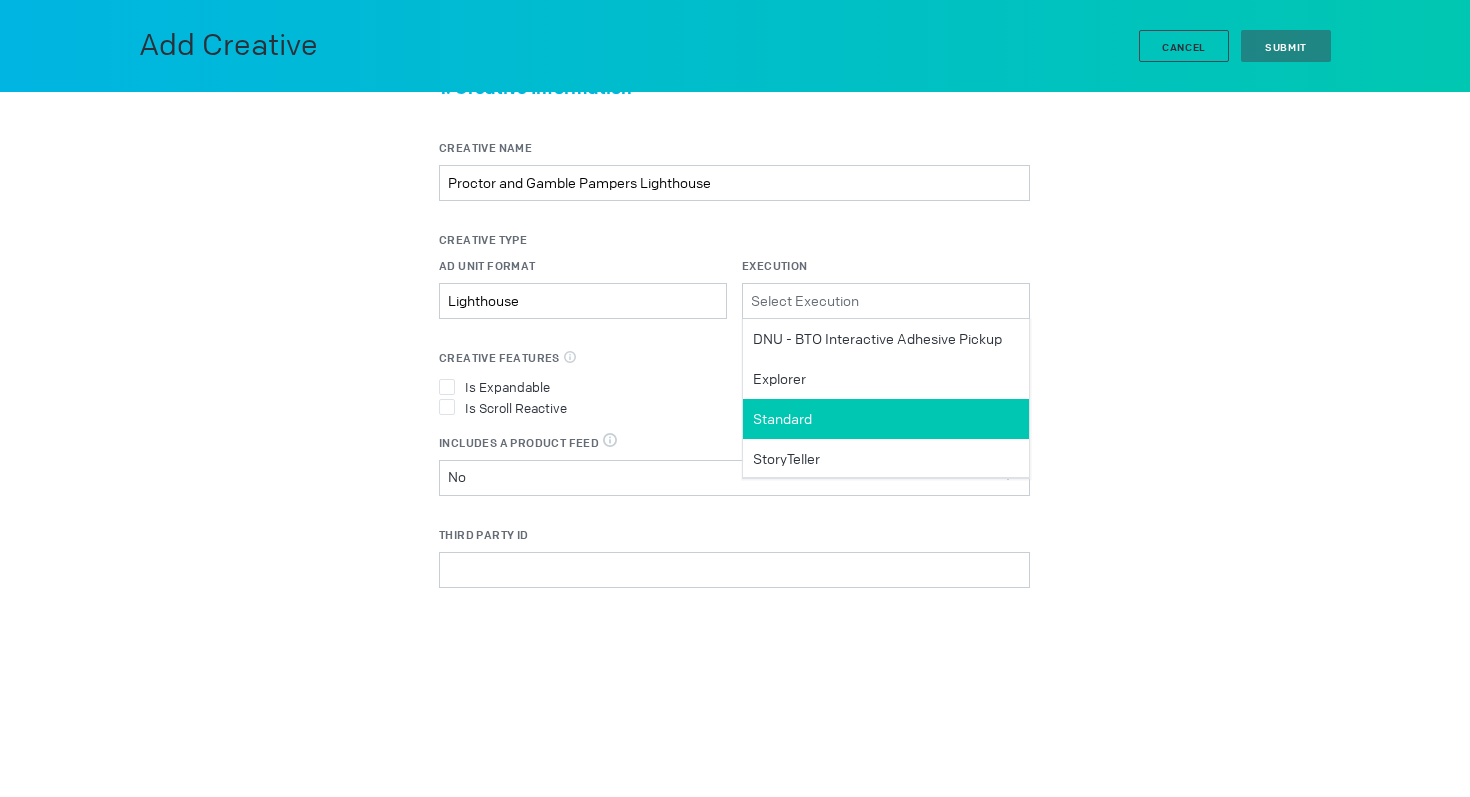 click on "Standard" at bounding box center (886, 419) 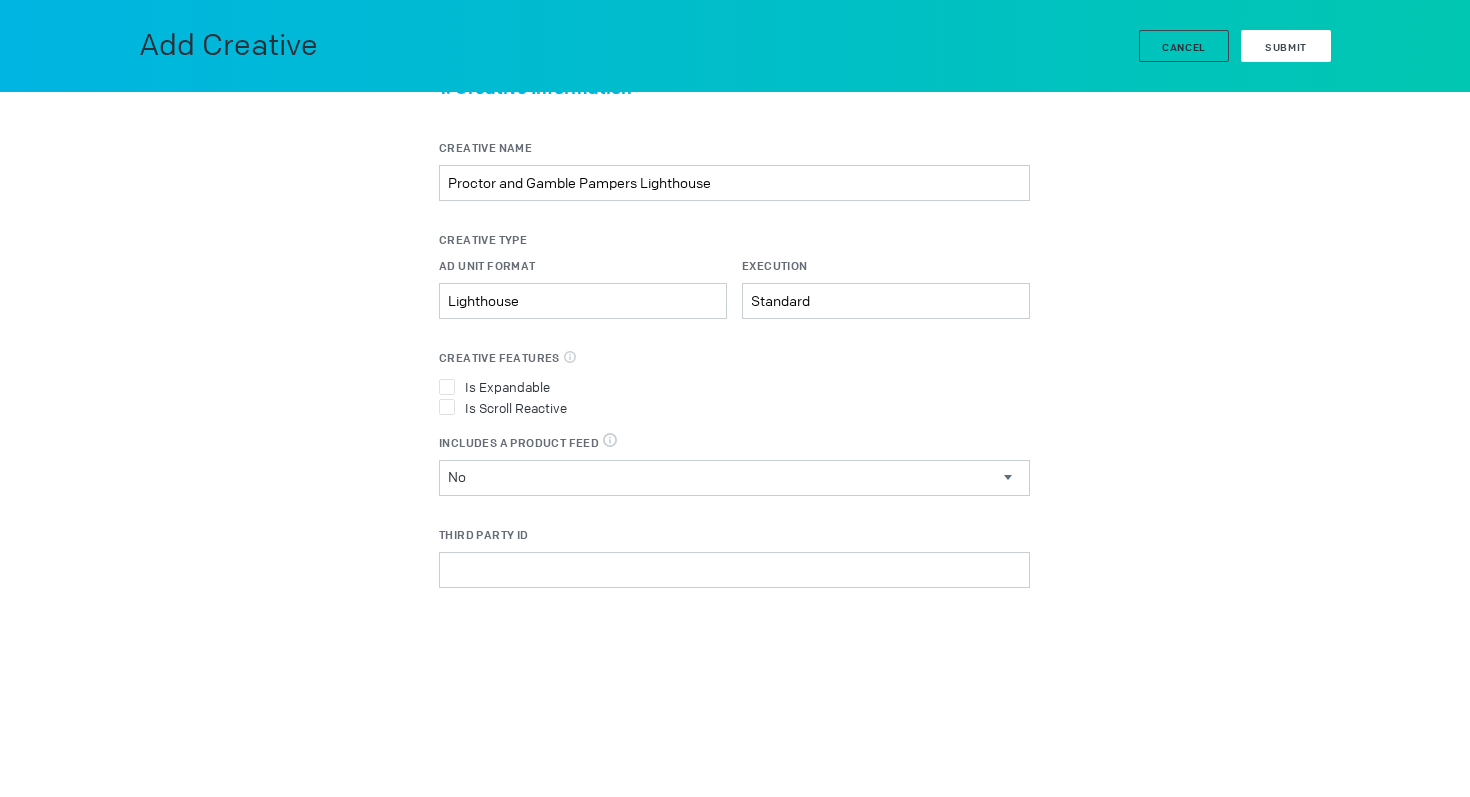 click on "Submit" at bounding box center (1286, 46) 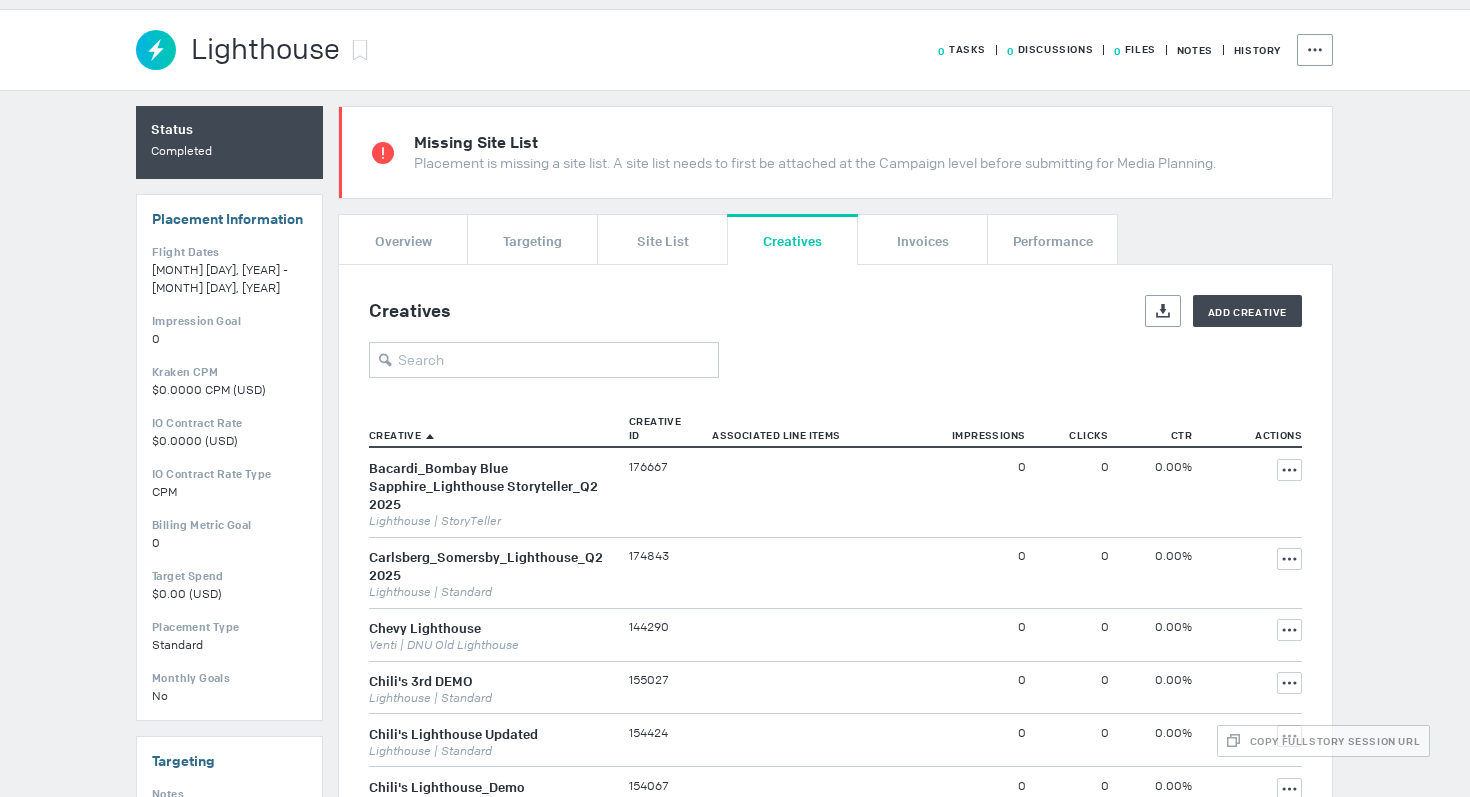 scroll, scrollTop: 86, scrollLeft: 0, axis: vertical 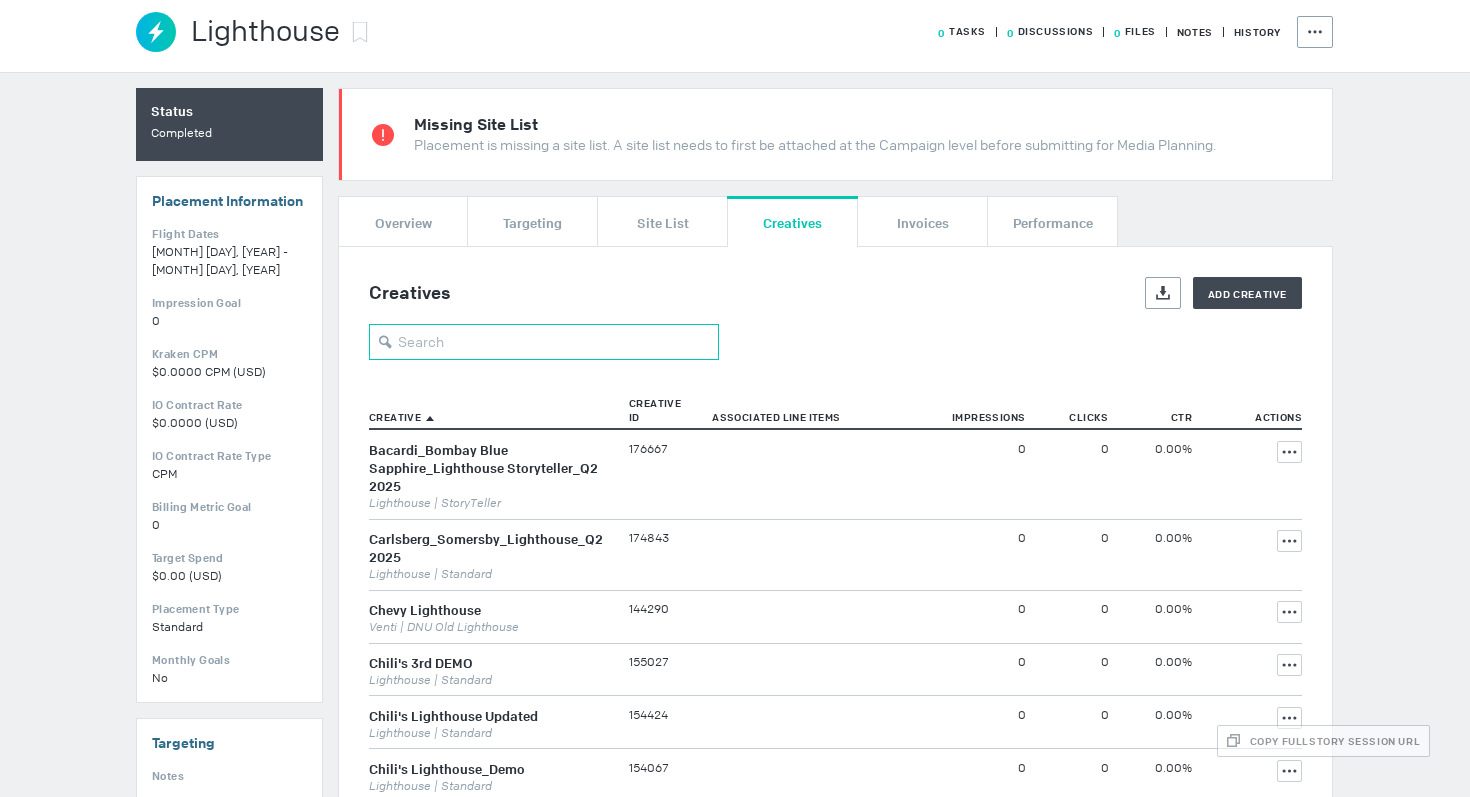 click at bounding box center [544, 342] 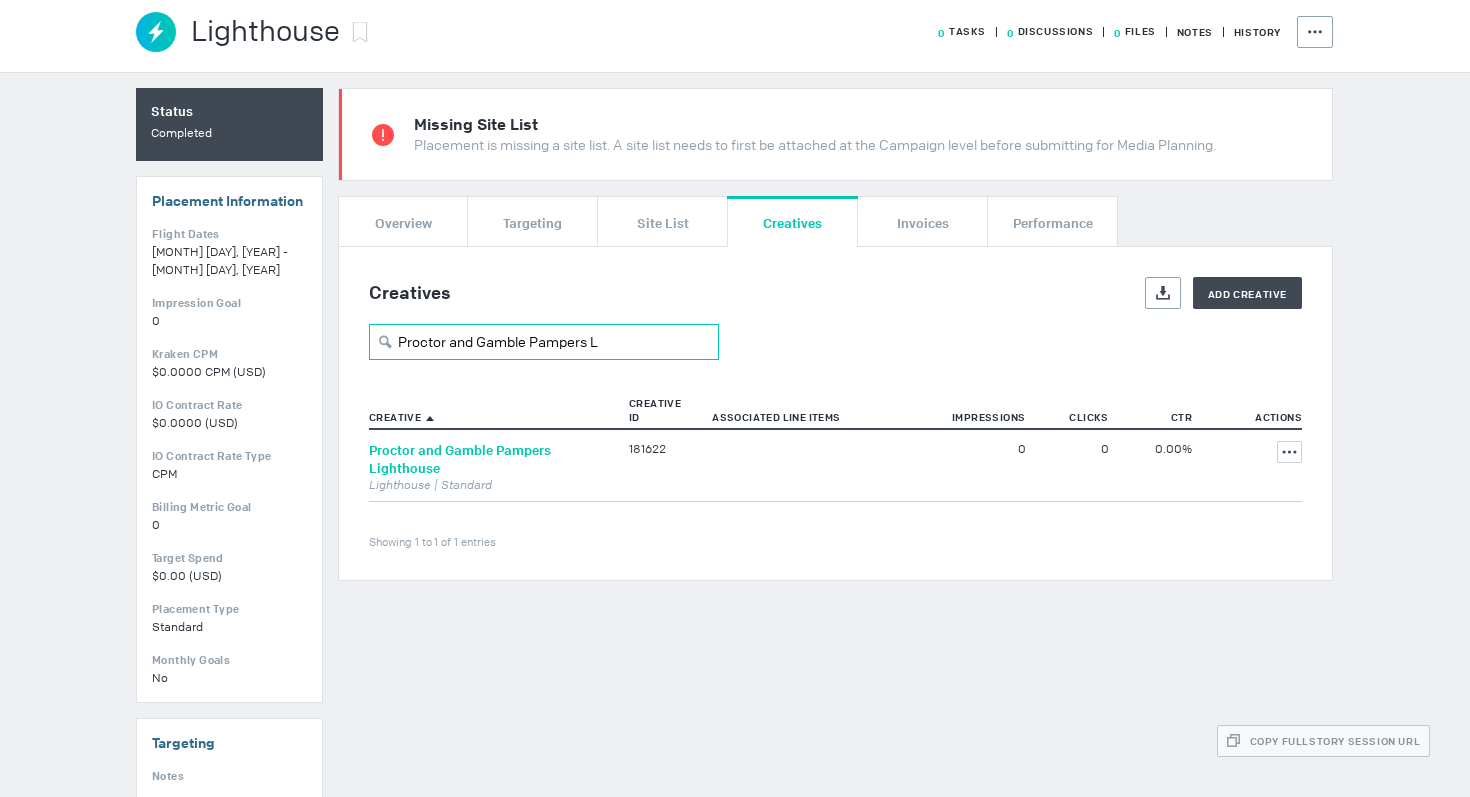 type on "proctor and" 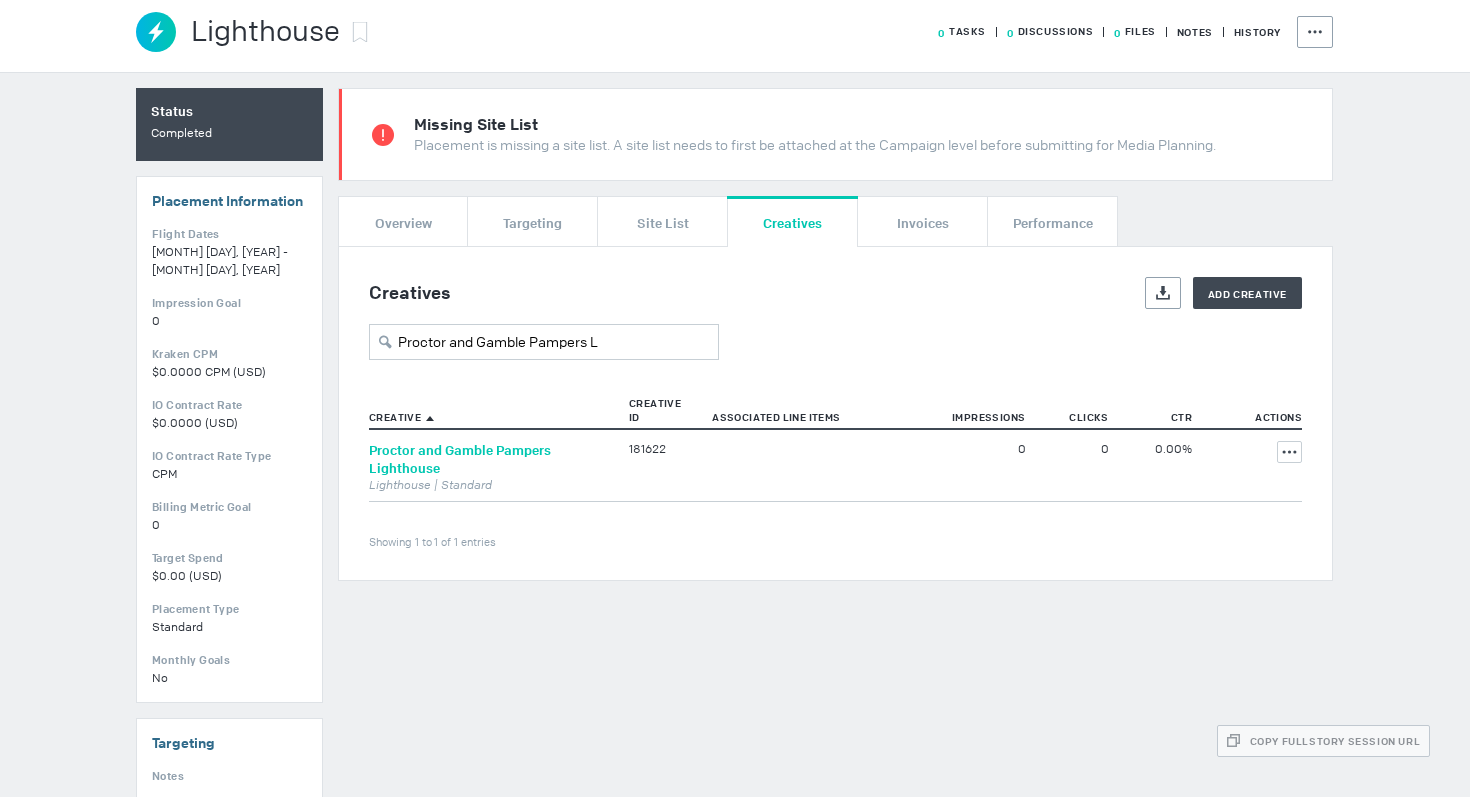 click on "Proctor and Gamble Pampers Lighthouse" at bounding box center (460, 459) 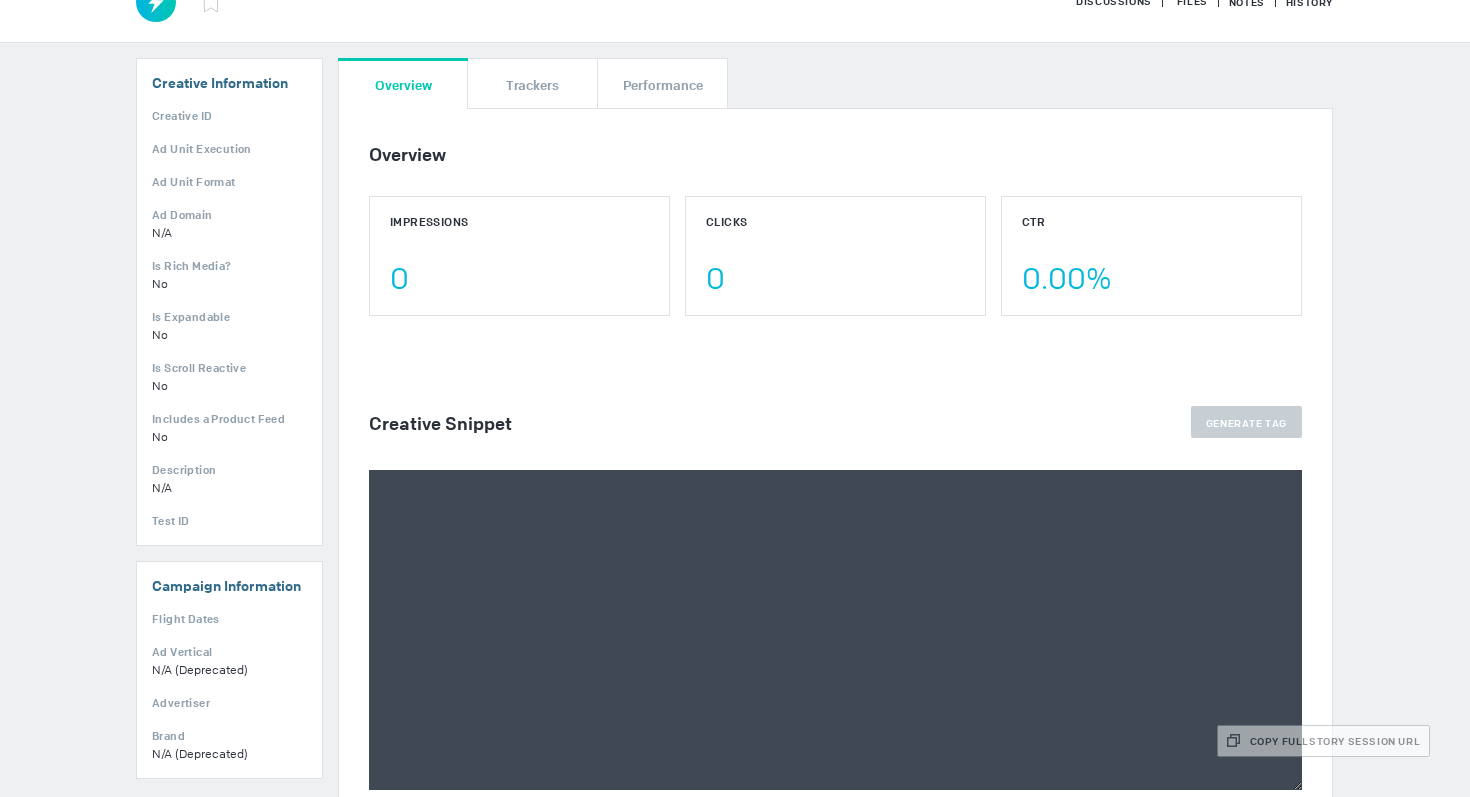 scroll, scrollTop: 323, scrollLeft: 0, axis: vertical 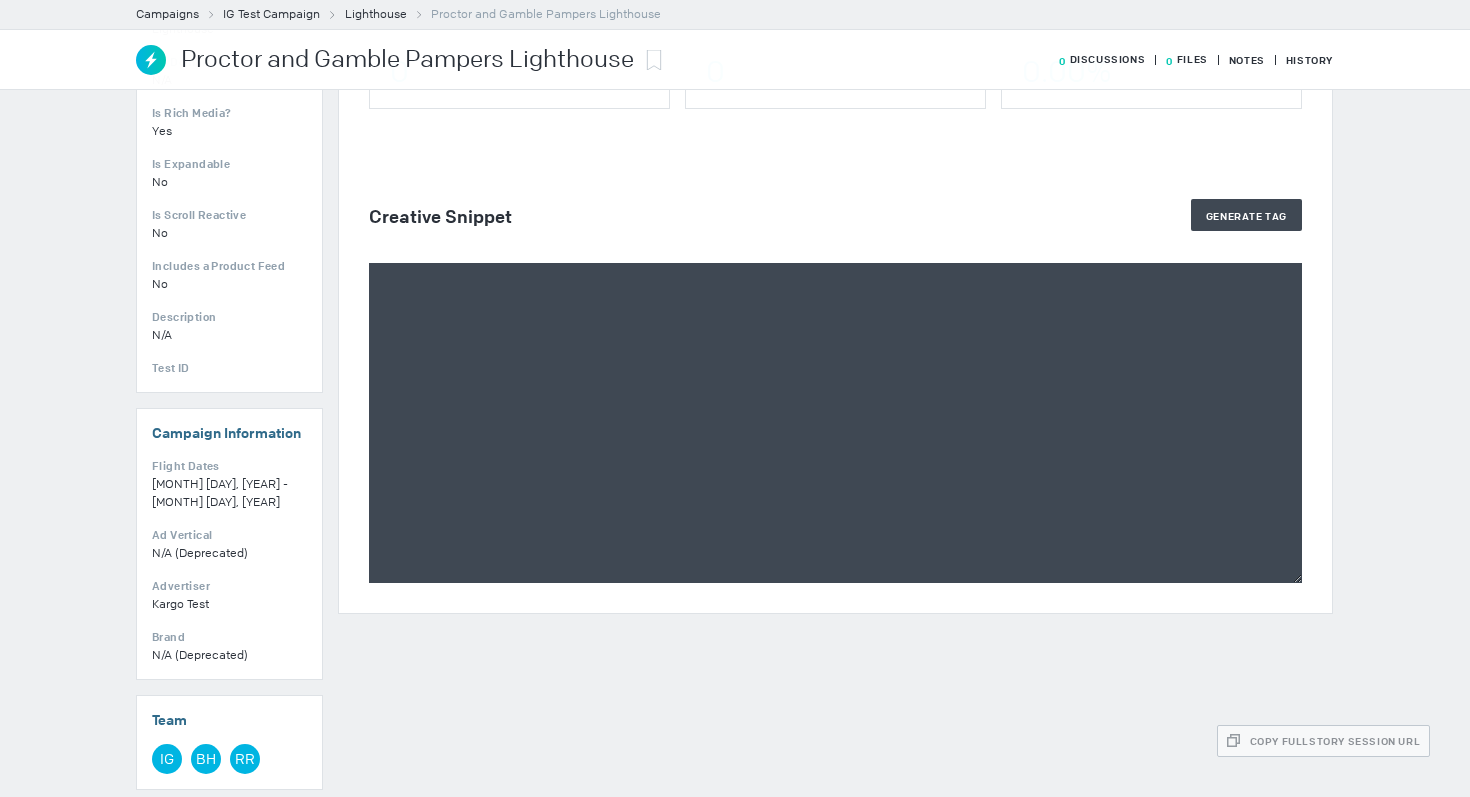 click at bounding box center [835, 423] 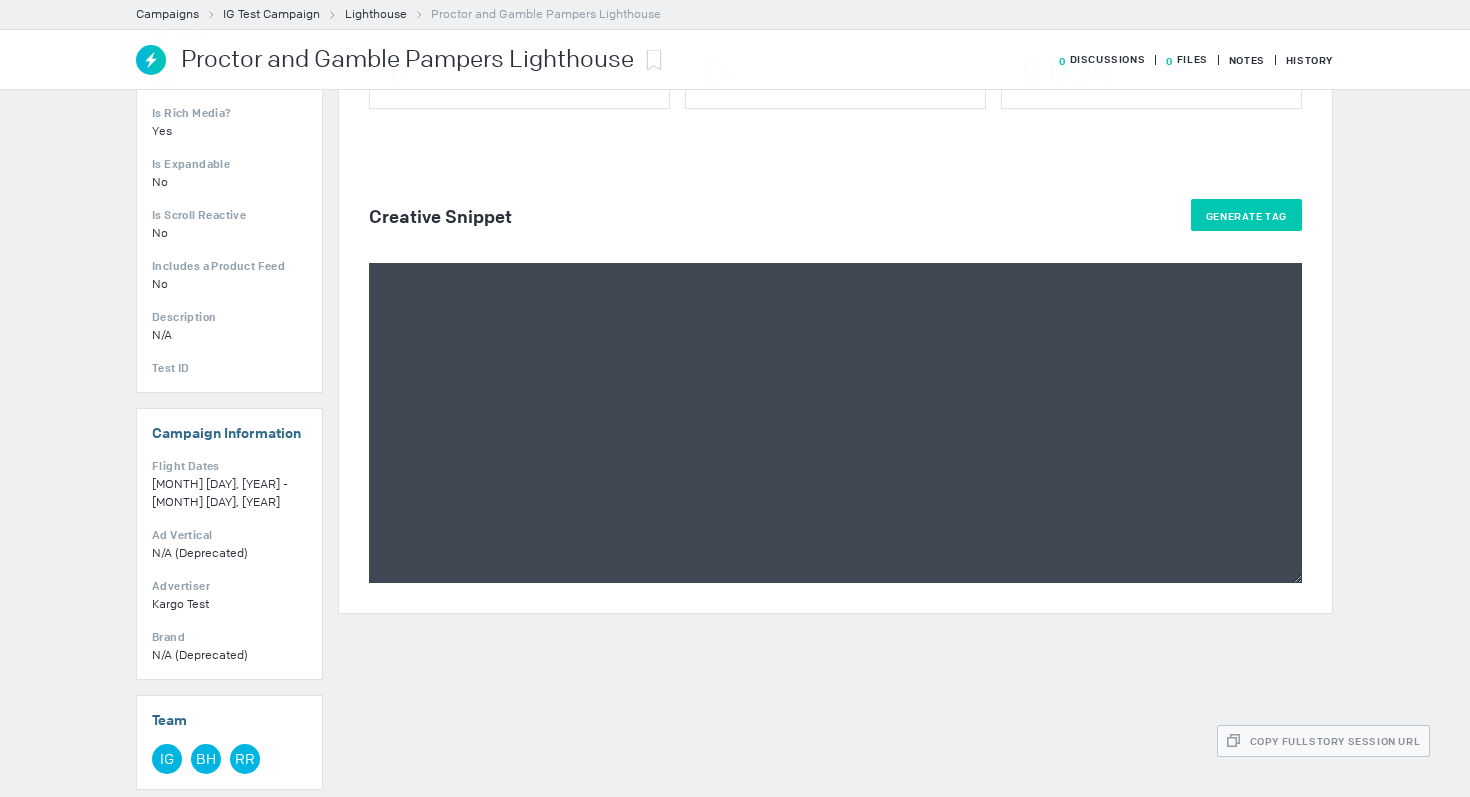 click on "Generate Tag" at bounding box center [1246, 215] 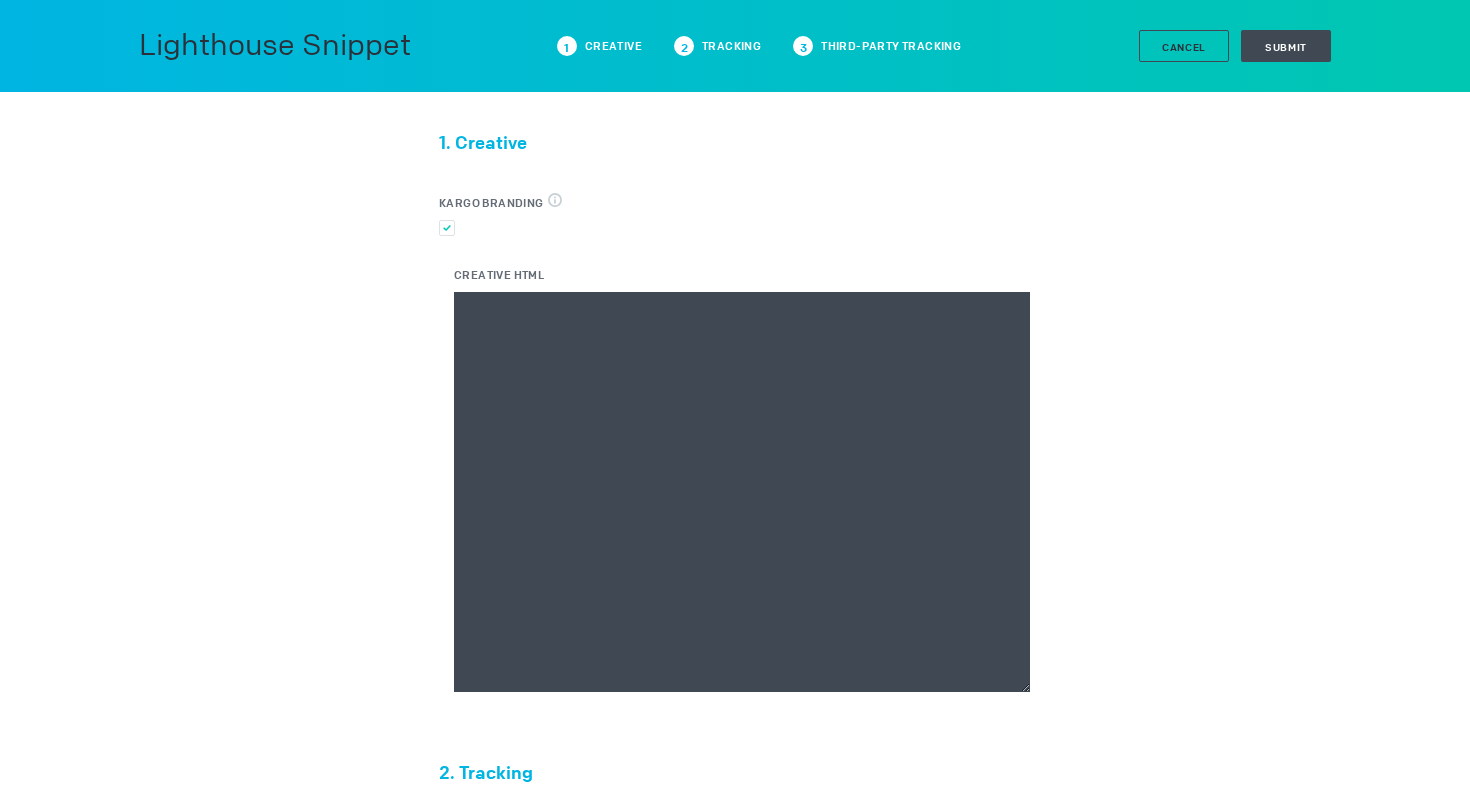 click on "Creative HTML" at bounding box center (742, 492) 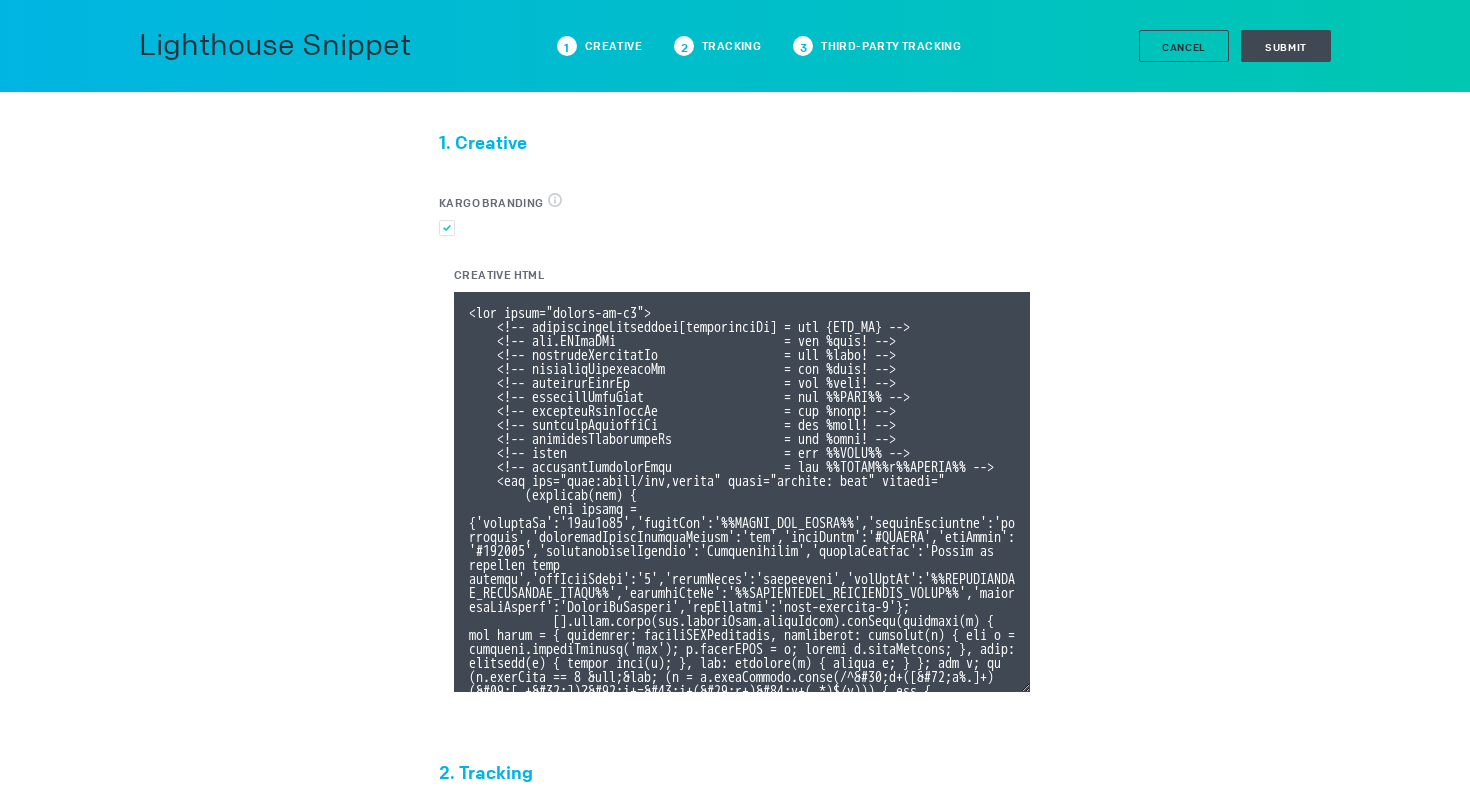 scroll, scrollTop: 400, scrollLeft: 0, axis: vertical 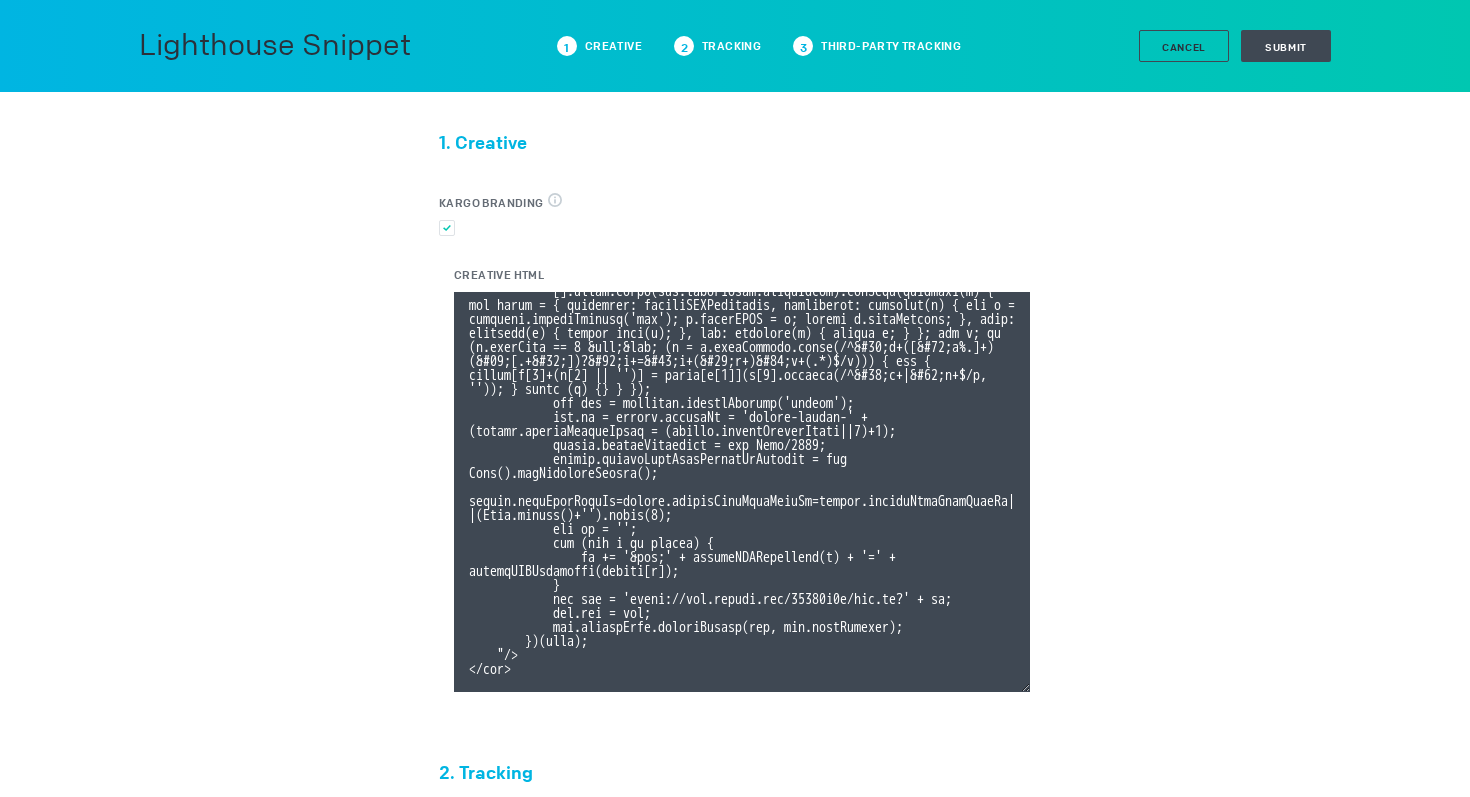 type on "<div class="celtra-ad-v3">
<!-- passthroughParameters[impressionId] = raw {IMP_ID} -->
<!-- eas.JWVjaWQh                        = raw %ecid! -->
<!-- externalCreativeId                  = raw %ecid! -->
<!-- externalPlacementId                 = raw %epid! -->
<!-- externalSiteId                      = raw %esid! -->
<!-- externalSiteName                    = raw %%SITE%% -->
<!-- externalLineItemId                  = raw %eaid! -->
<!-- externalCampaignId                  = raw %ebuy! -->
<!-- externalAdvertiserId                = raw %eadv! -->
<!-- coppa                               = raw %%TFCD%% -->
<!-- externalCreativeSize                = raw %%WIDTH%%x%%HEIGHT%% -->
<img src="data:image/png,celtra" style="display: none" onerror="
(function(img) {
var params = {'accountId':'13be8f66','clickUrl':'%%CLICK_URL_UNESC%%','expandDirection':'undefined','preferredClickThroughWindow':'new','textColor':'#FFFFFF','barColor':'#000000','advert..." 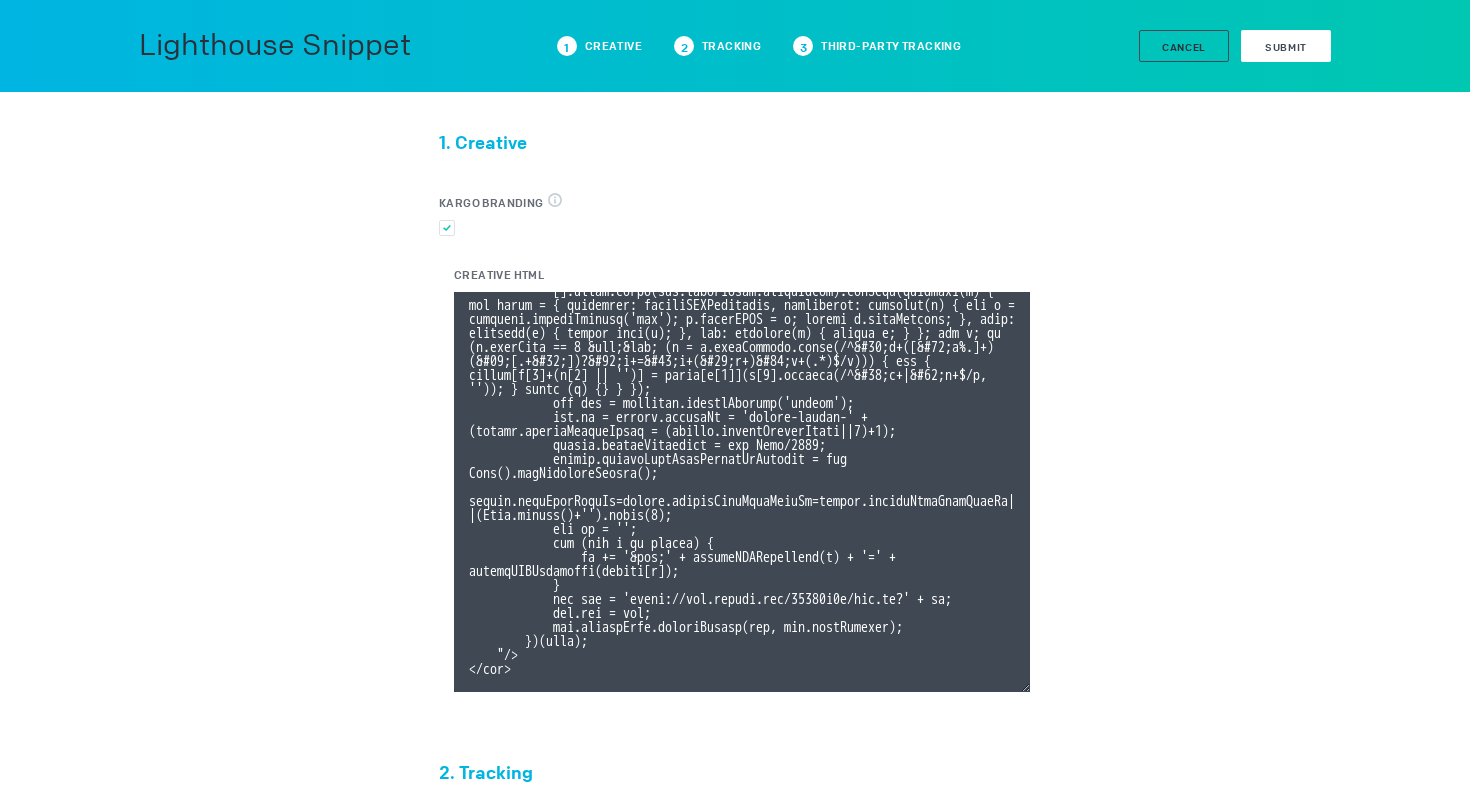 click on "Submit" at bounding box center [1286, 47] 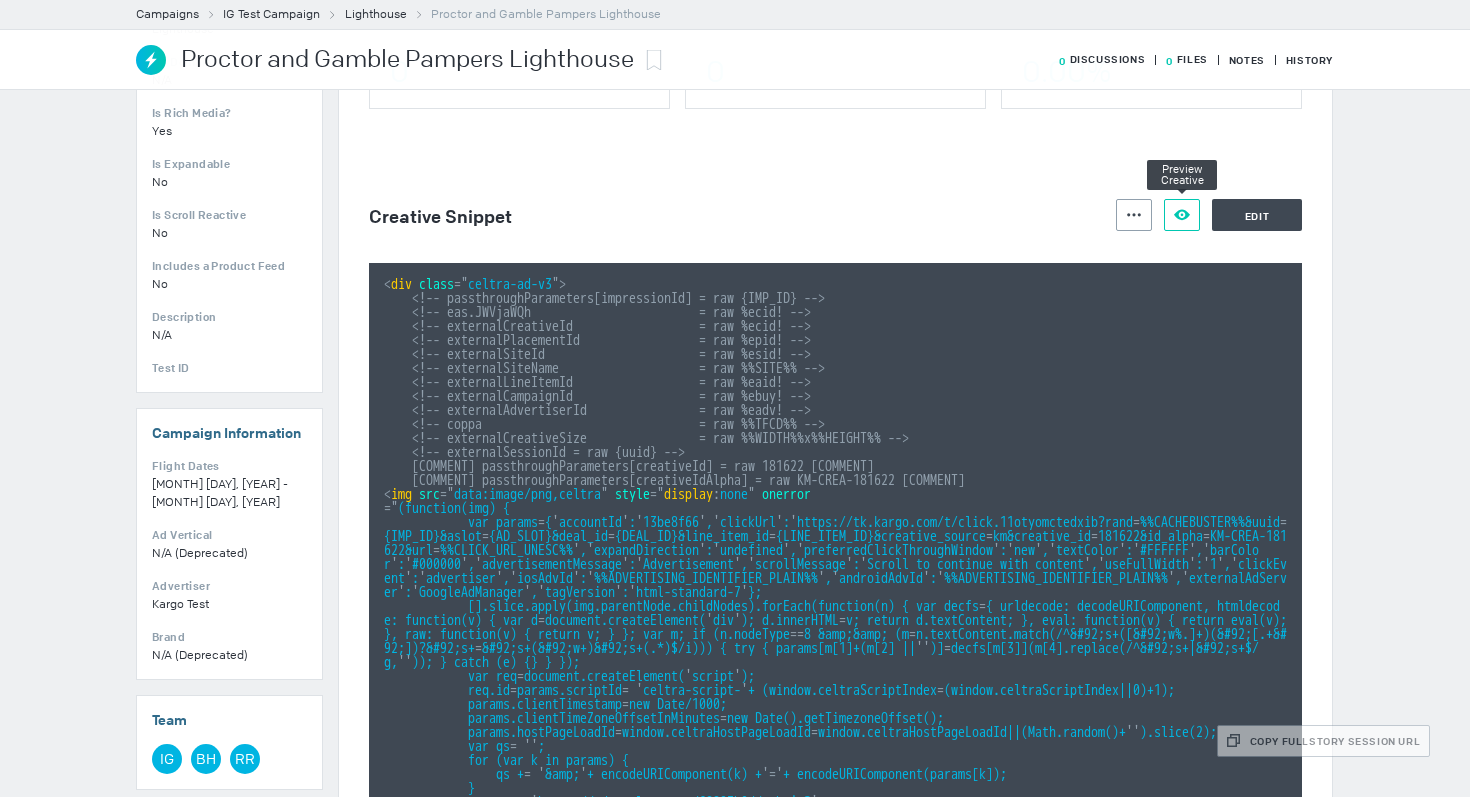 click at bounding box center [1134, 214] 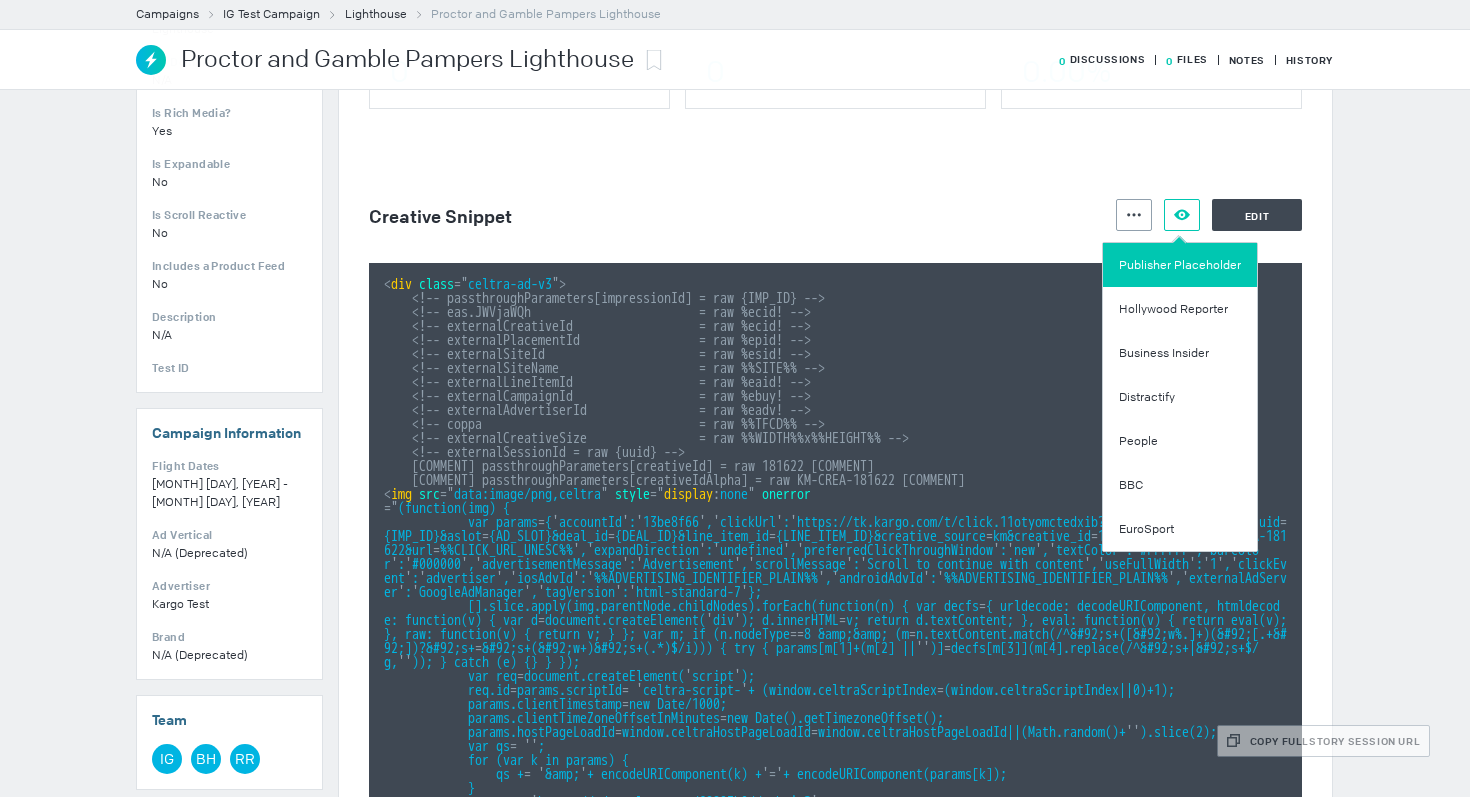 click on "Publisher Placeholder" at bounding box center (1180, 265) 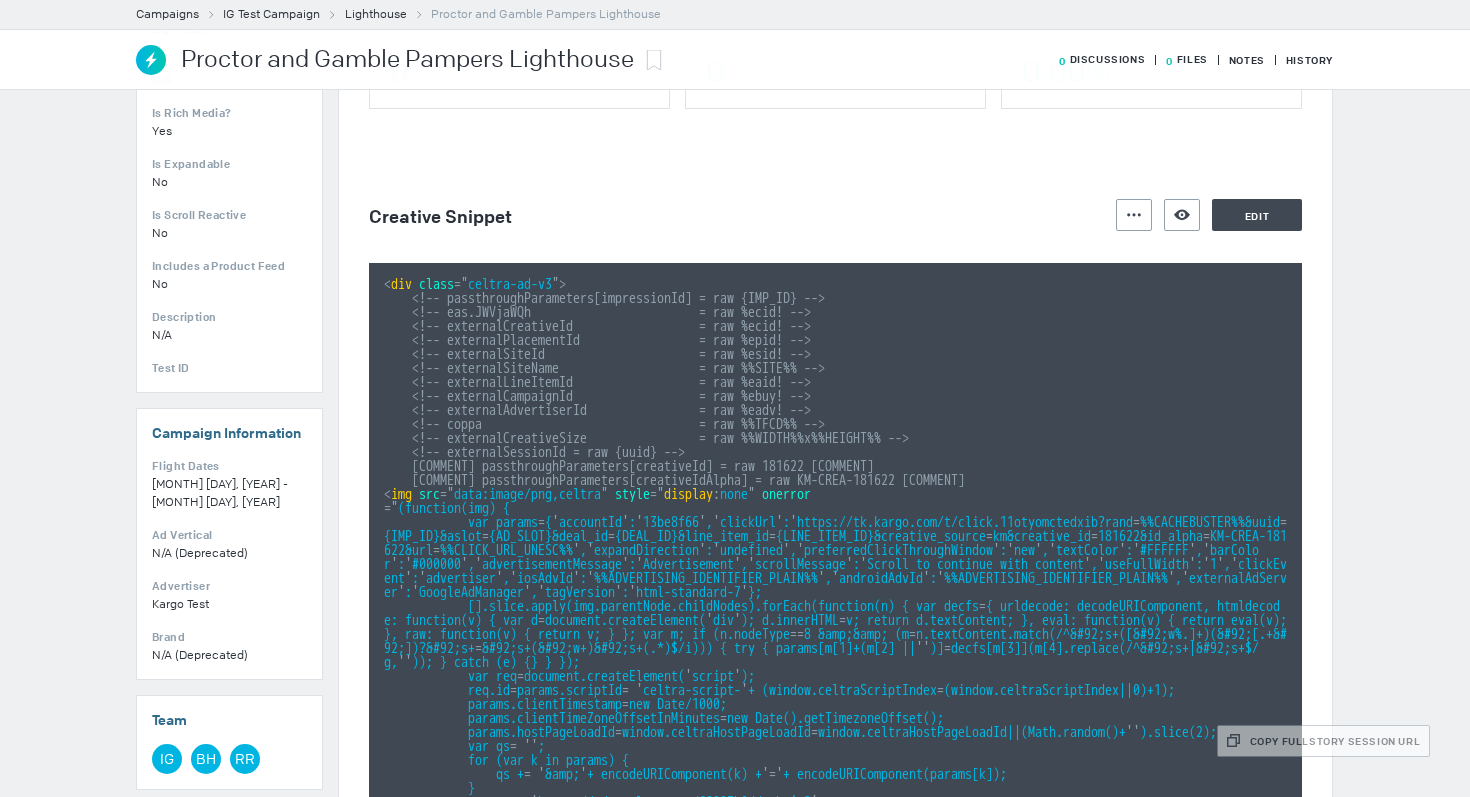 scroll, scrollTop: 0, scrollLeft: 0, axis: both 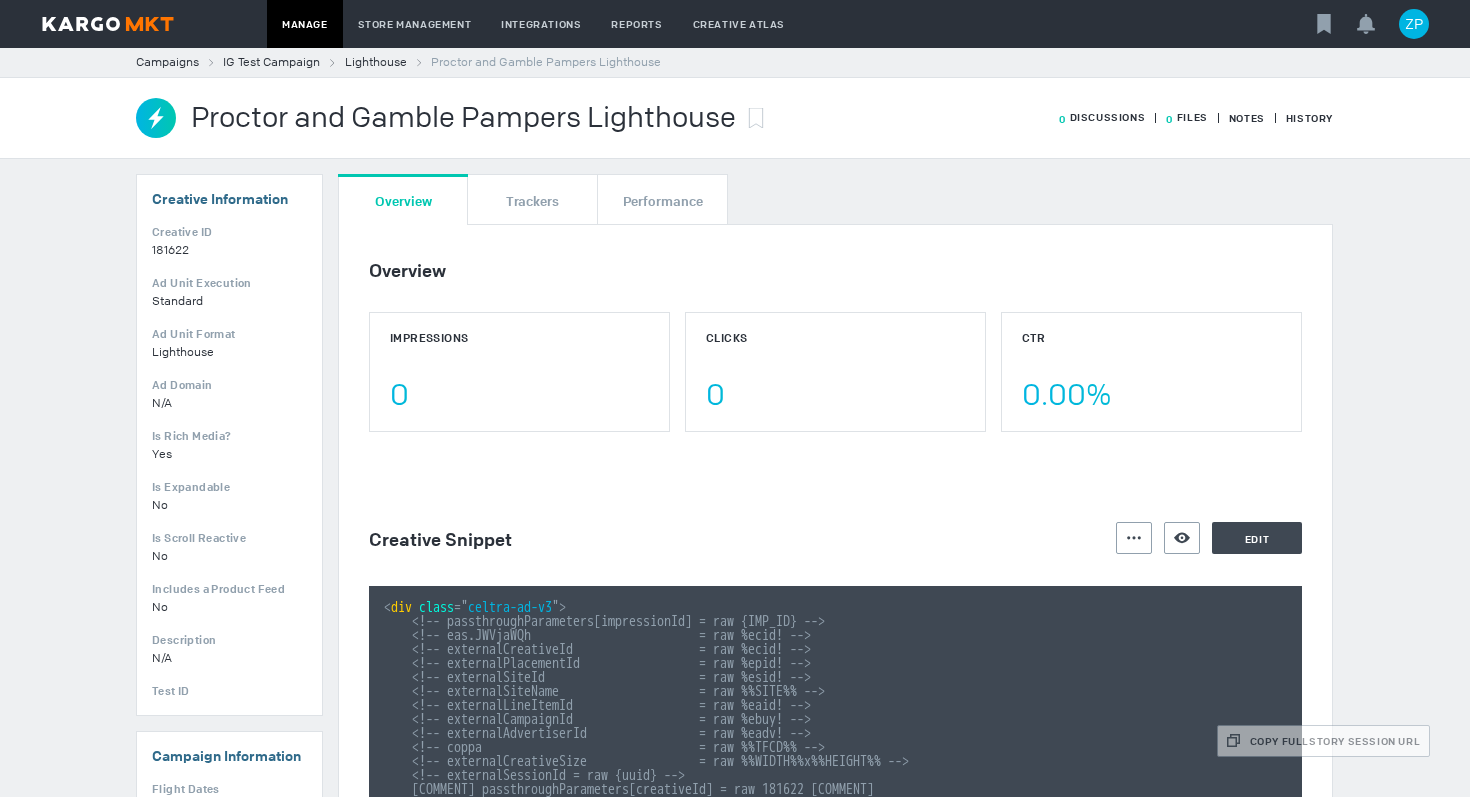 click at bounding box center [108, 24] 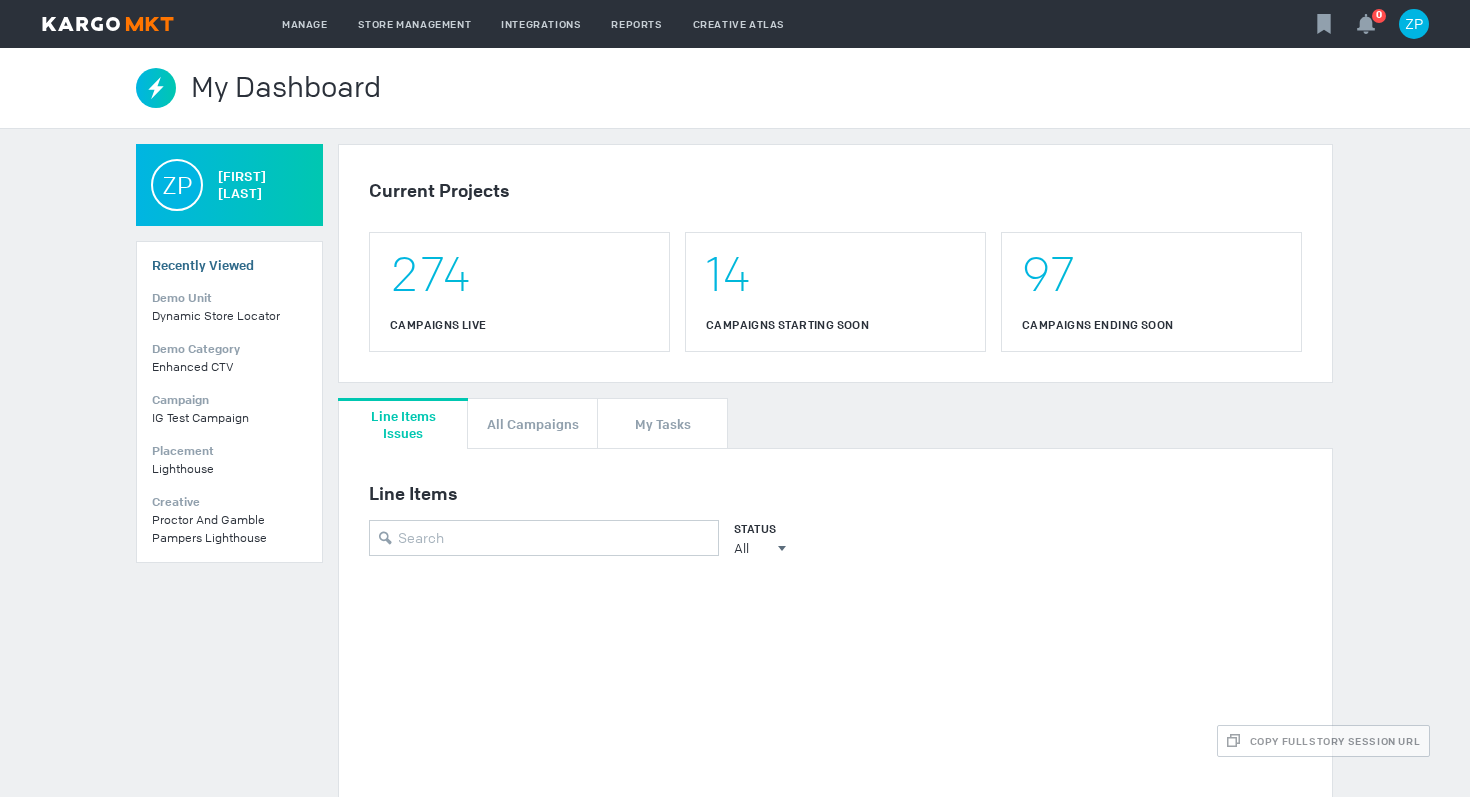 scroll, scrollTop: 0, scrollLeft: 0, axis: both 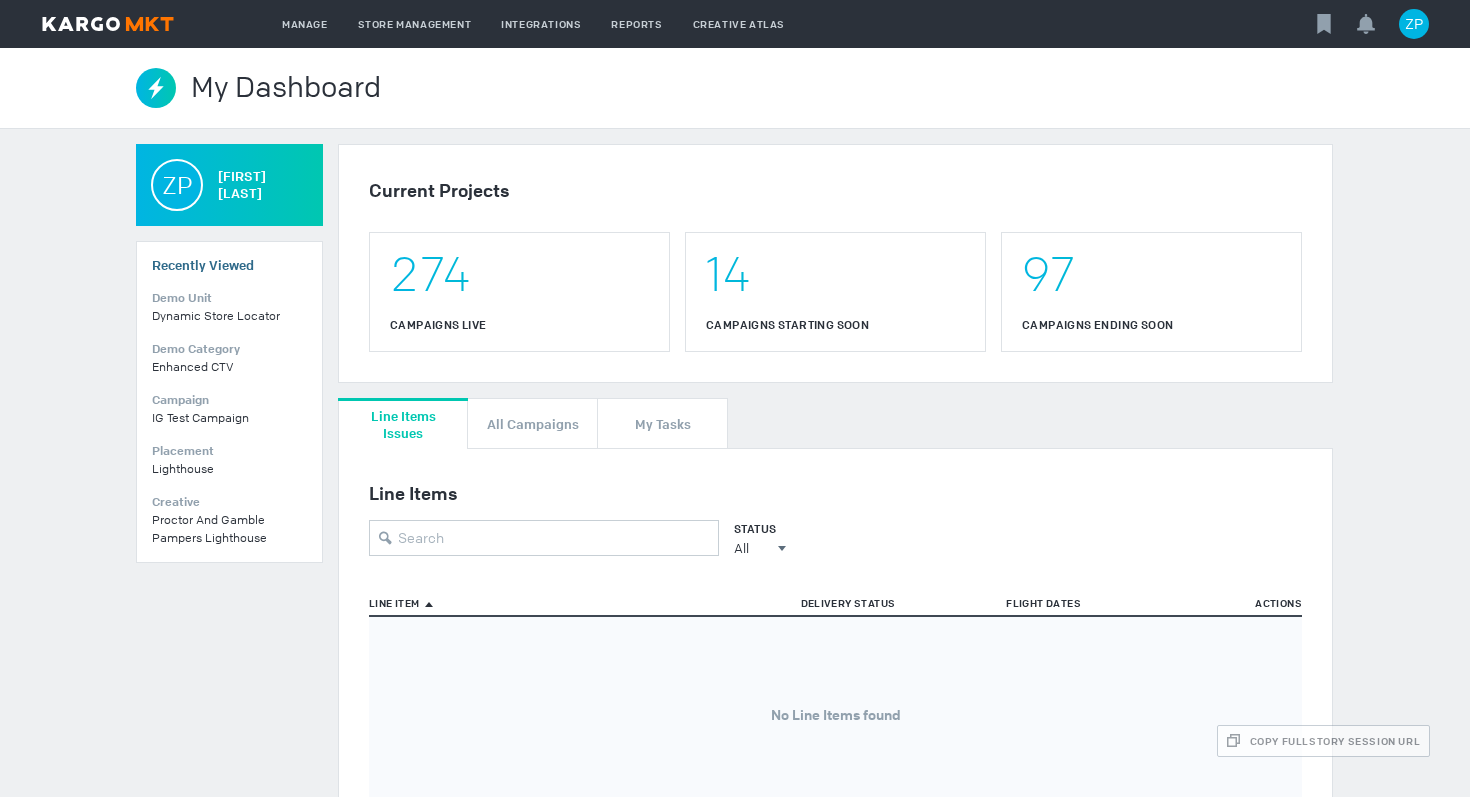 click on "IG Test Campaign" at bounding box center (200, 418) 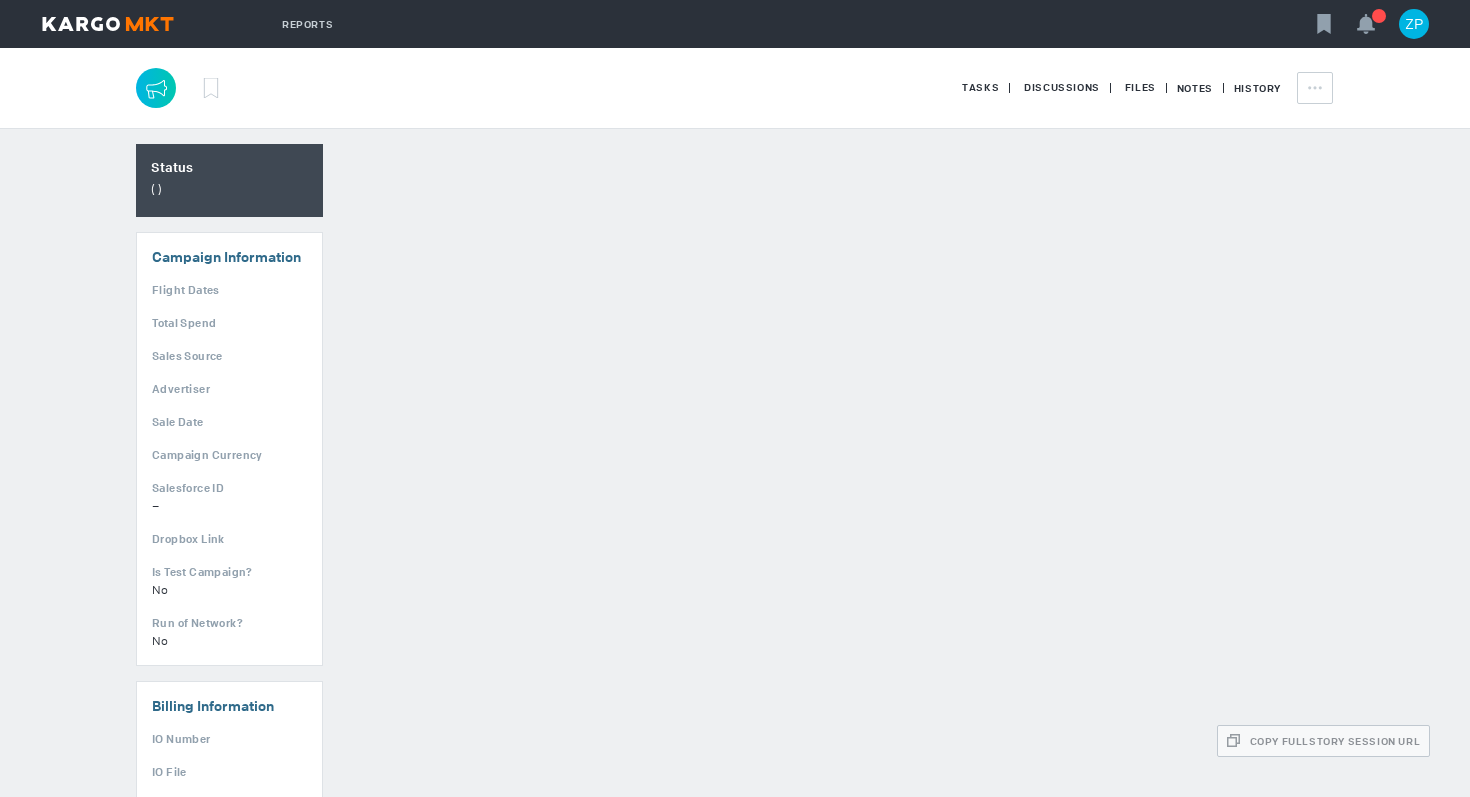 scroll, scrollTop: 0, scrollLeft: 0, axis: both 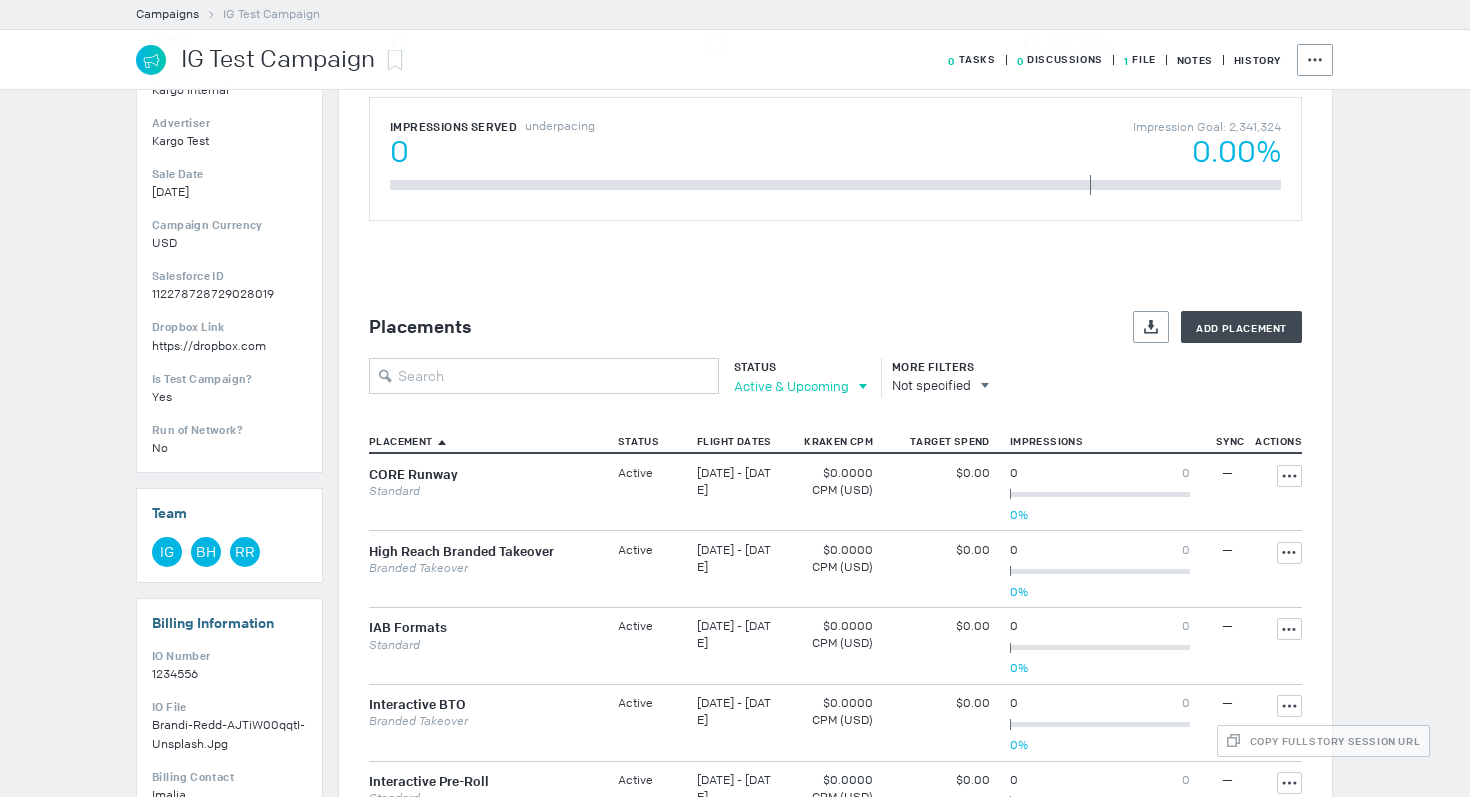 click on "Active & Upcoming" at bounding box center (791, 386) 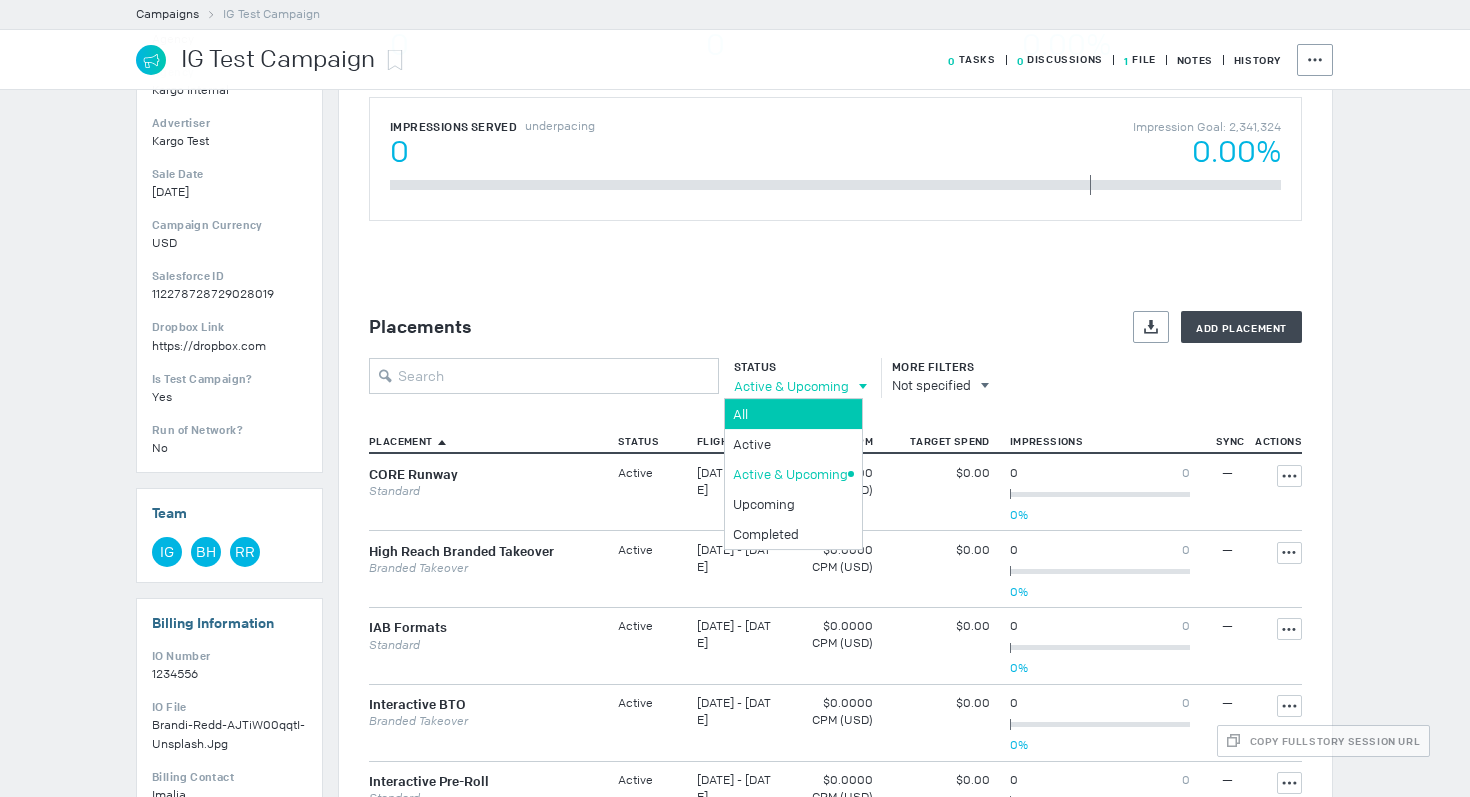 click on "All" at bounding box center [790, 414] 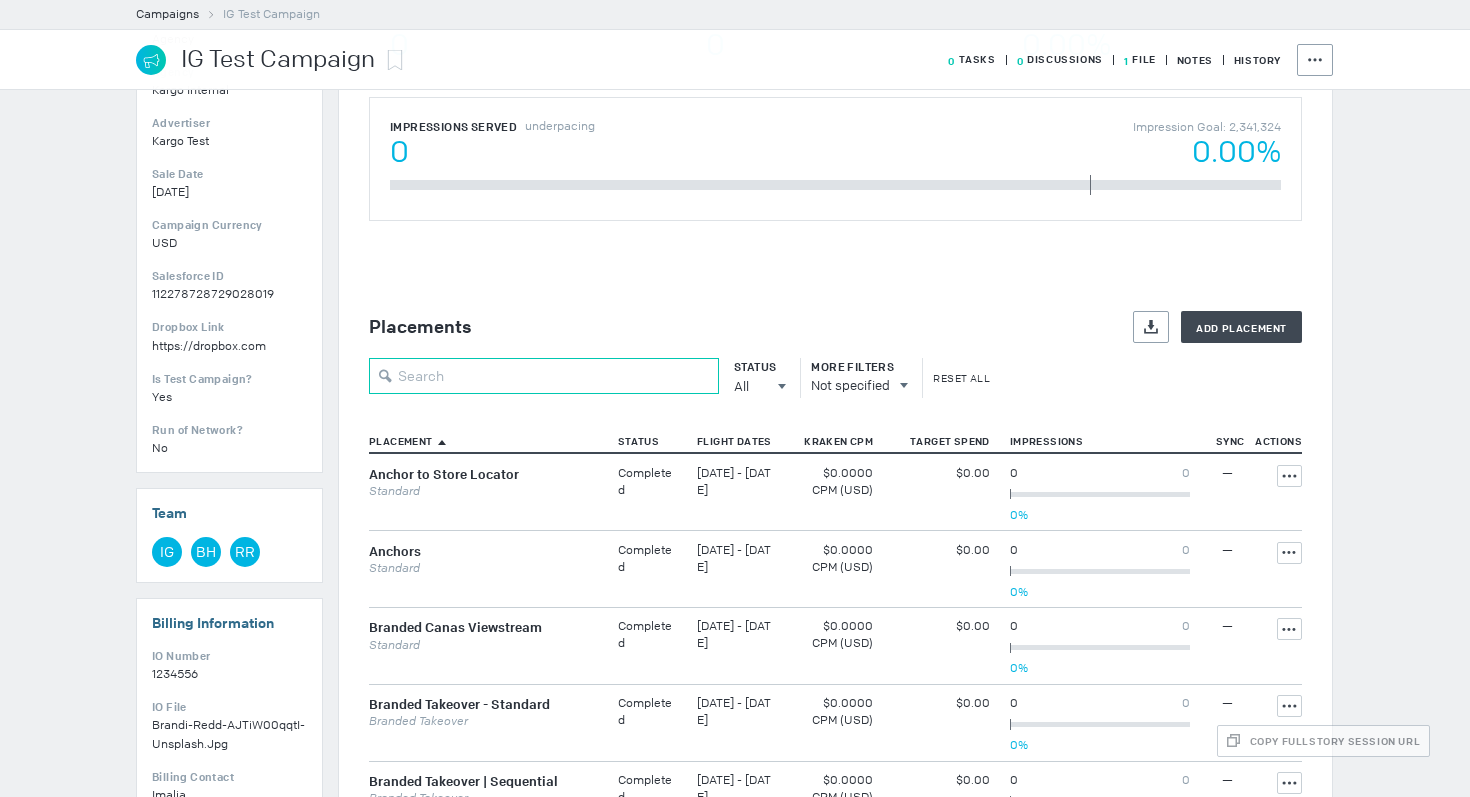 click at bounding box center (544, 376) 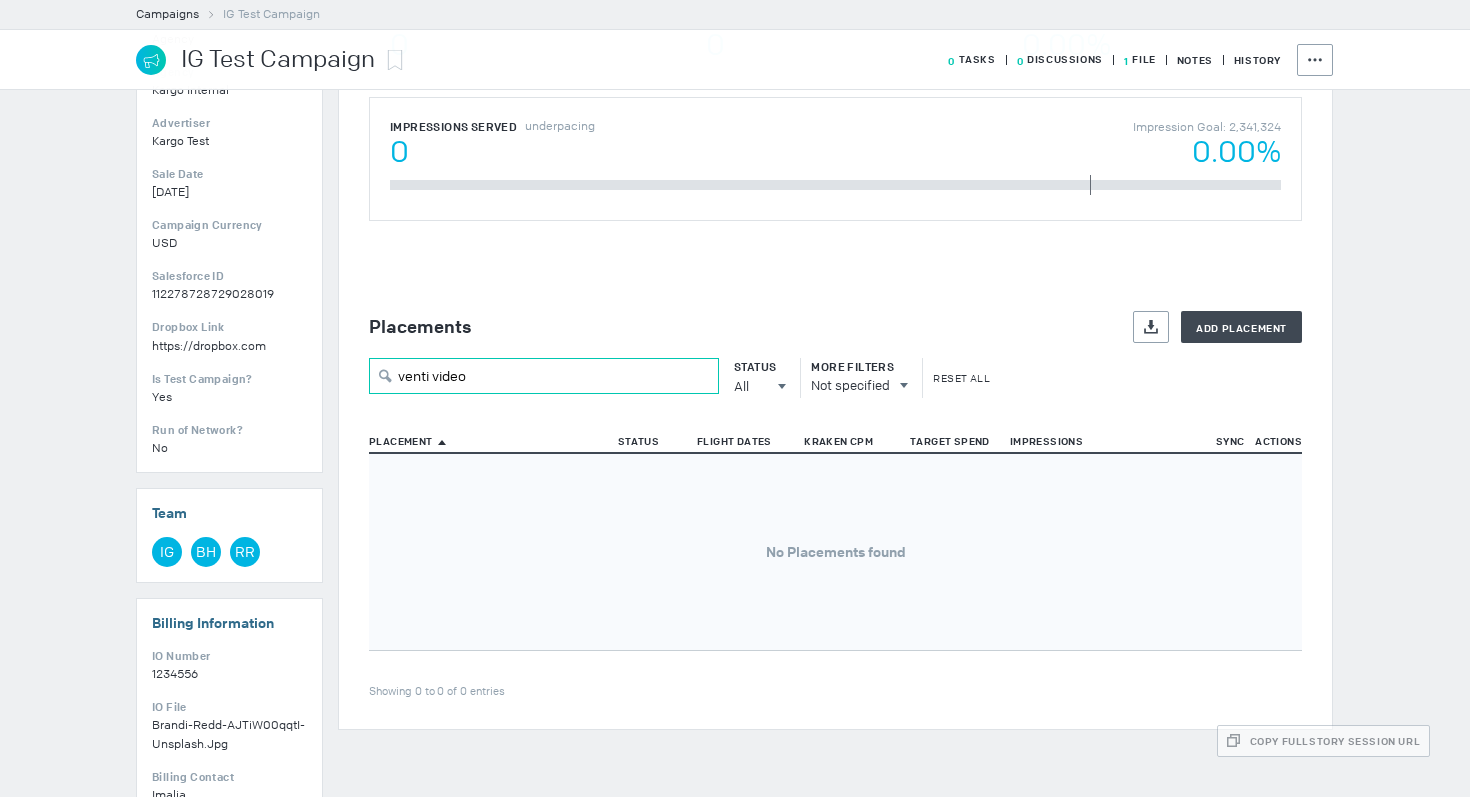 type on "venti video" 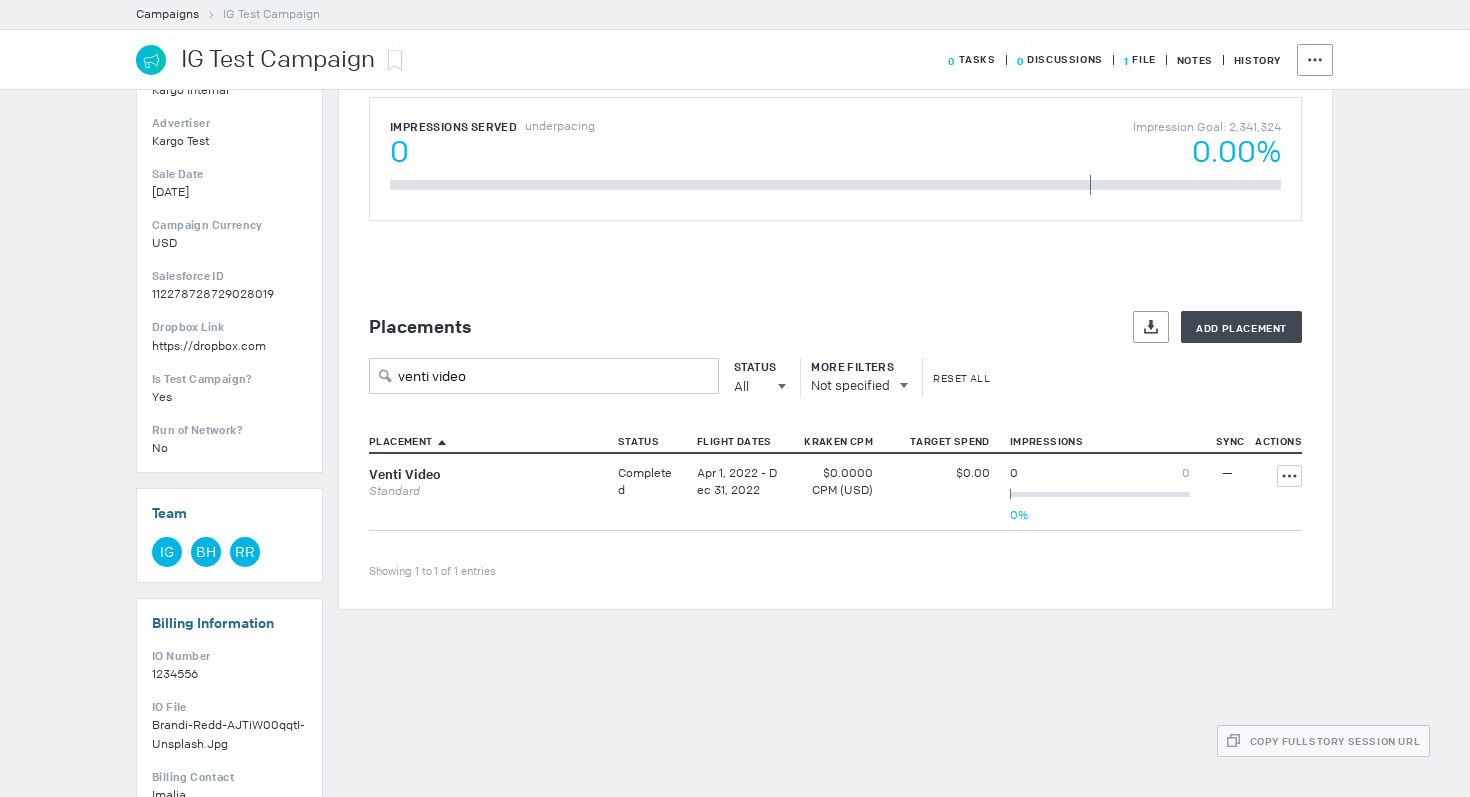 click on "Standard" at bounding box center [483, 491] 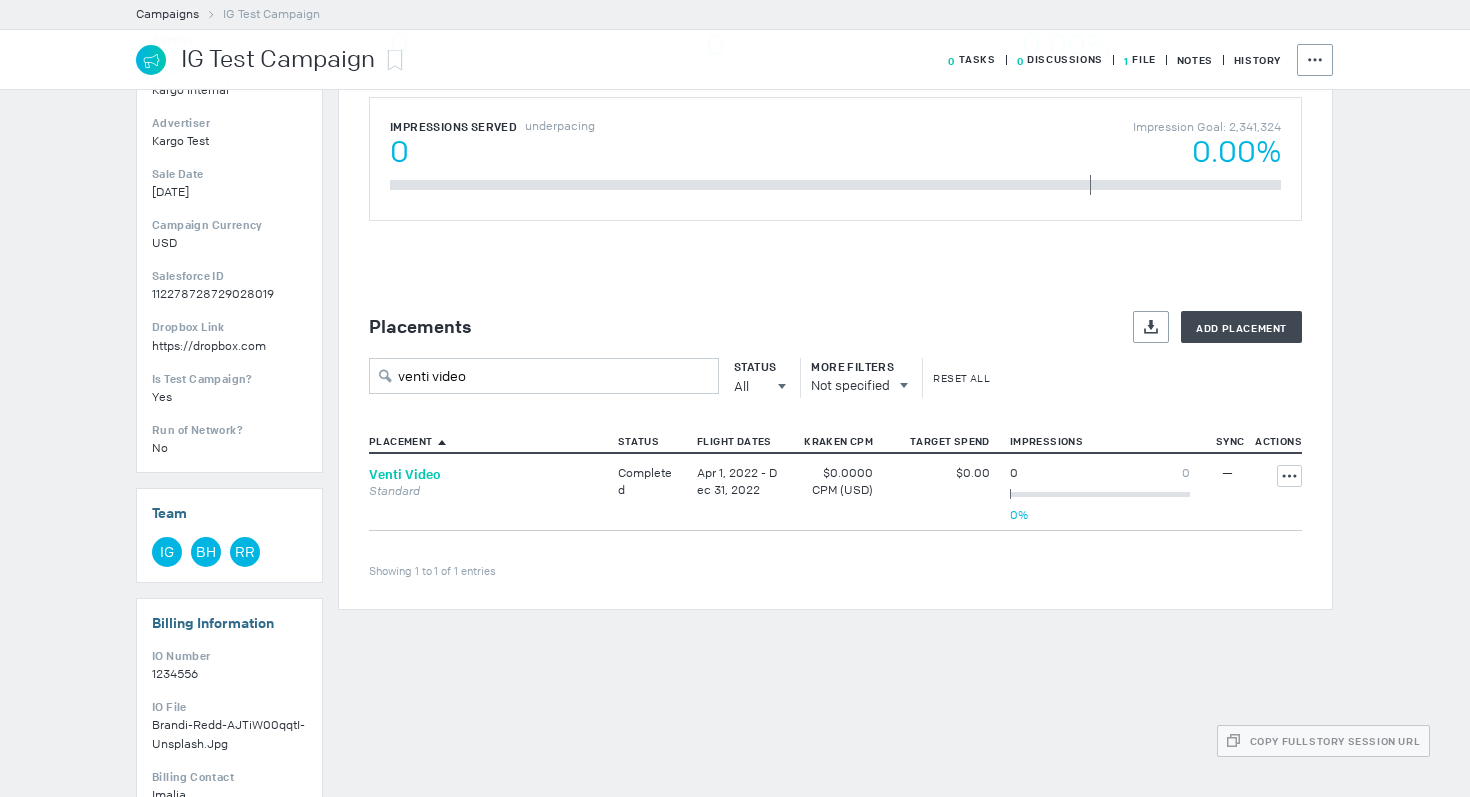 click on "Venti Video" at bounding box center (405, 474) 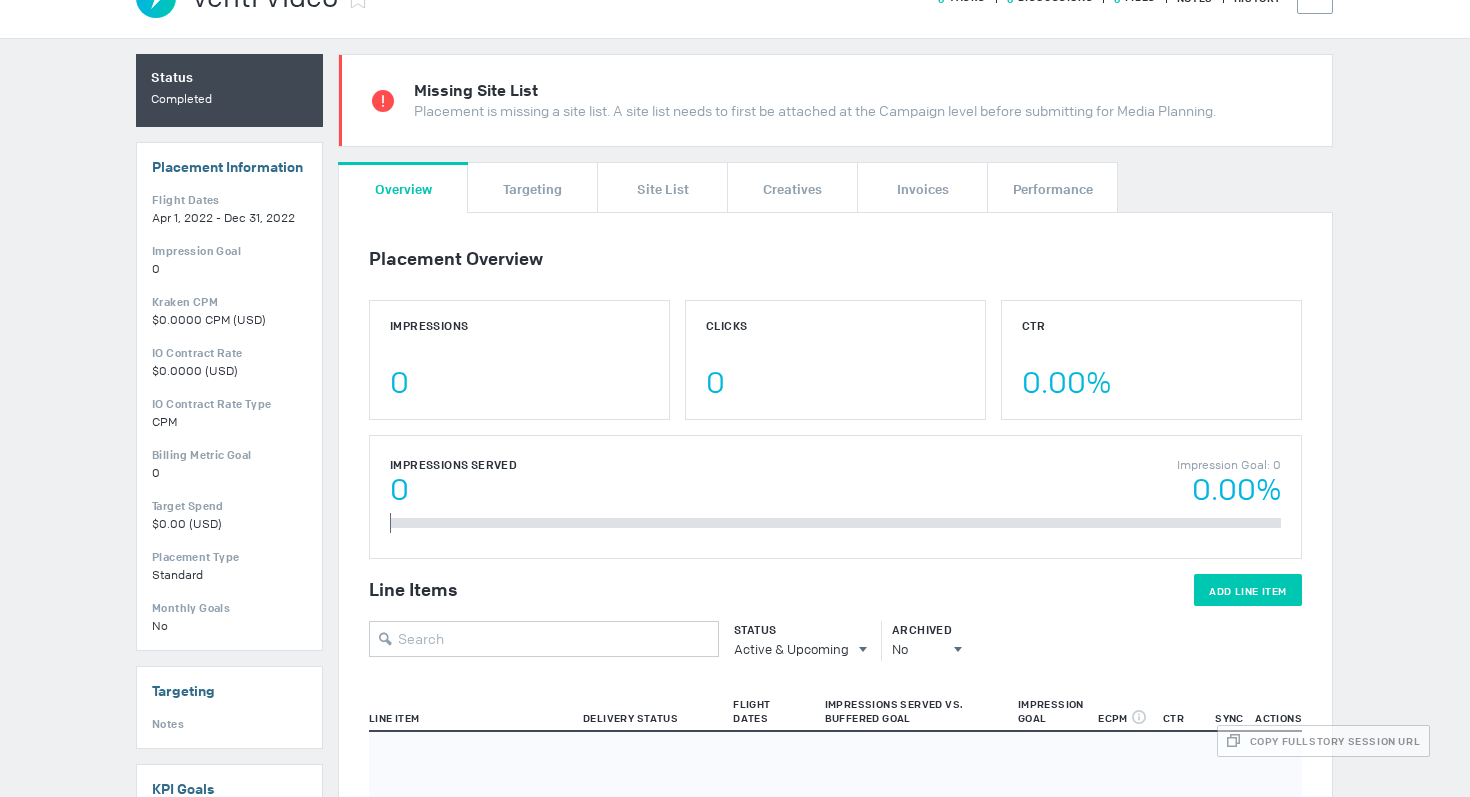 scroll, scrollTop: 182, scrollLeft: 0, axis: vertical 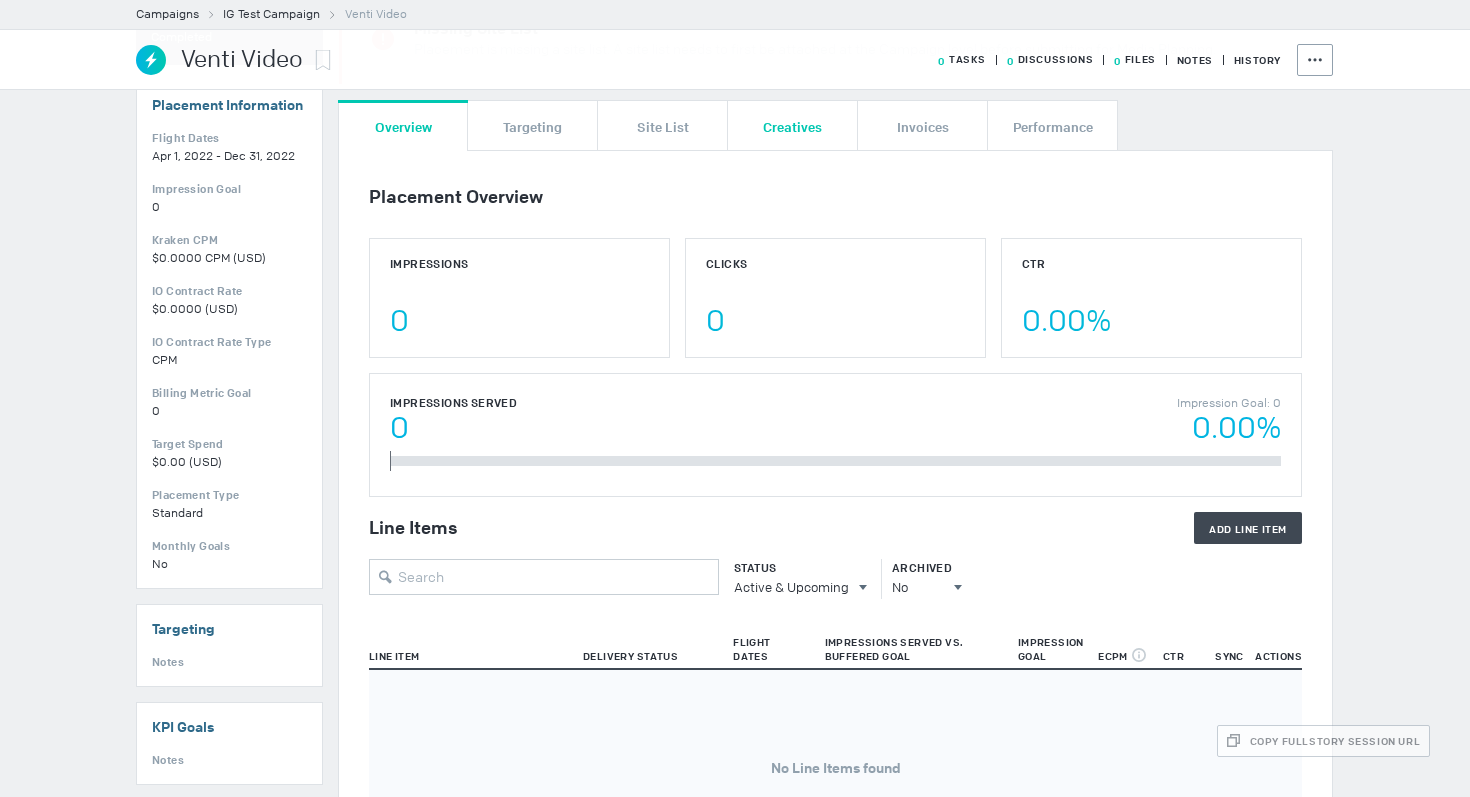click on "Creatives" at bounding box center (792, 126) 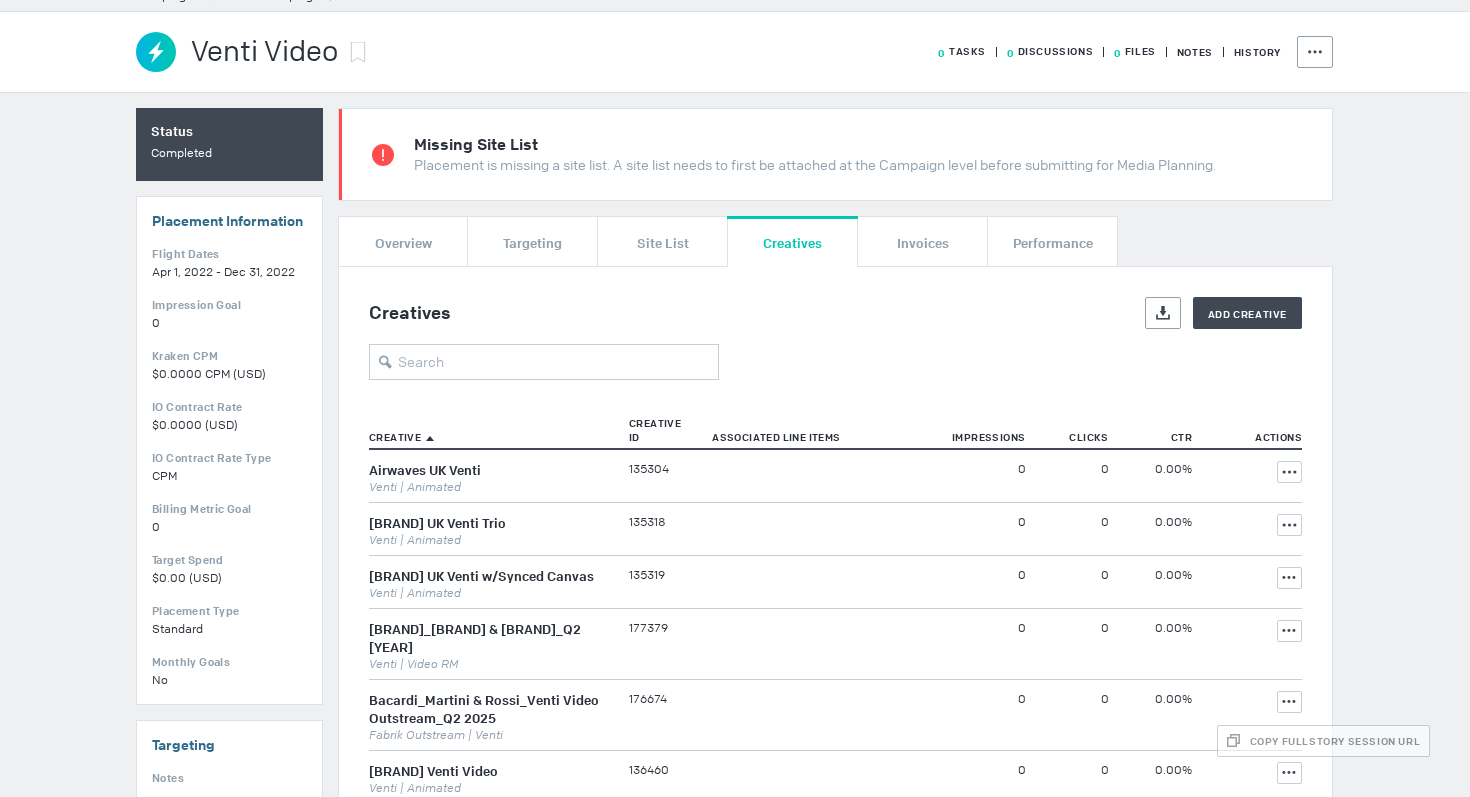 scroll, scrollTop: 39, scrollLeft: 0, axis: vertical 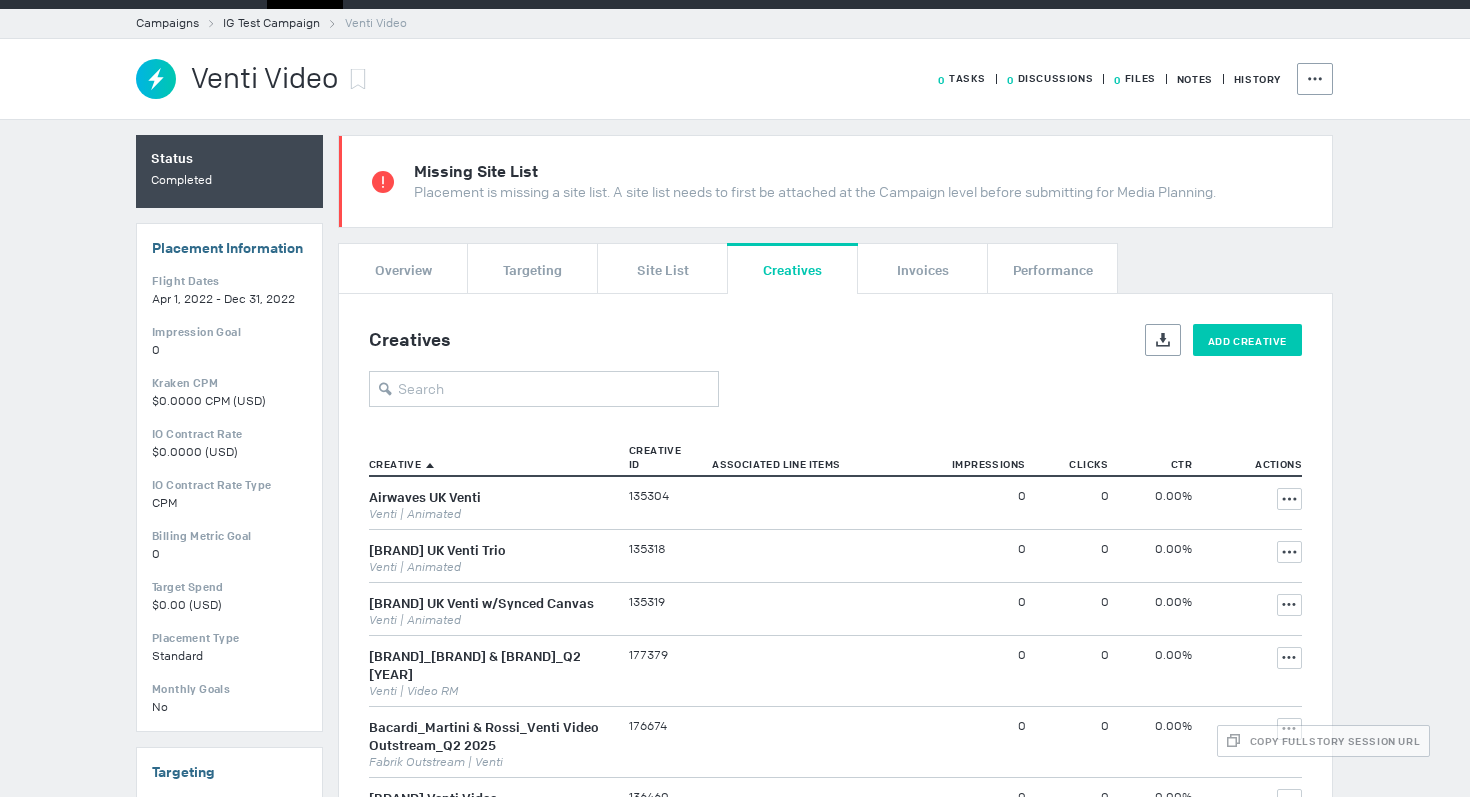 click on "Add Creative" at bounding box center [1247, 340] 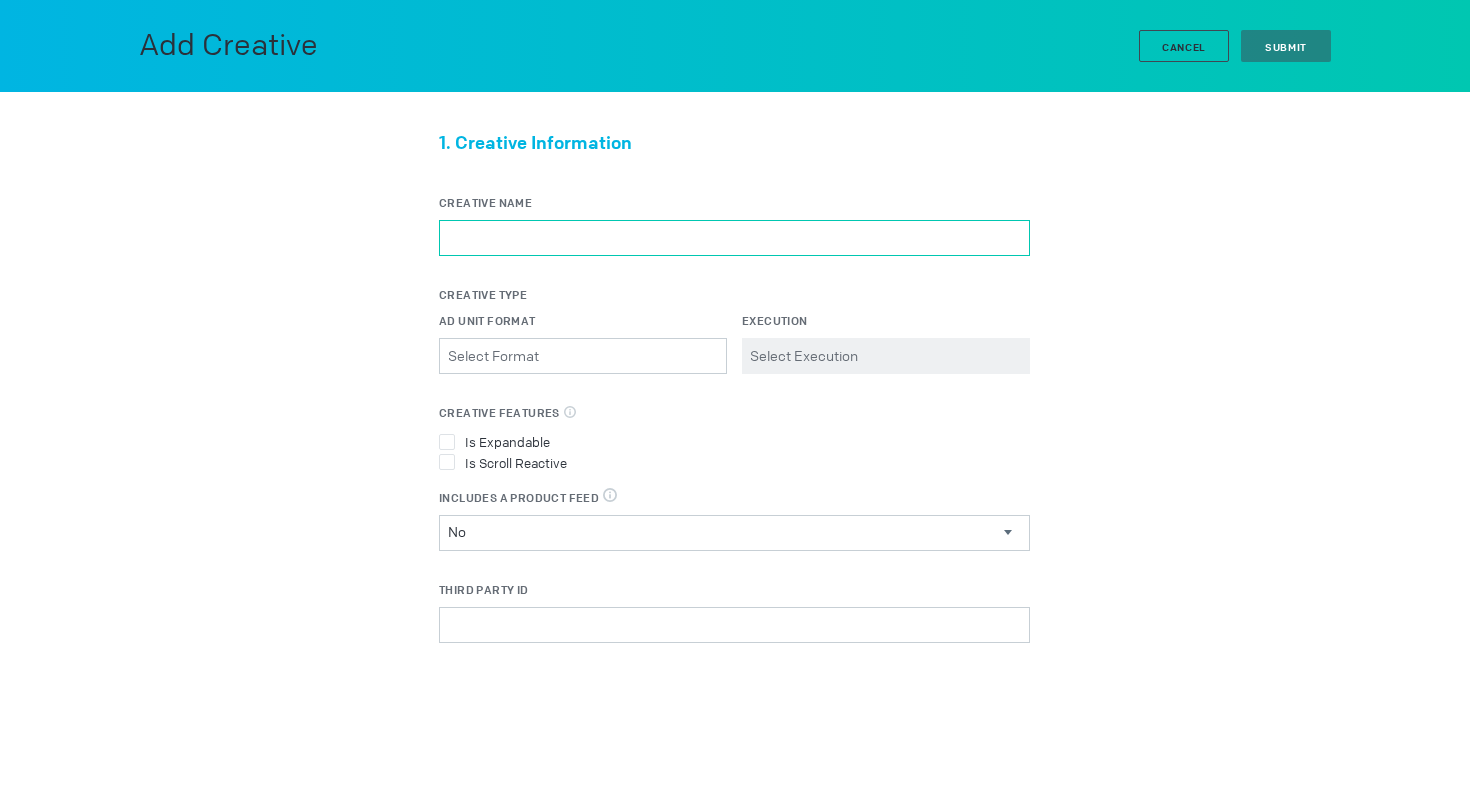 click on "Creative Name" at bounding box center [734, 238] 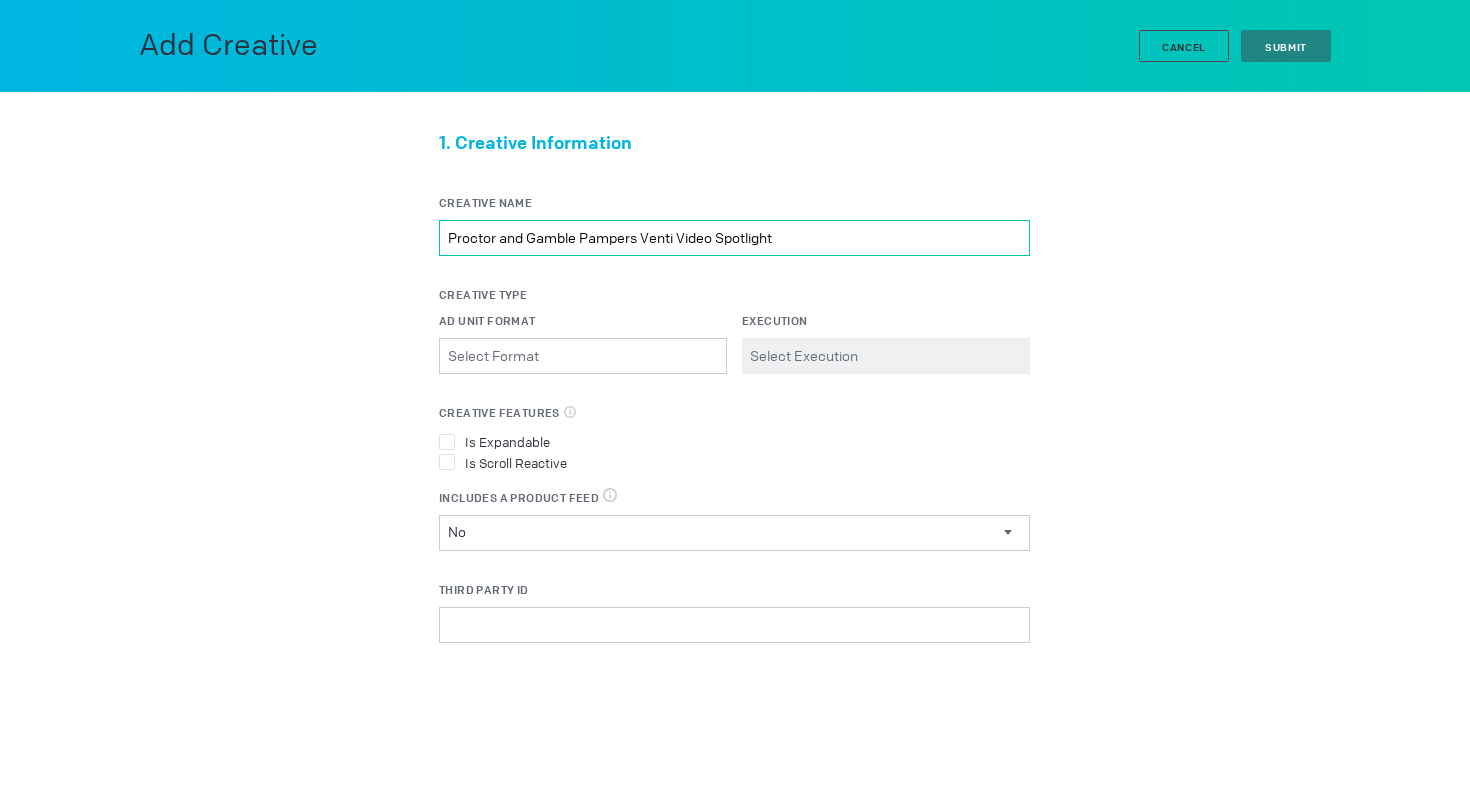 type on "Proctor and Gamble Pampers Venti Video Spotlight" 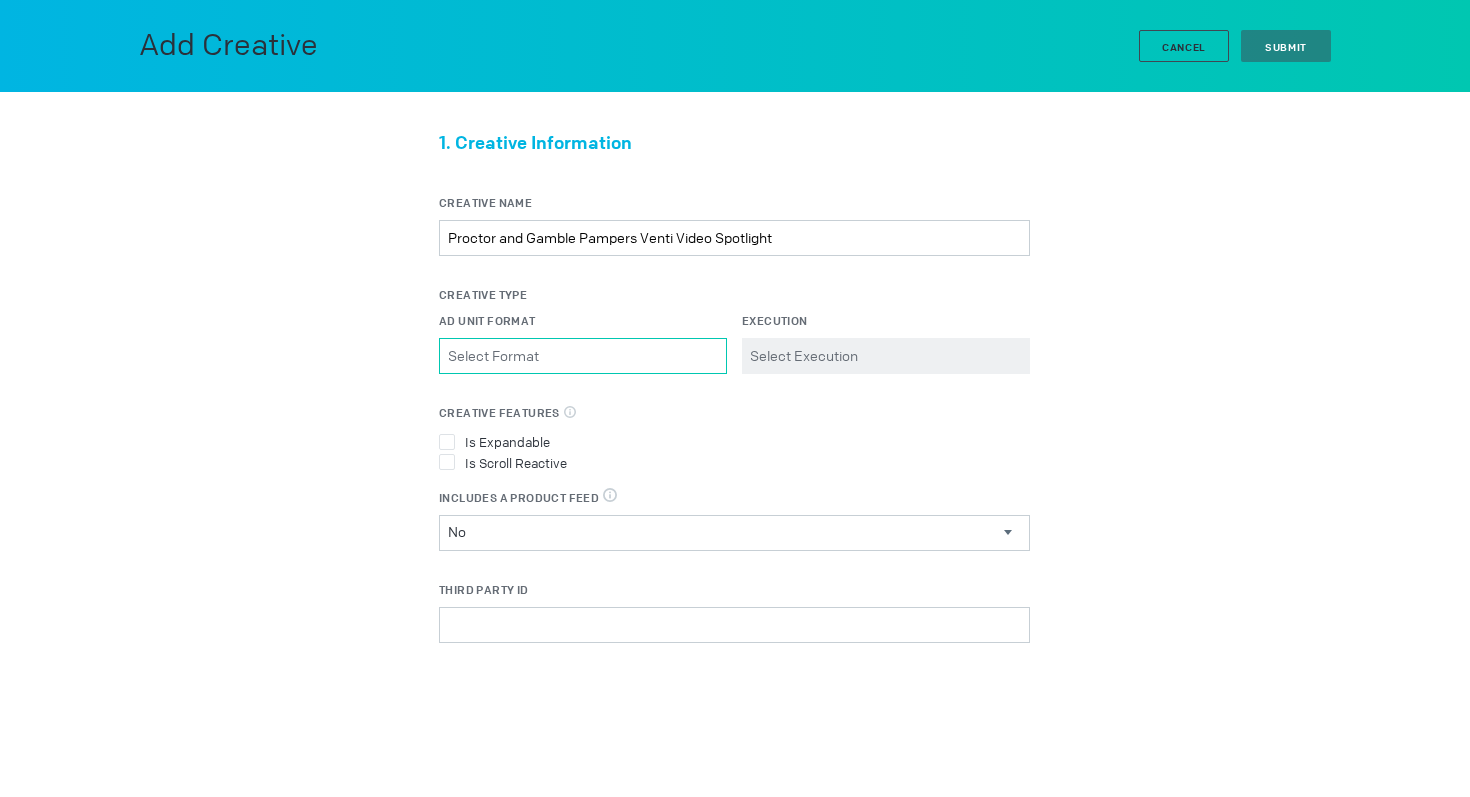 click on "Ad Unit Format Please select a valid item" at bounding box center [583, 356] 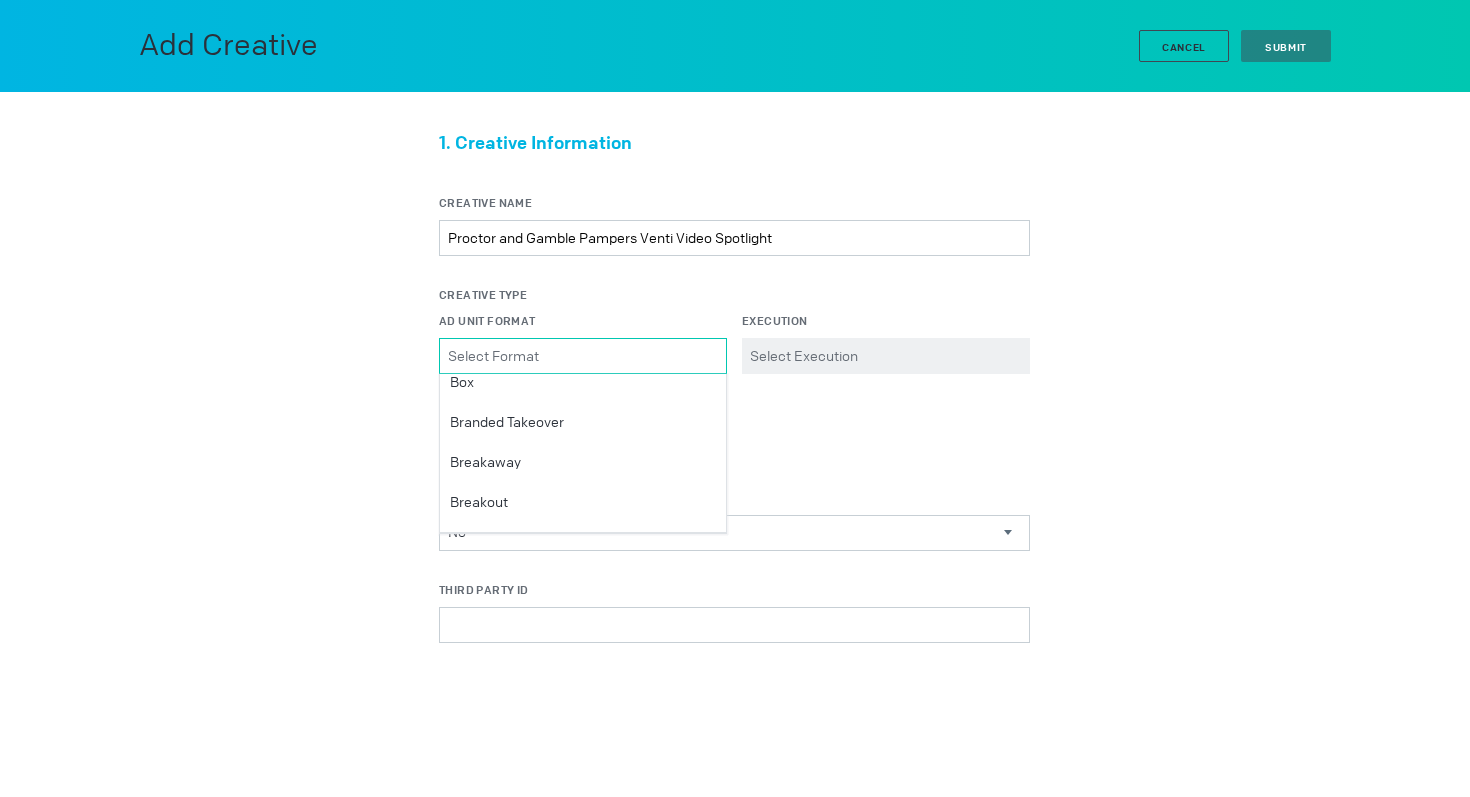 scroll, scrollTop: 0, scrollLeft: 0, axis: both 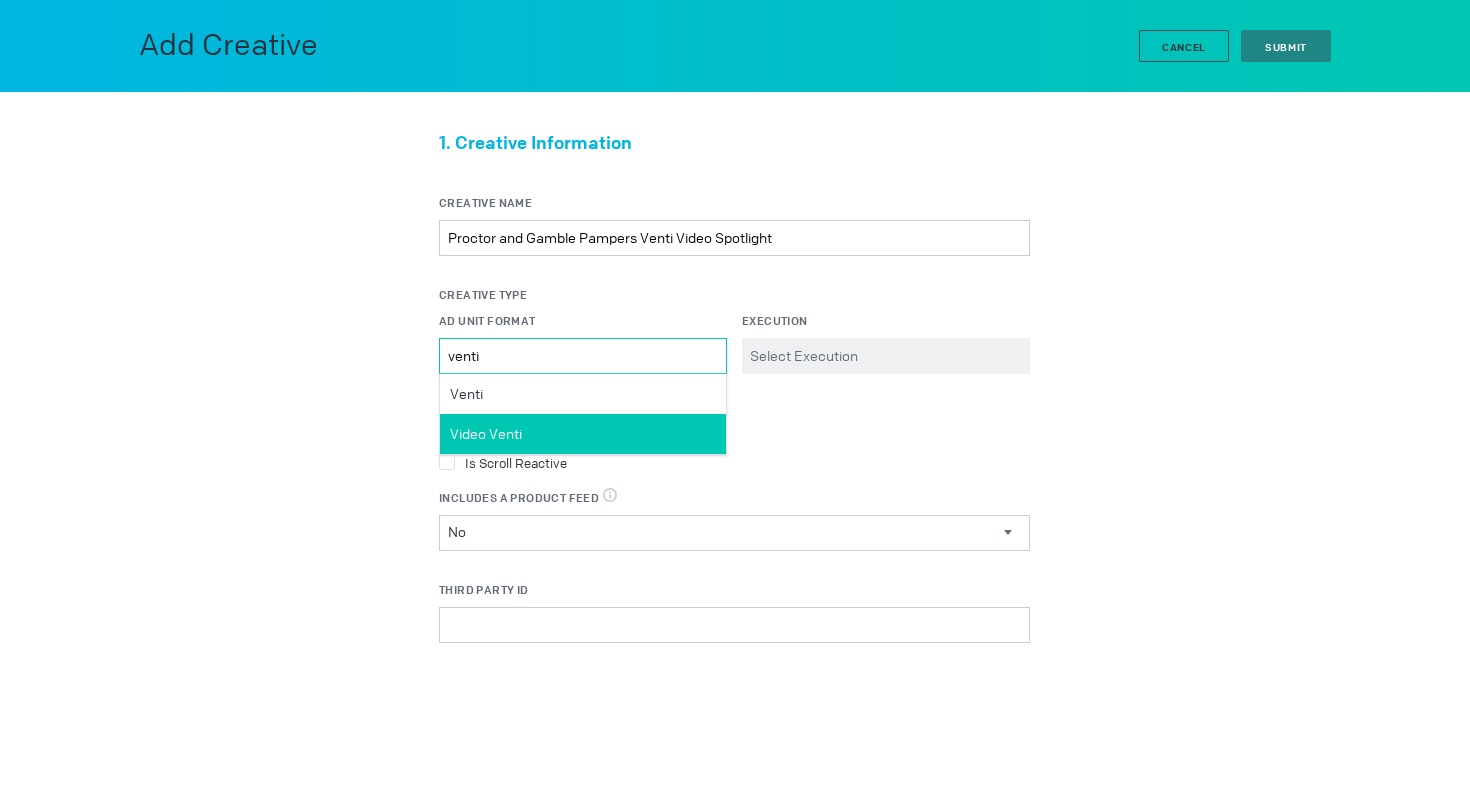 type on "venti" 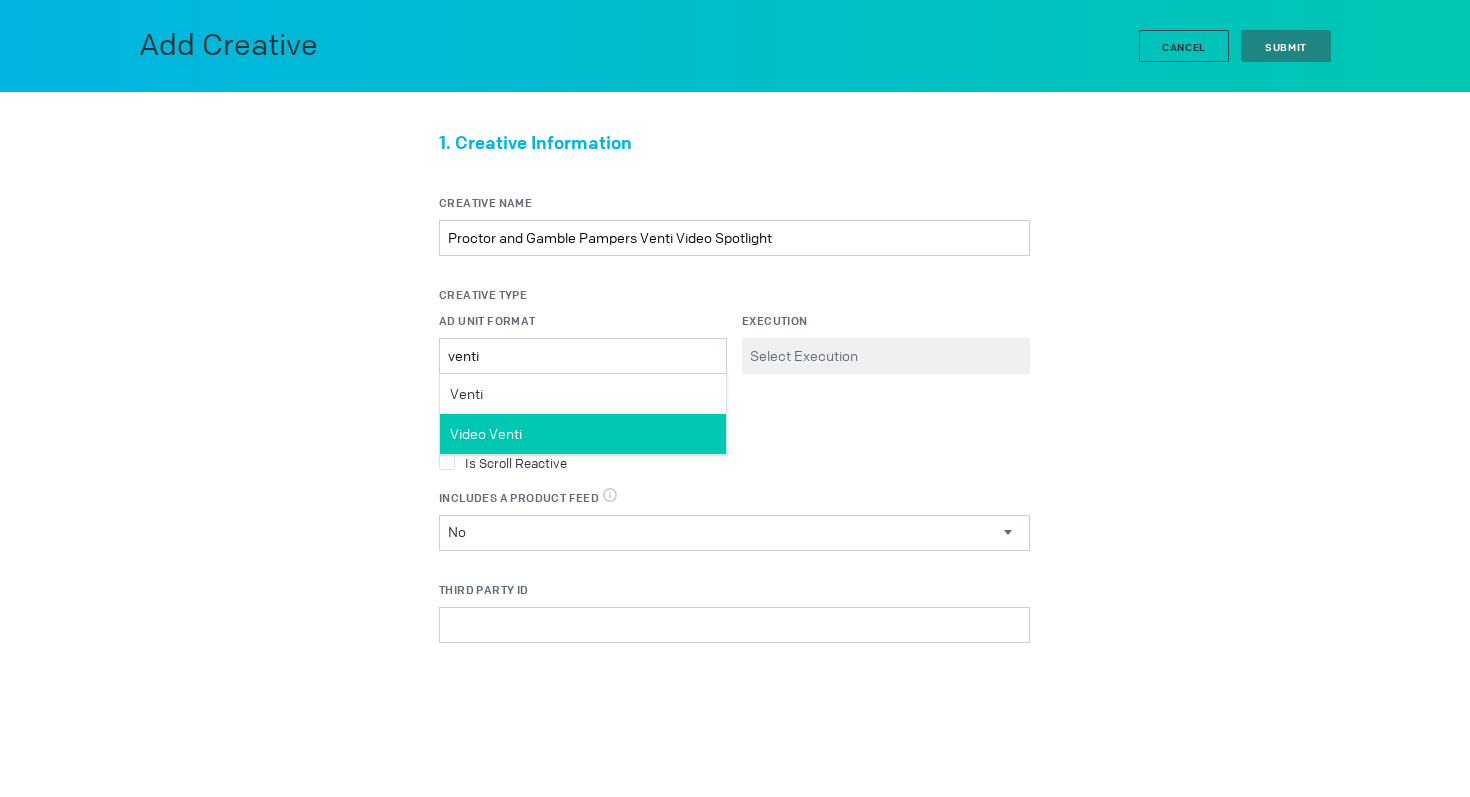 click on "Video Venti" at bounding box center [583, 434] 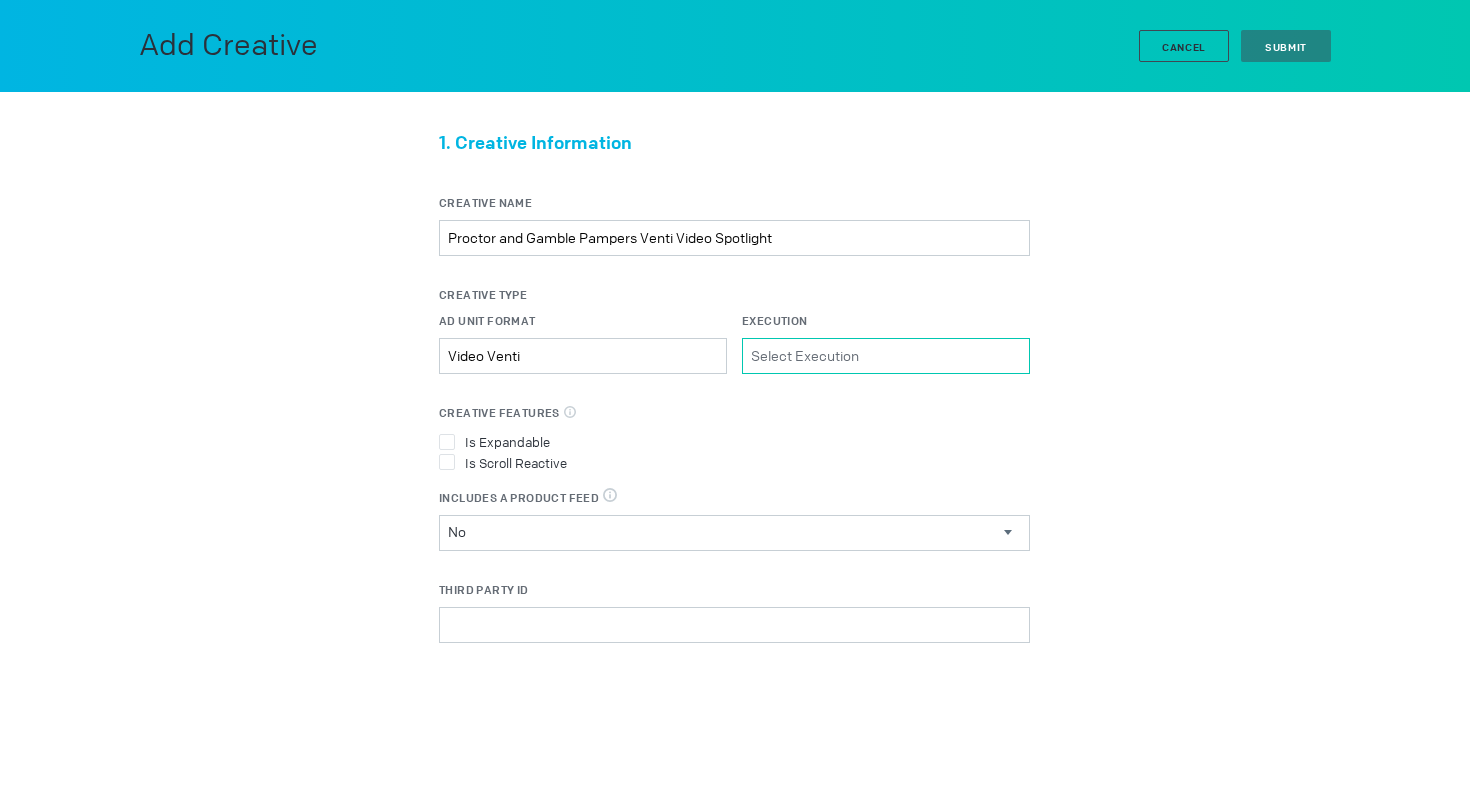click on "Execution Please select a valid item" at bounding box center [886, 356] 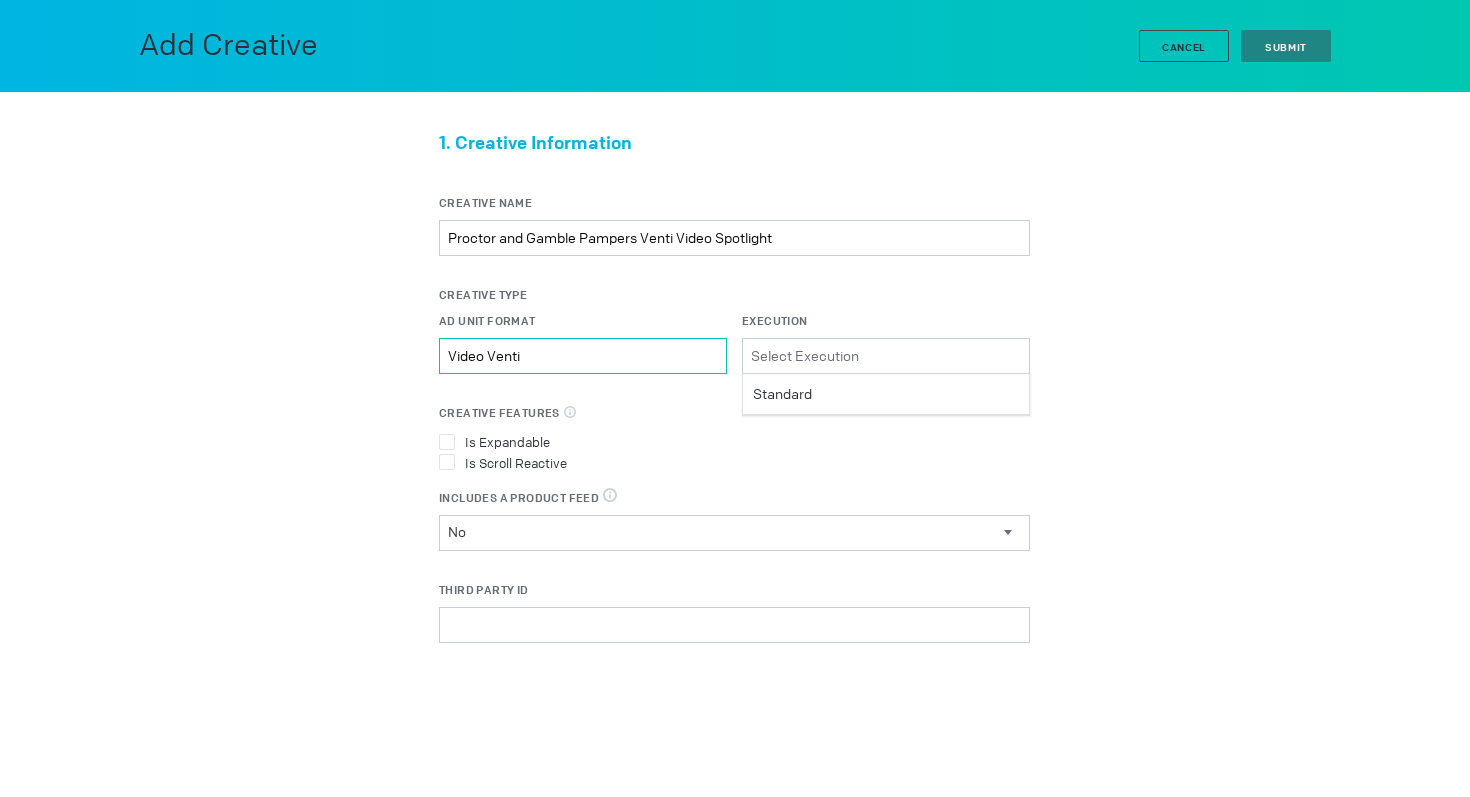 click on "Video Venti" at bounding box center (583, 356) 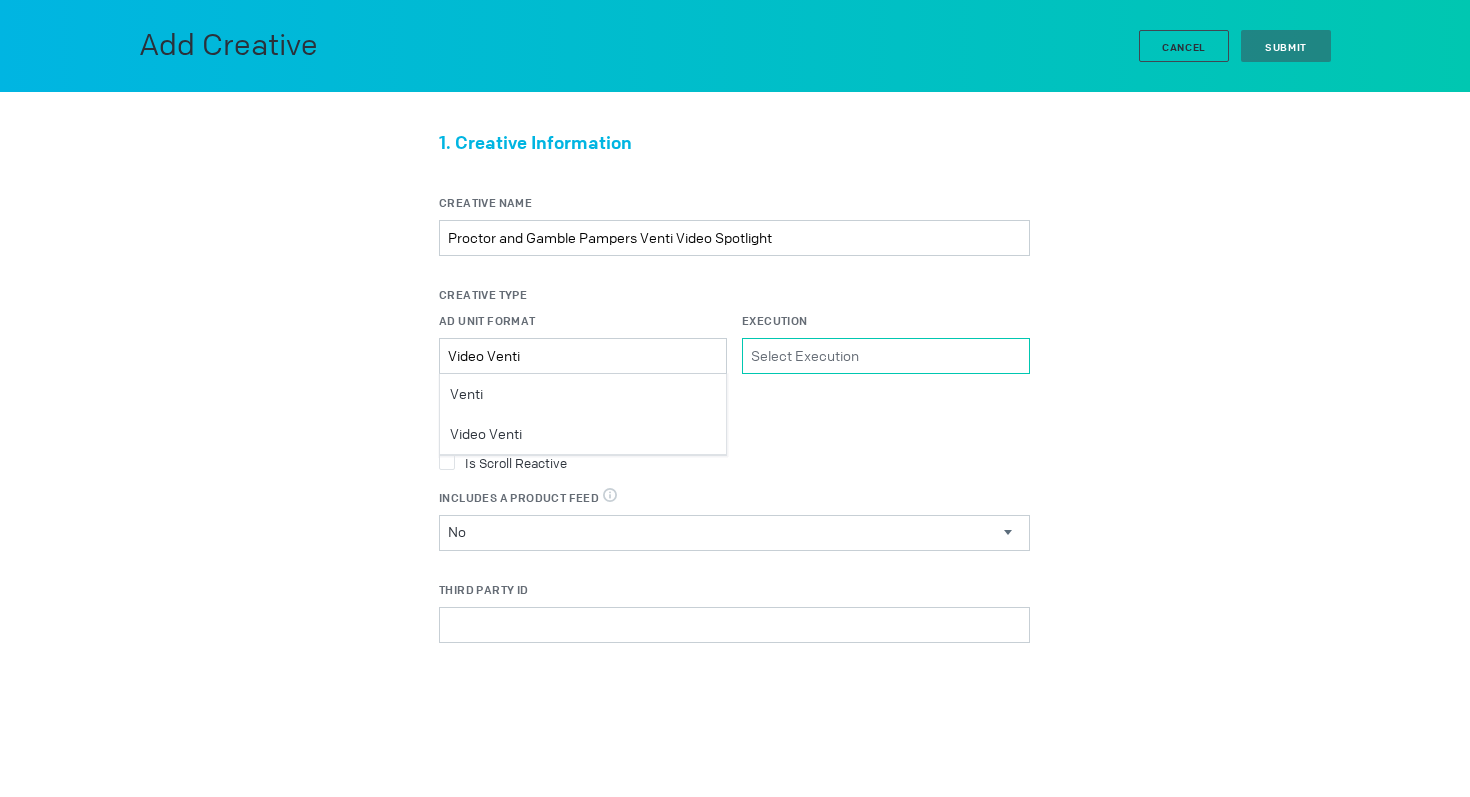 click on "Execution Please select a valid item" at bounding box center [886, 356] 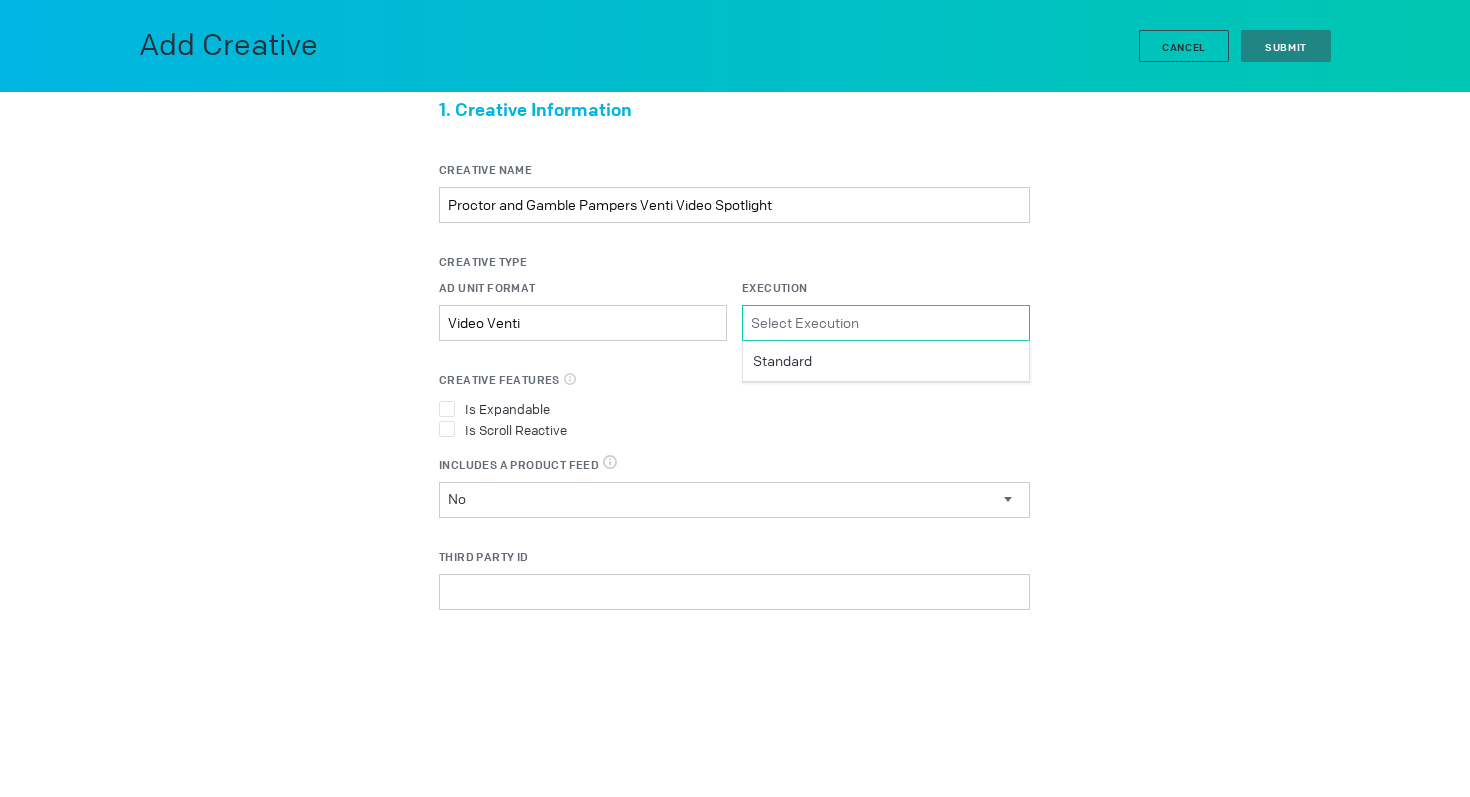 scroll, scrollTop: 5, scrollLeft: 0, axis: vertical 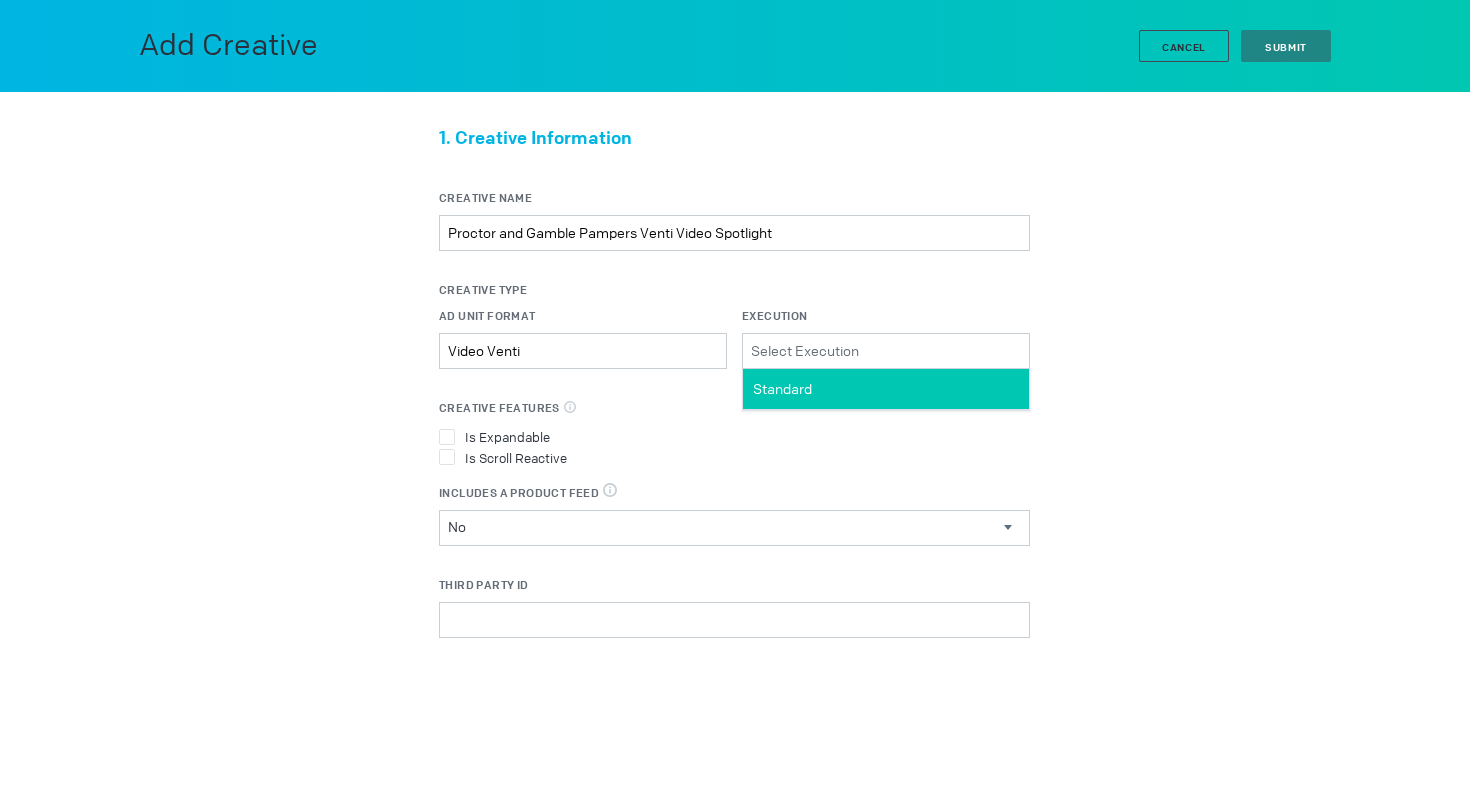click on "Standard" at bounding box center [886, 389] 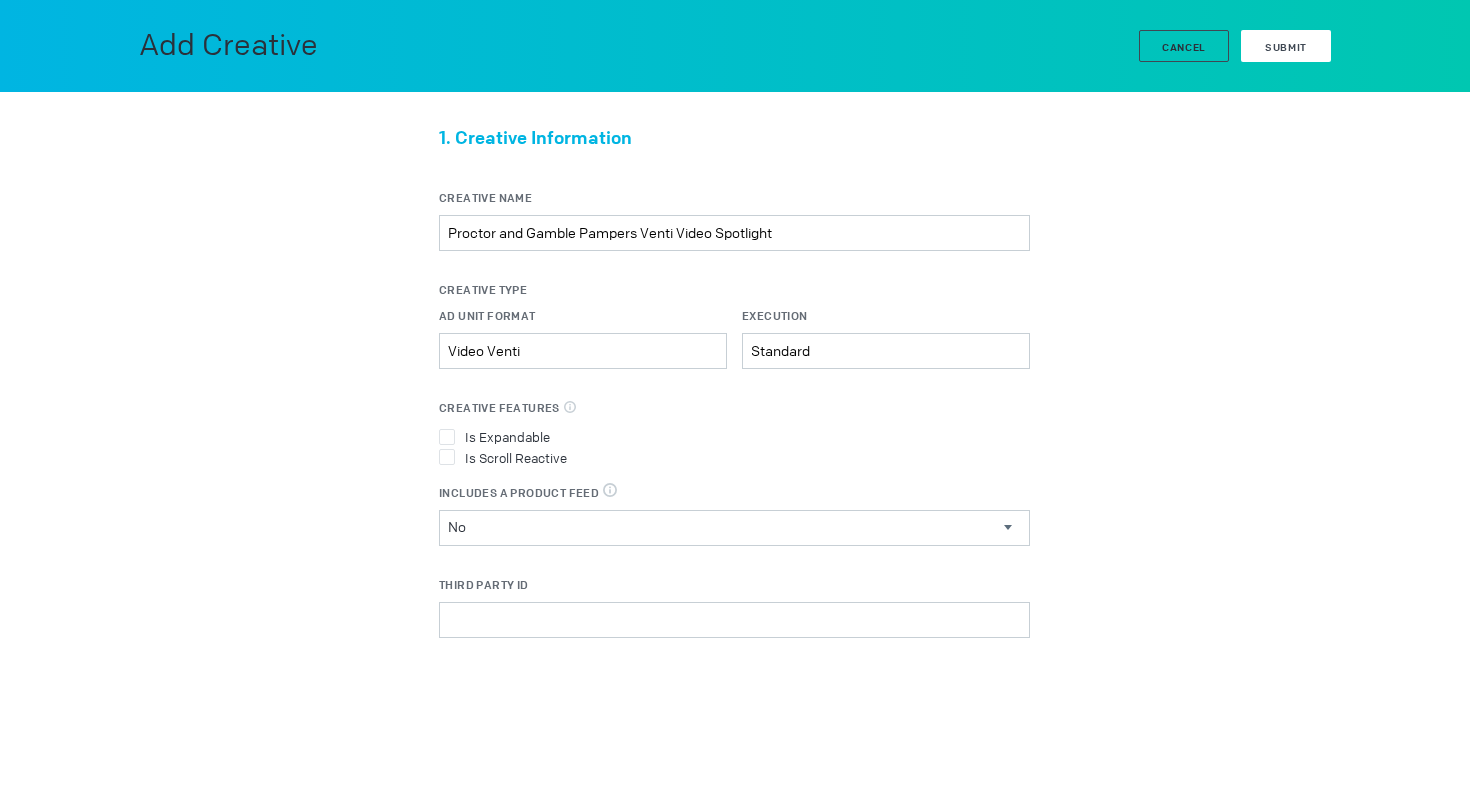click on "Submit" at bounding box center [1286, 46] 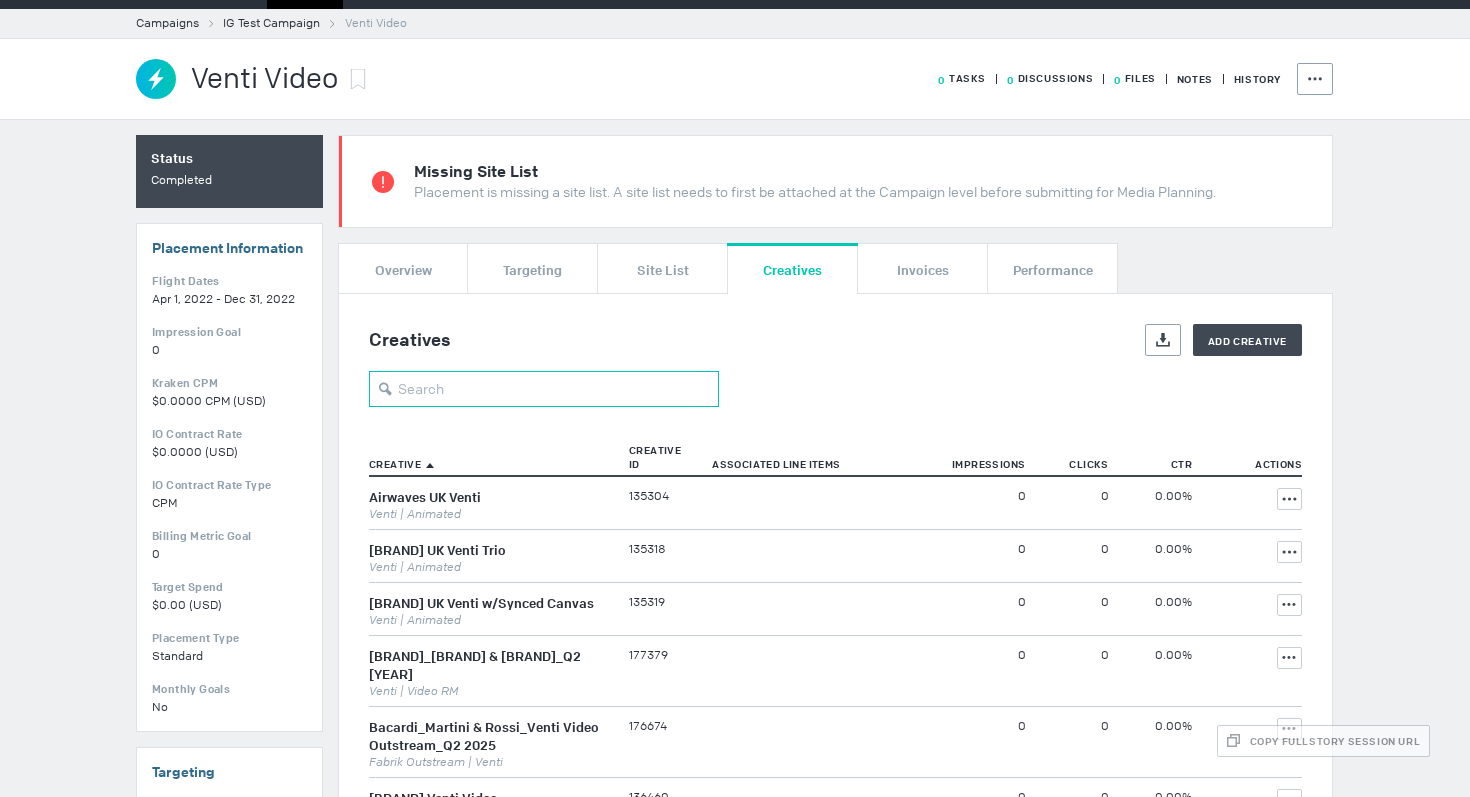 click at bounding box center (544, 389) 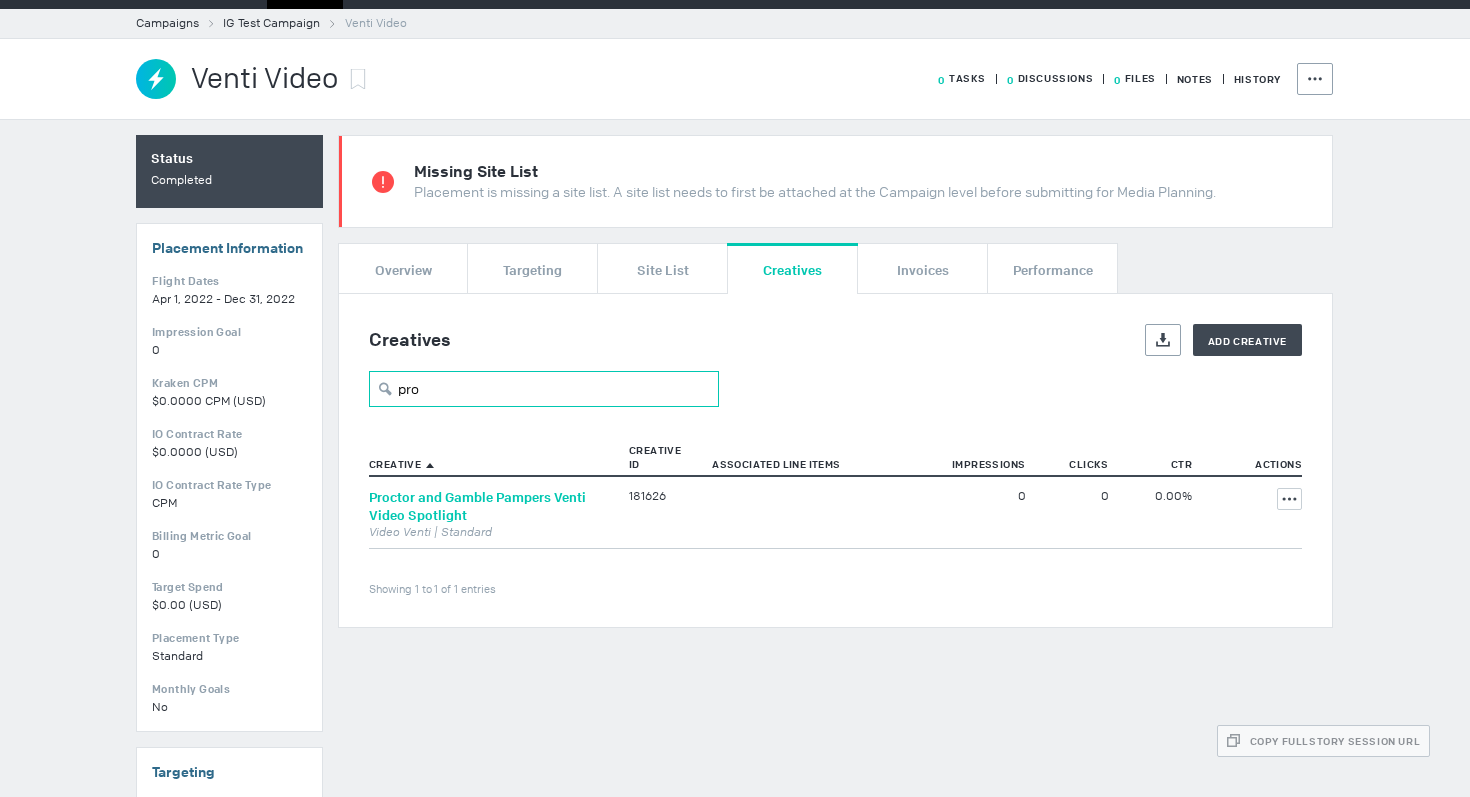 type on "pro" 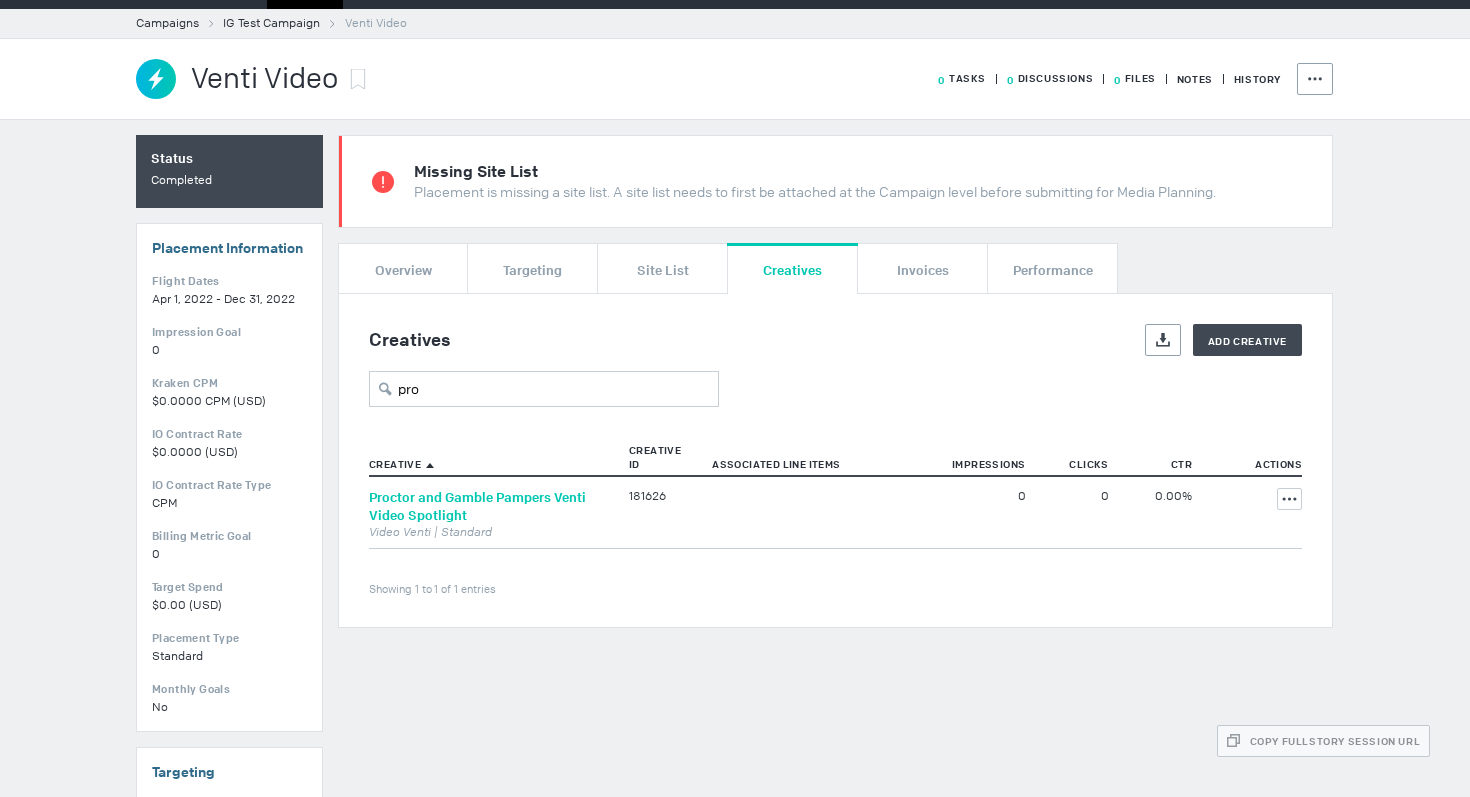 click on "Proctor and Gamble Pampers Venti Video Spotlight" at bounding box center [477, 506] 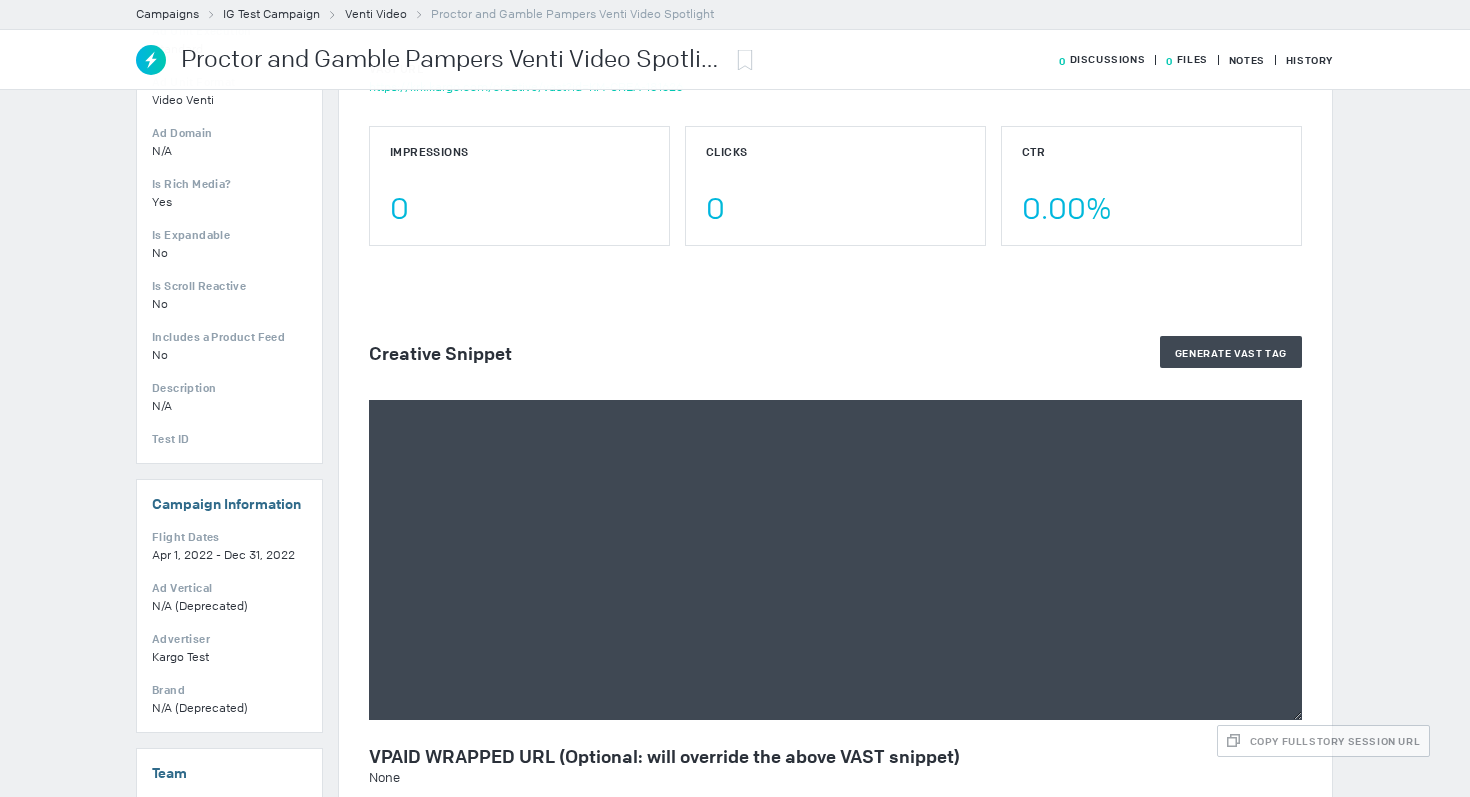 scroll, scrollTop: 253, scrollLeft: 0, axis: vertical 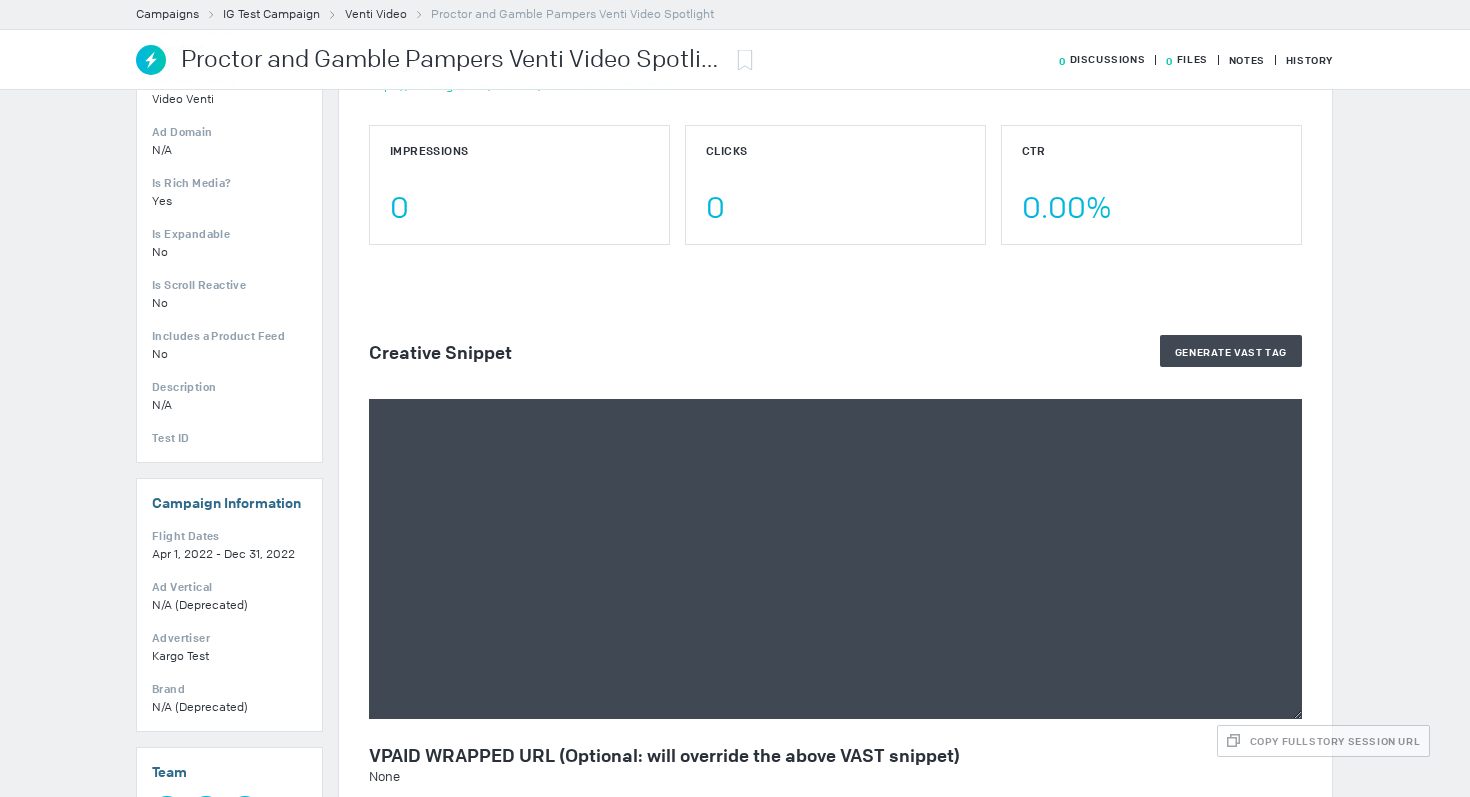 click at bounding box center [835, 559] 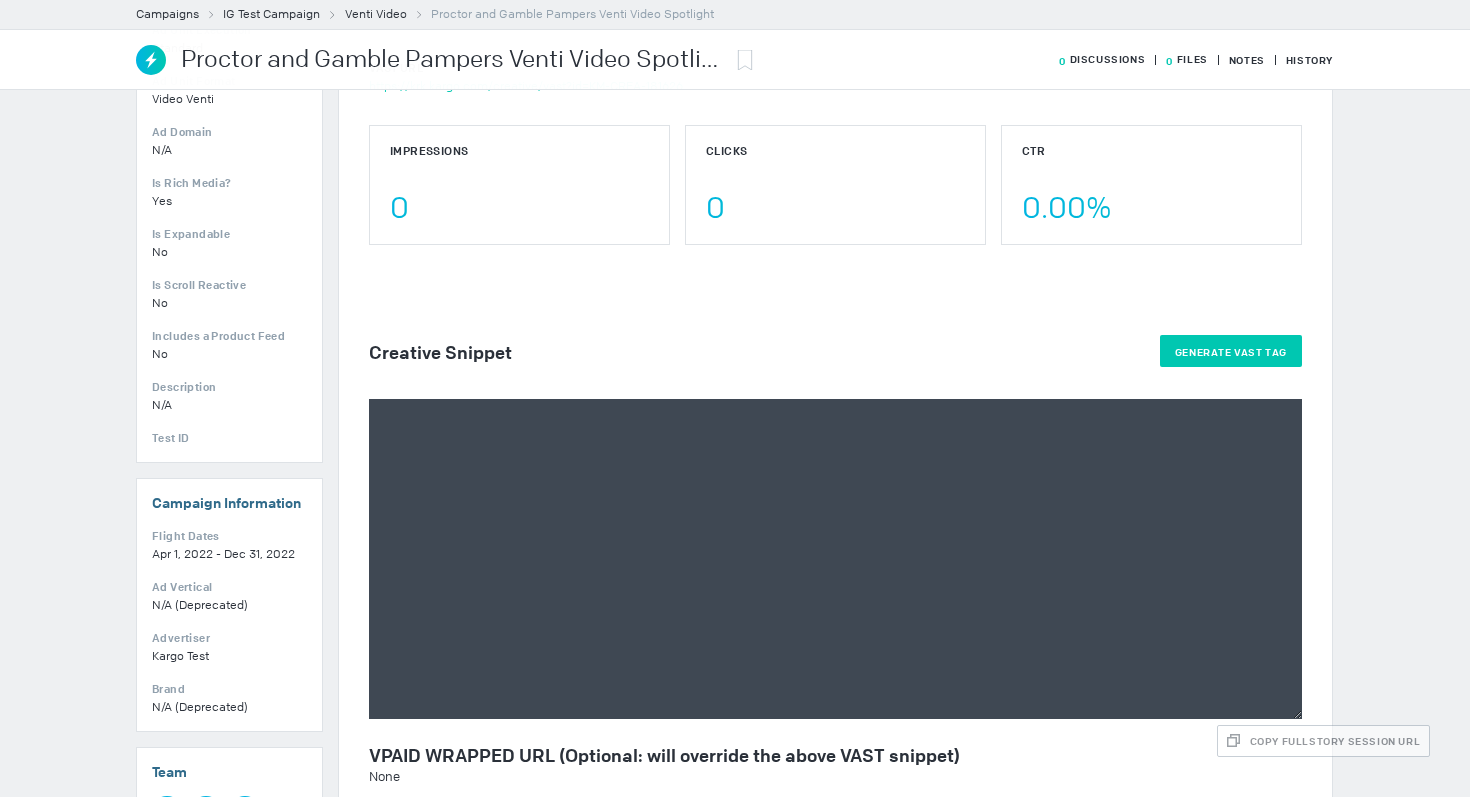 click on "Generate VAST Tag" at bounding box center [1231, 351] 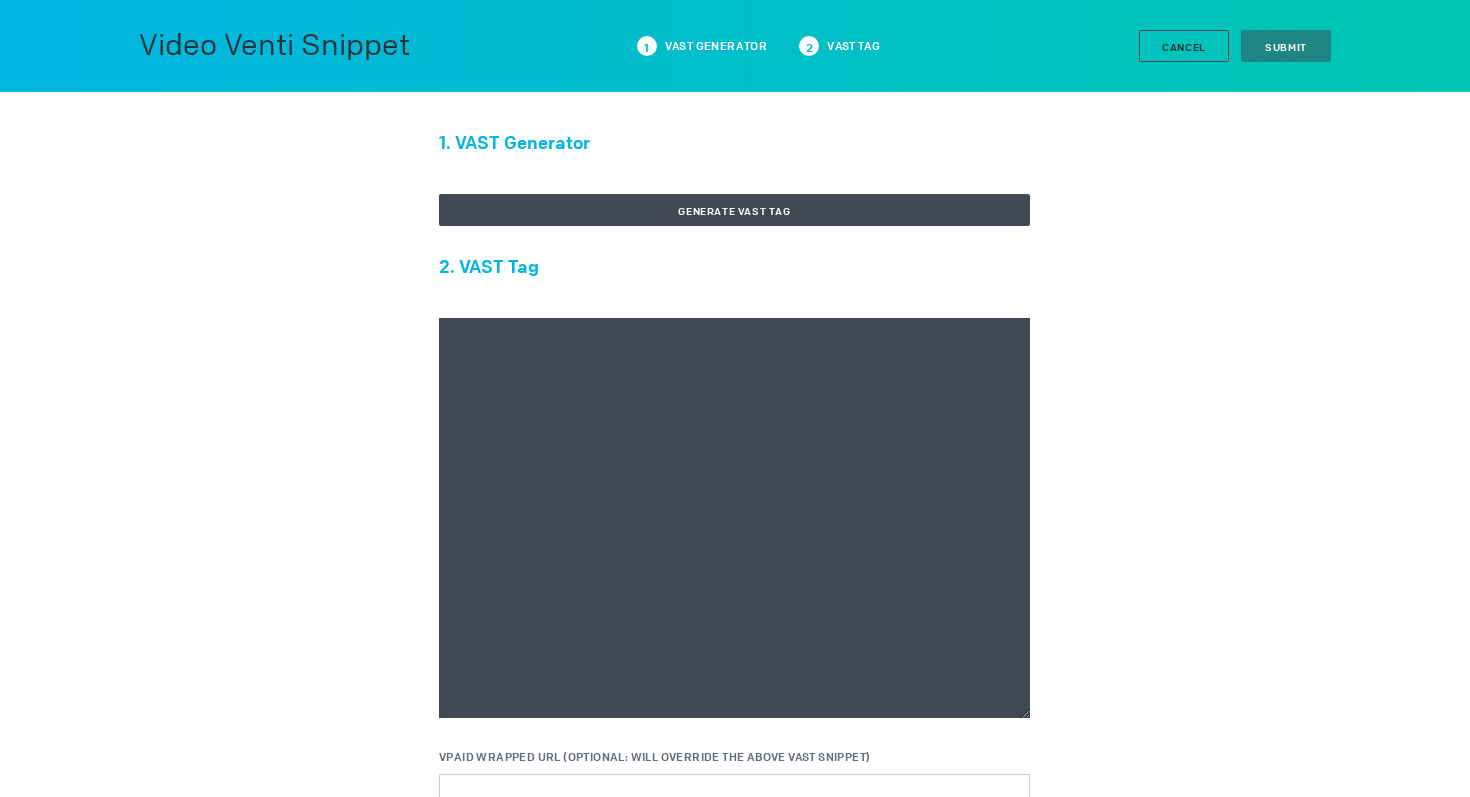 click at bounding box center [734, 518] 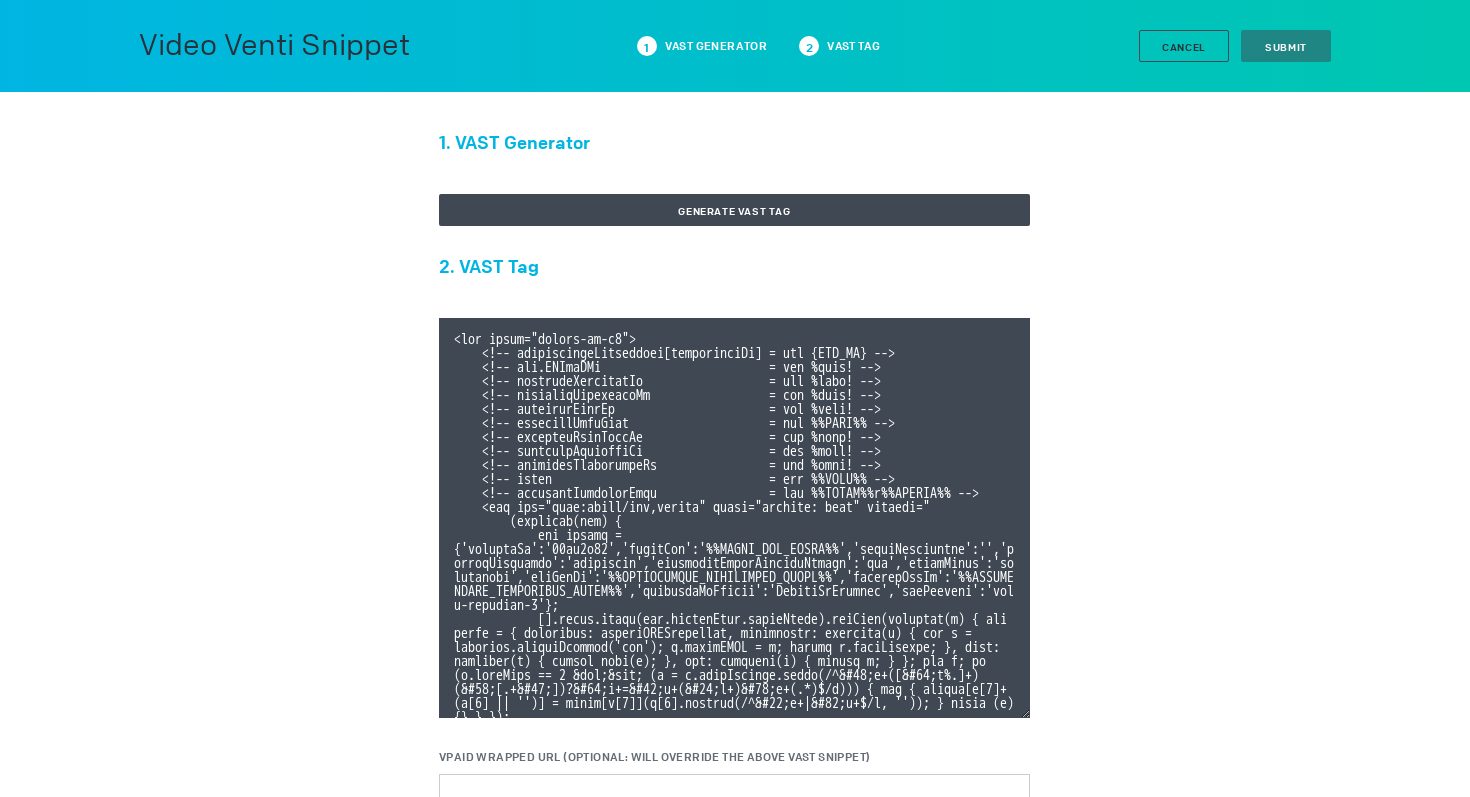 scroll, scrollTop: 372, scrollLeft: 0, axis: vertical 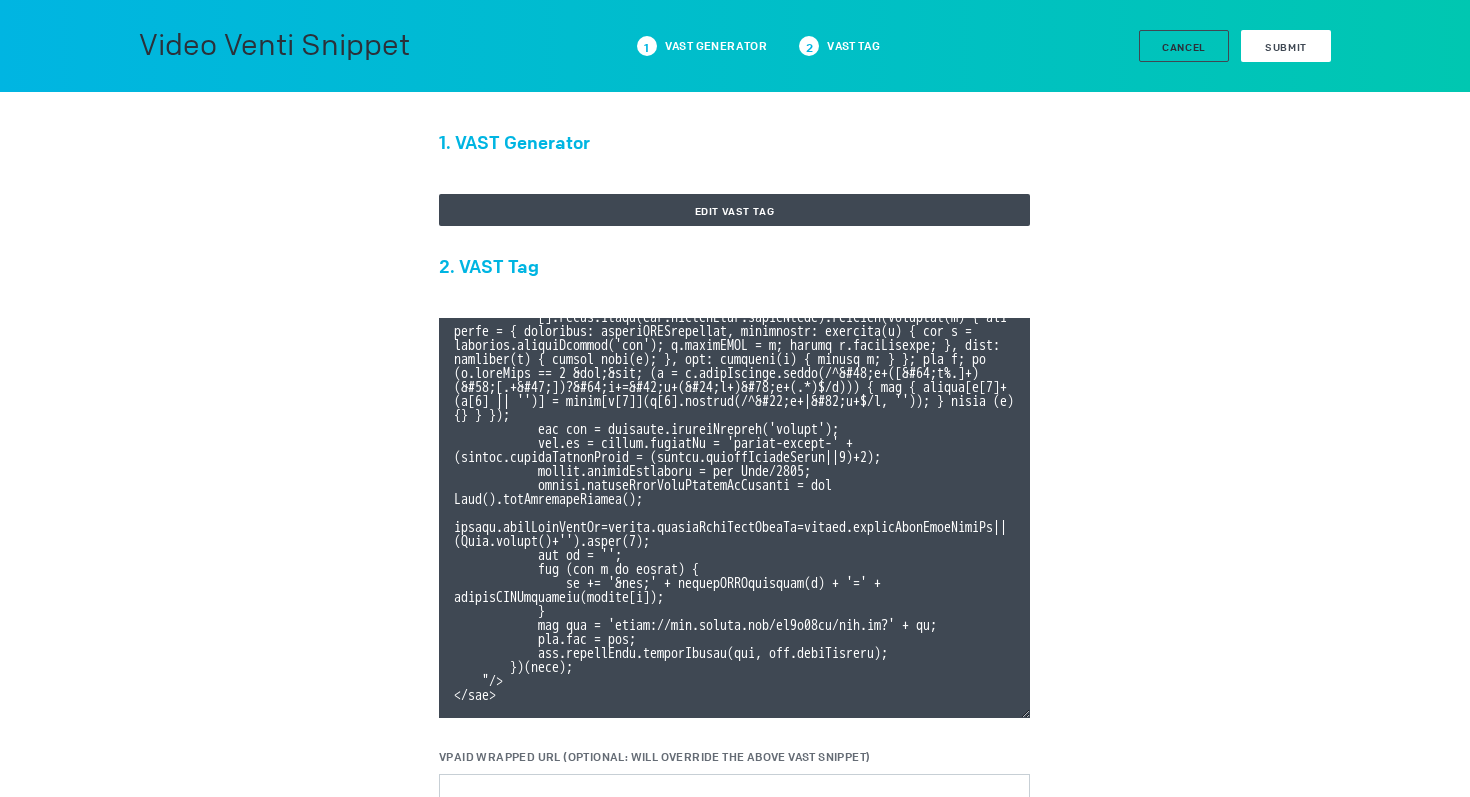 type on "<div class="celtra-ad-v3">
<!-- passthroughParameters[impressionId] = raw {IMP_ID} -->
<!-- eas.JWVjaWQh                        = raw %ecid! -->
<!-- externalCreativeId                  = raw %ecid! -->
<!-- externalPlacementId                 = raw %epid! -->
<!-- externalSiteId                      = raw %esid! -->
<!-- externalSiteName                    = raw %%SITE%% -->
<!-- externalLineItemId                  = raw %eaid! -->
<!-- externalCampaignId                  = raw %ebuy! -->
<!-- externalAdvertiserId                = raw %eadv! -->
<!-- coppa                               = raw %%TFCD%% -->
<!-- externalCreativeSize                = raw %%WIDTH%%x%%HEIGHT%% -->
<img src="data:image/png,celtra" style="display: none" onerror="
(function(img) {
var params = {'accountId':'13be8f66','clickUrl':'%%CLICK_URL_UNESC%%','widthBreakpoint':'','expandDirection':'undefined','preferredClickThroughWindow':'new','clickEvent':'advertiser','io..." 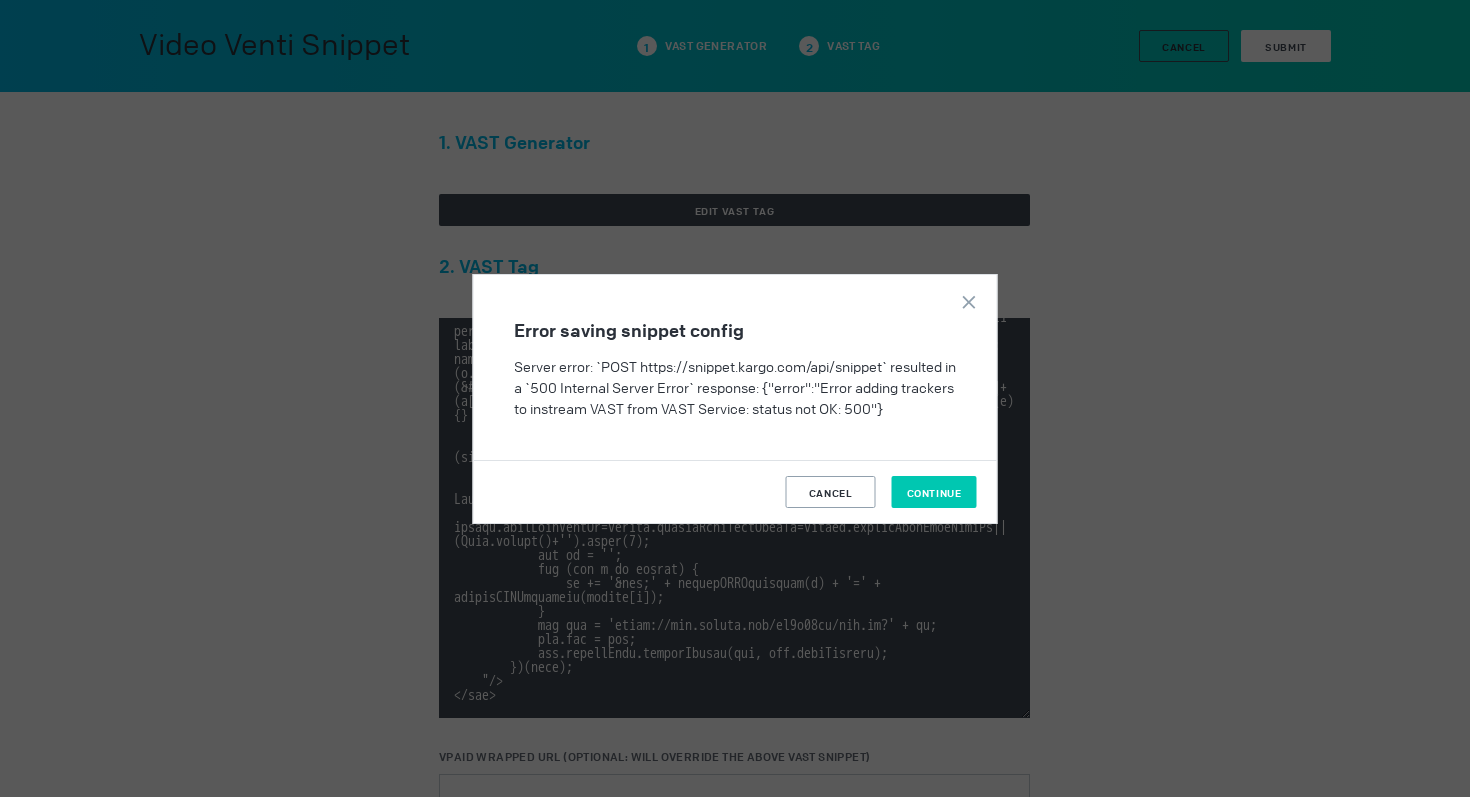 click on "Continue" at bounding box center [934, 492] 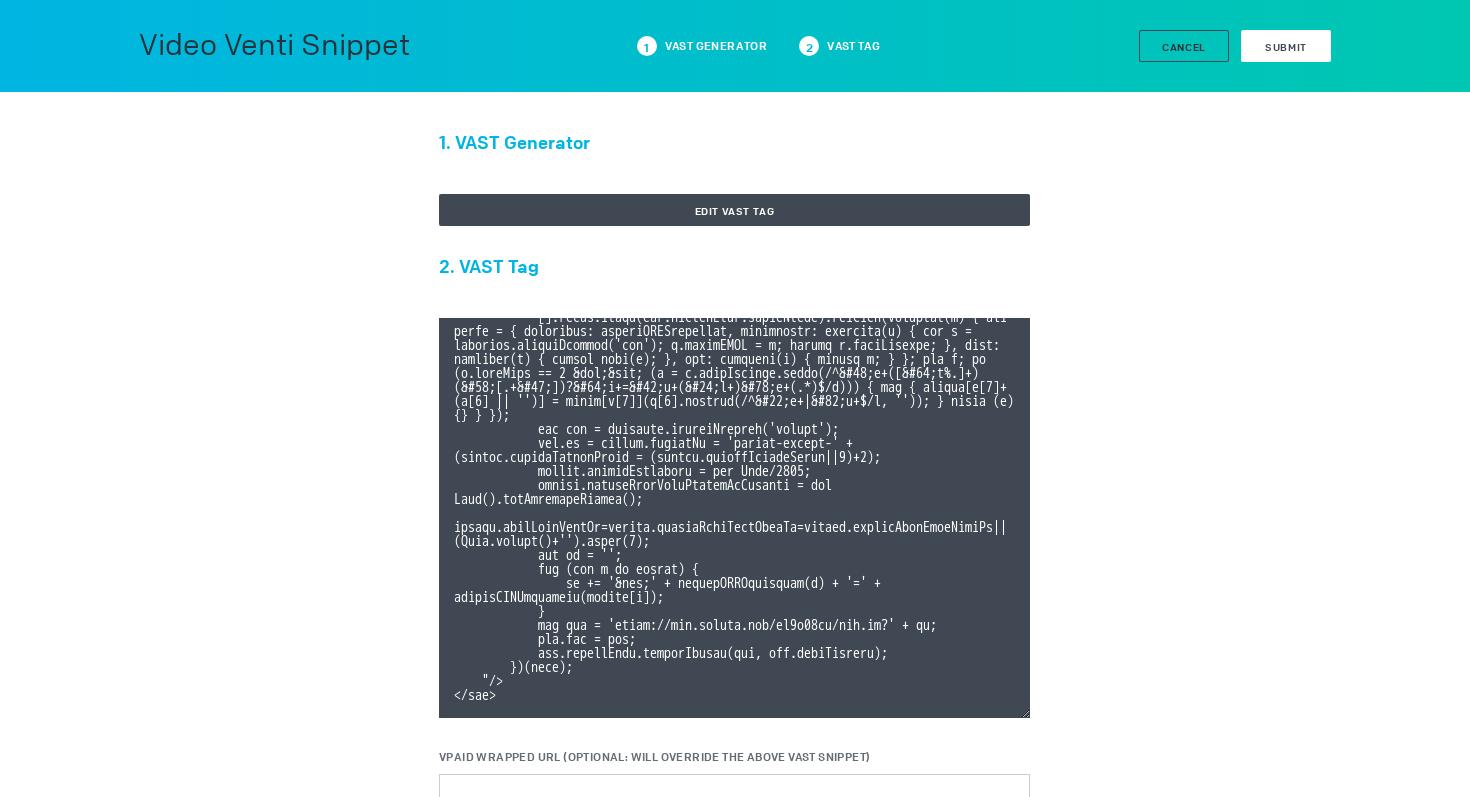 click on "Submit" at bounding box center (1286, 47) 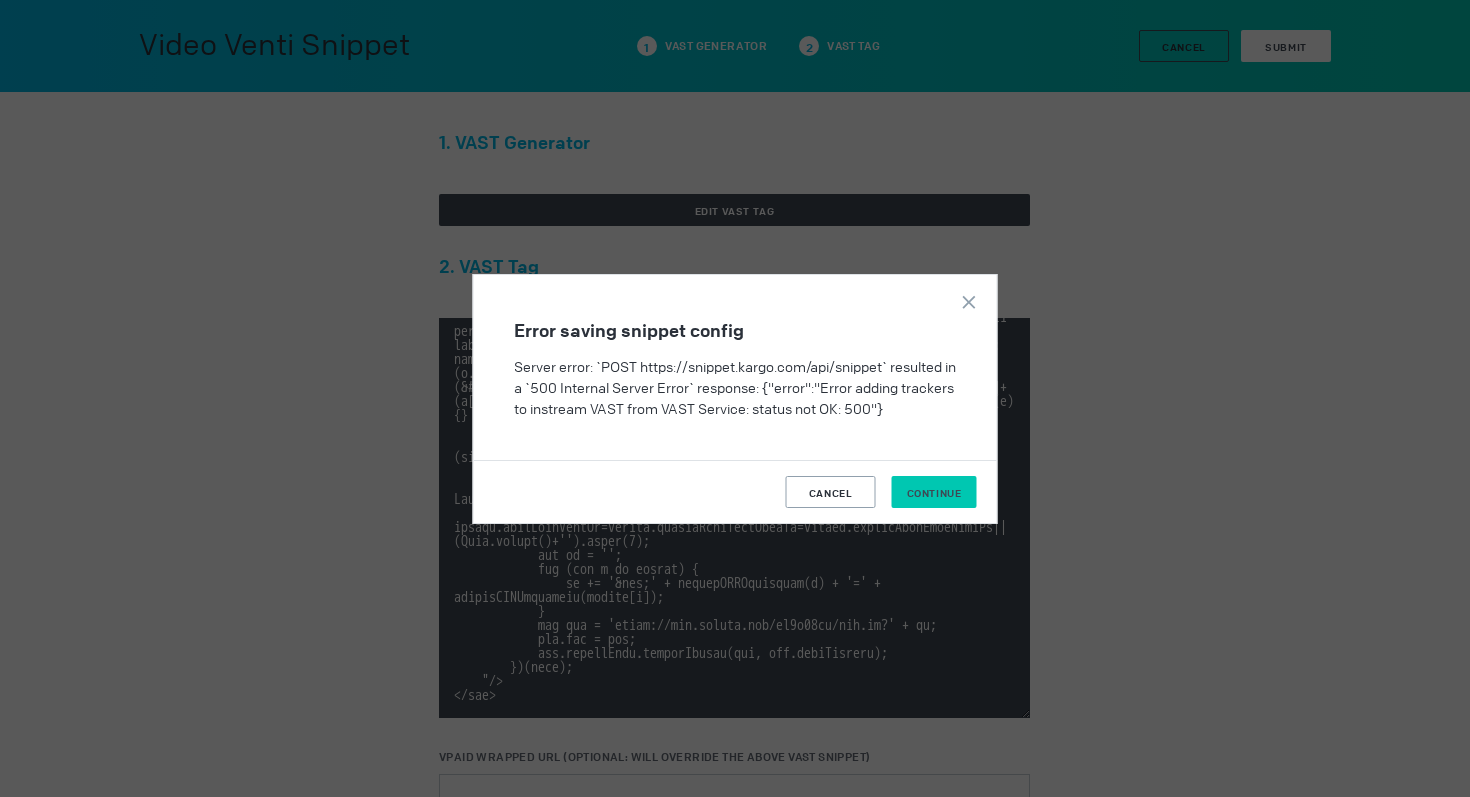 click on "Continue" at bounding box center (934, 493) 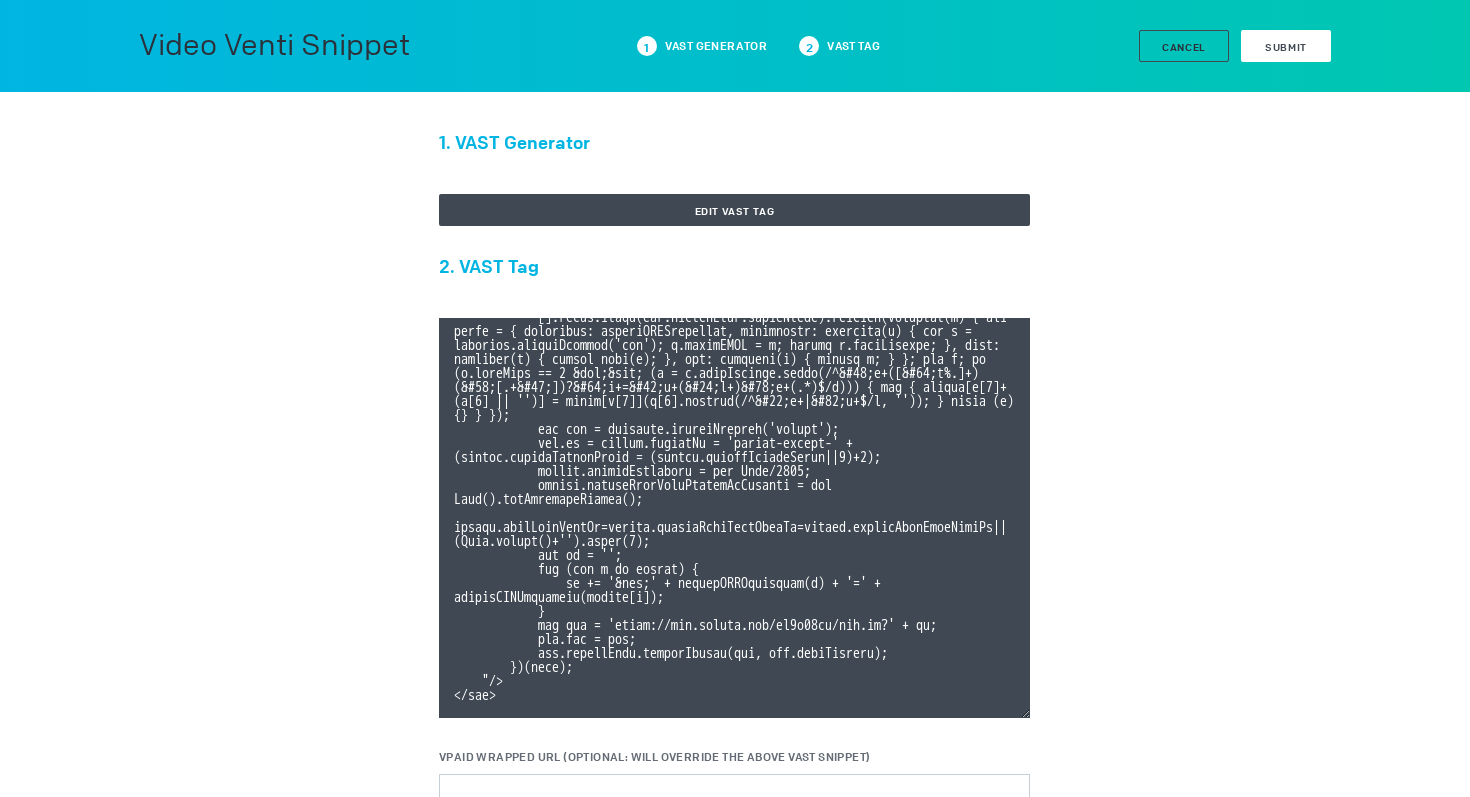click at bounding box center (734, 518) 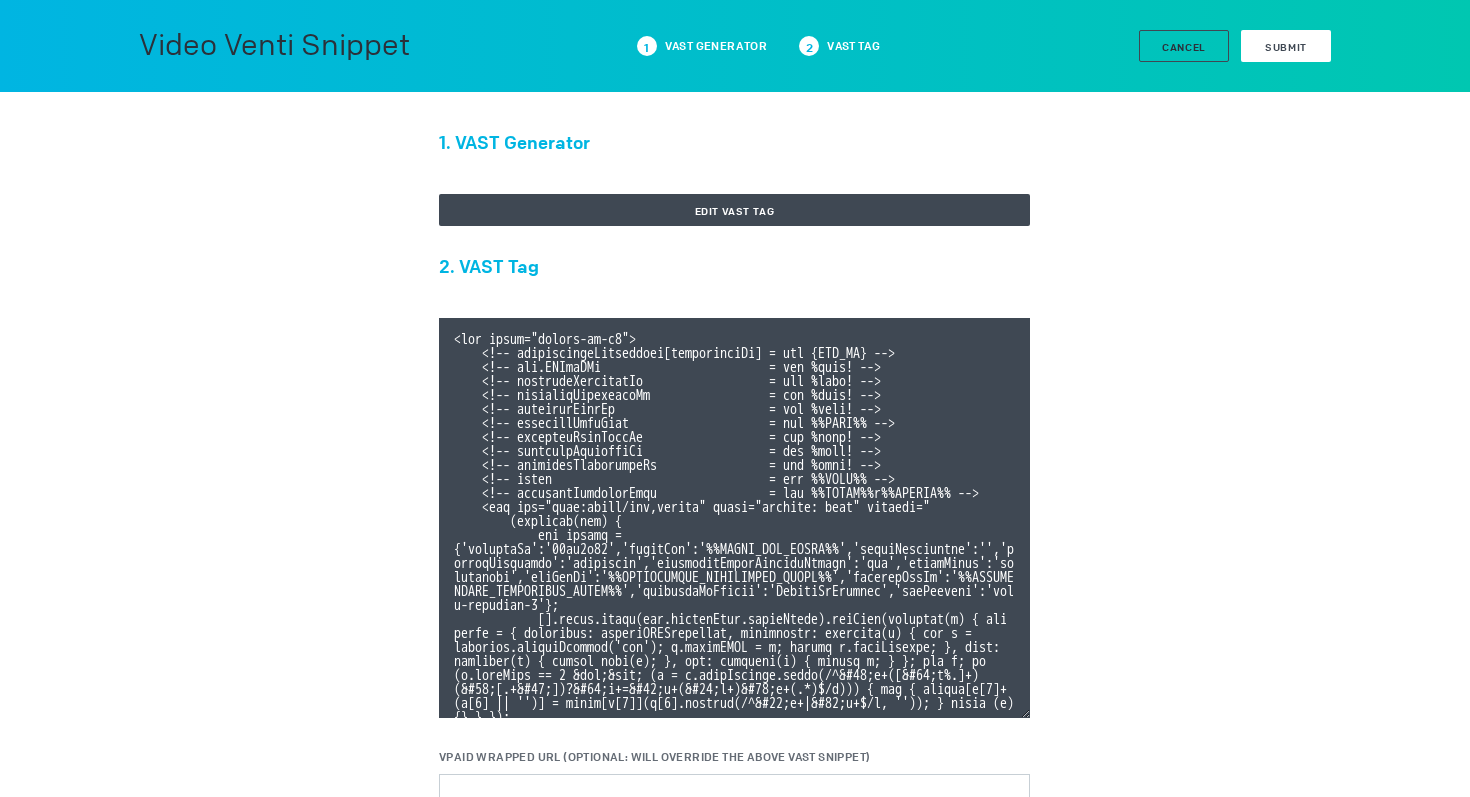 drag, startPoint x: 517, startPoint y: 717, endPoint x: 355, endPoint y: 105, distance: 633.0782 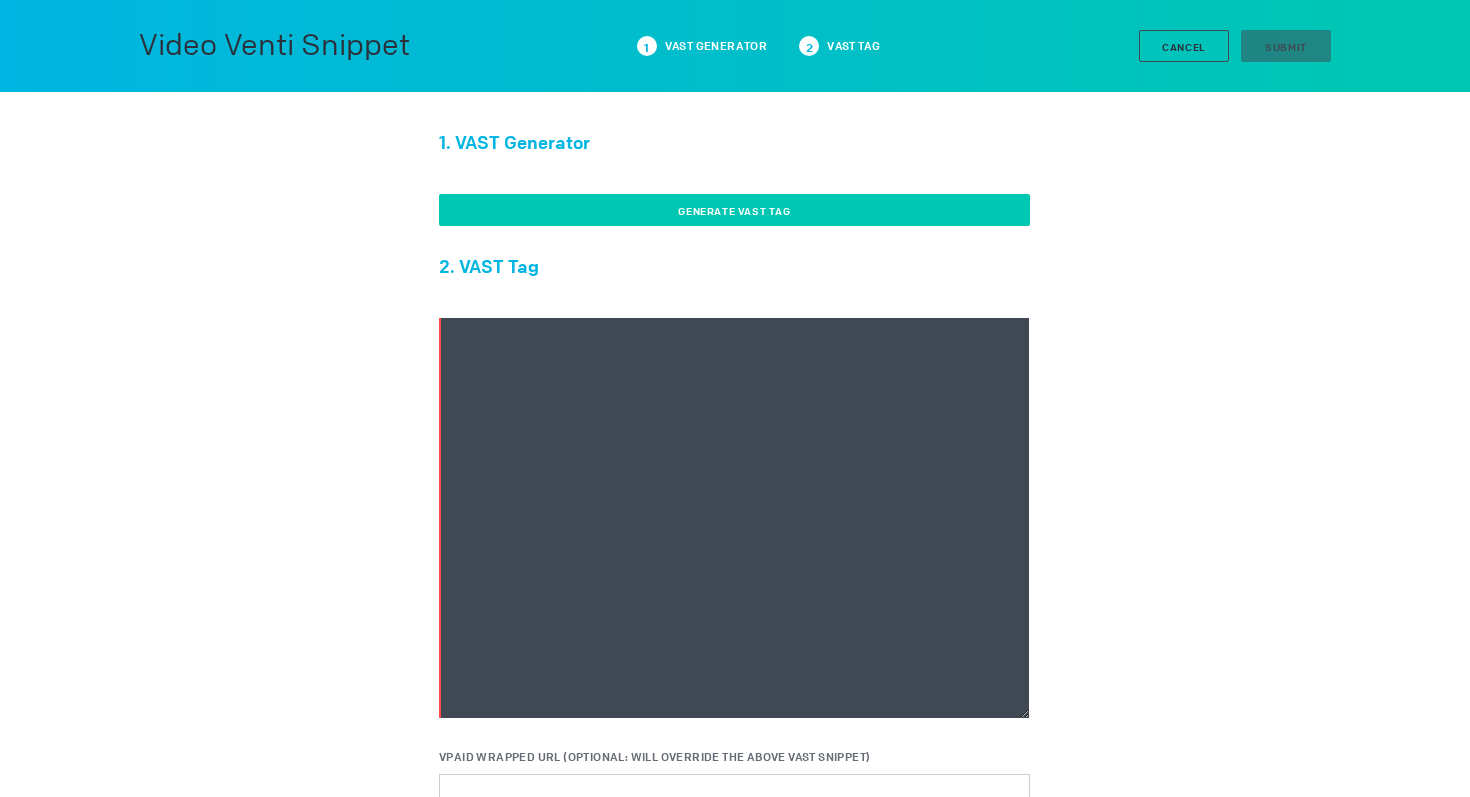 click on "Generate VAST Tag" at bounding box center [734, 210] 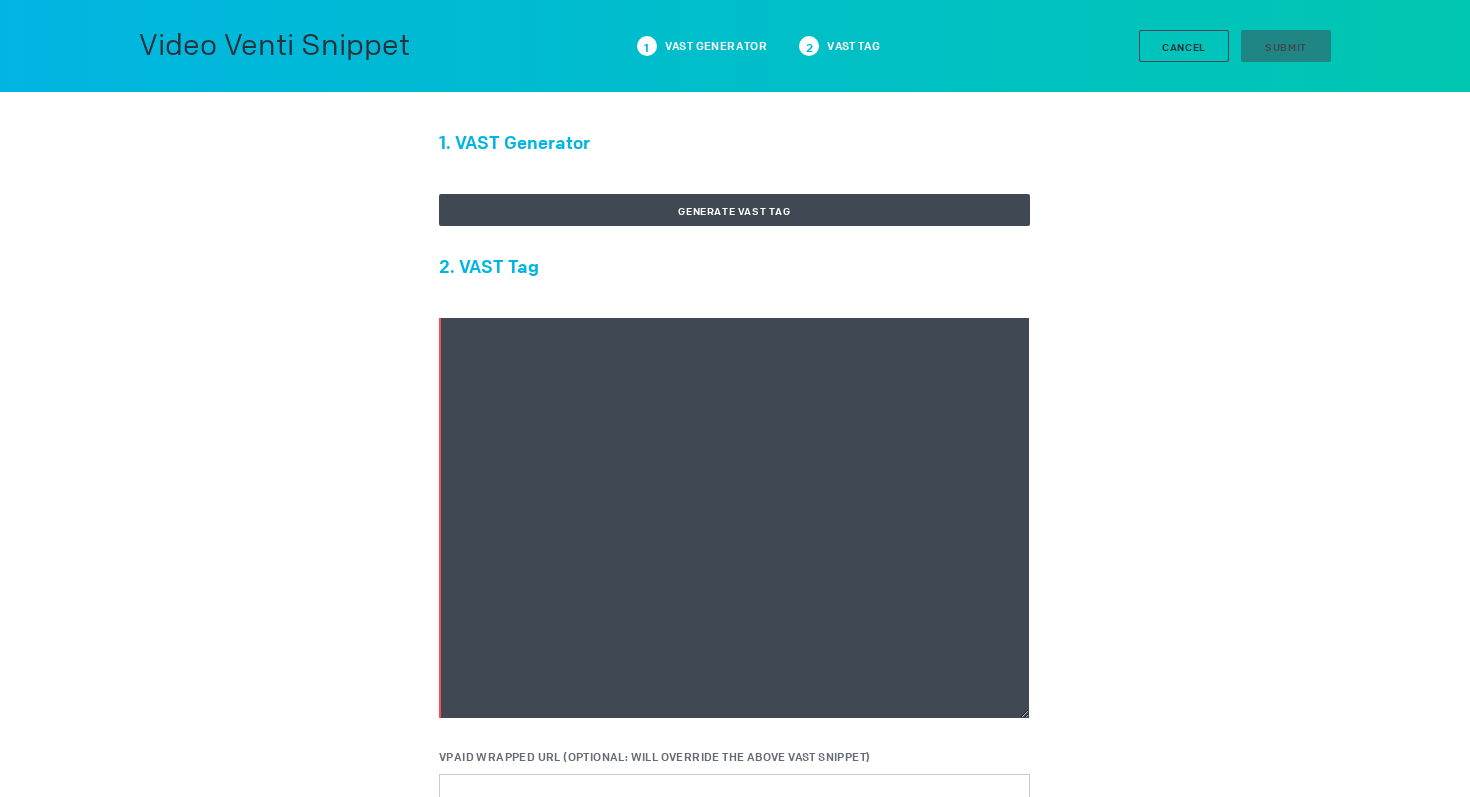 click at bounding box center [734, 518] 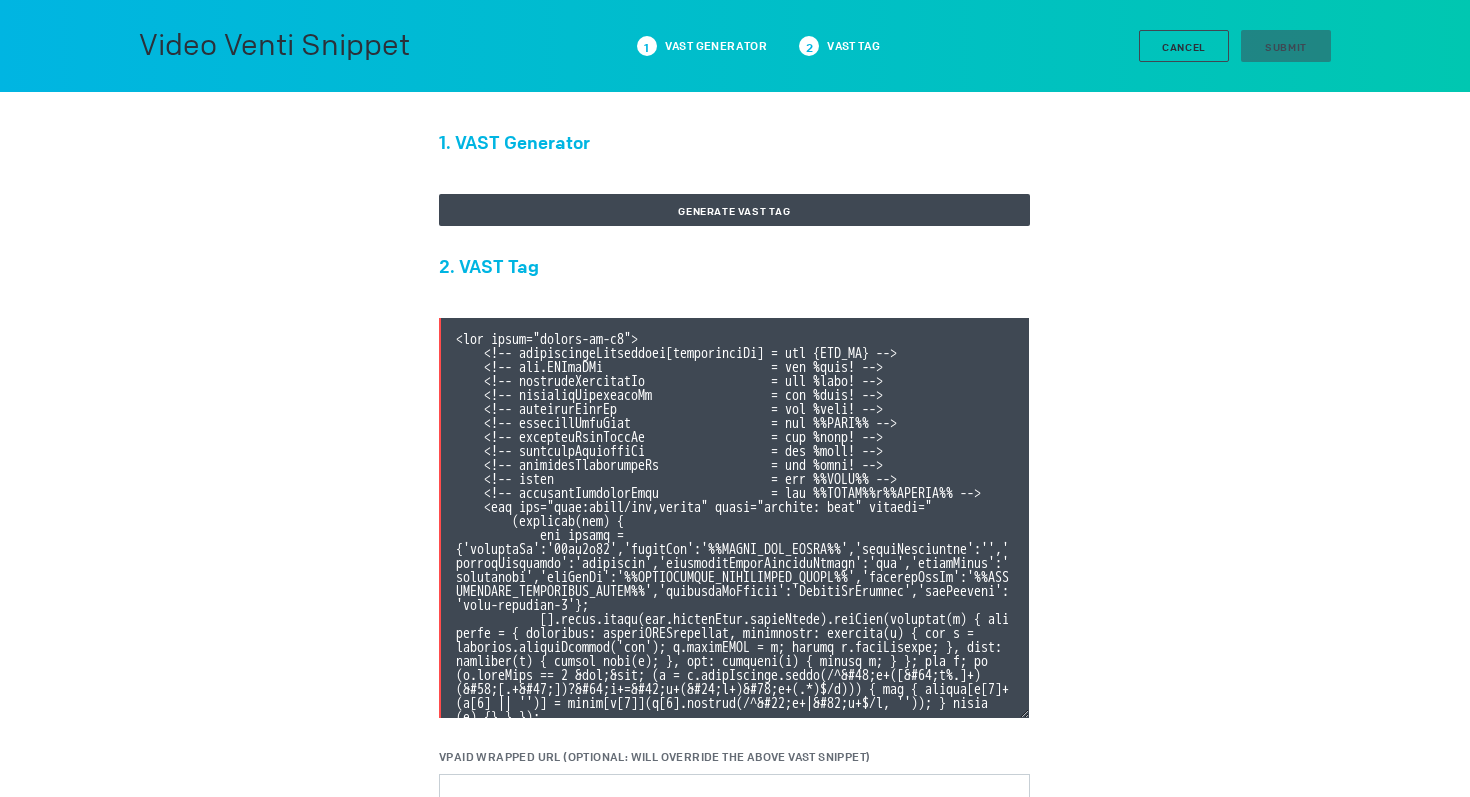 scroll, scrollTop: 372, scrollLeft: 0, axis: vertical 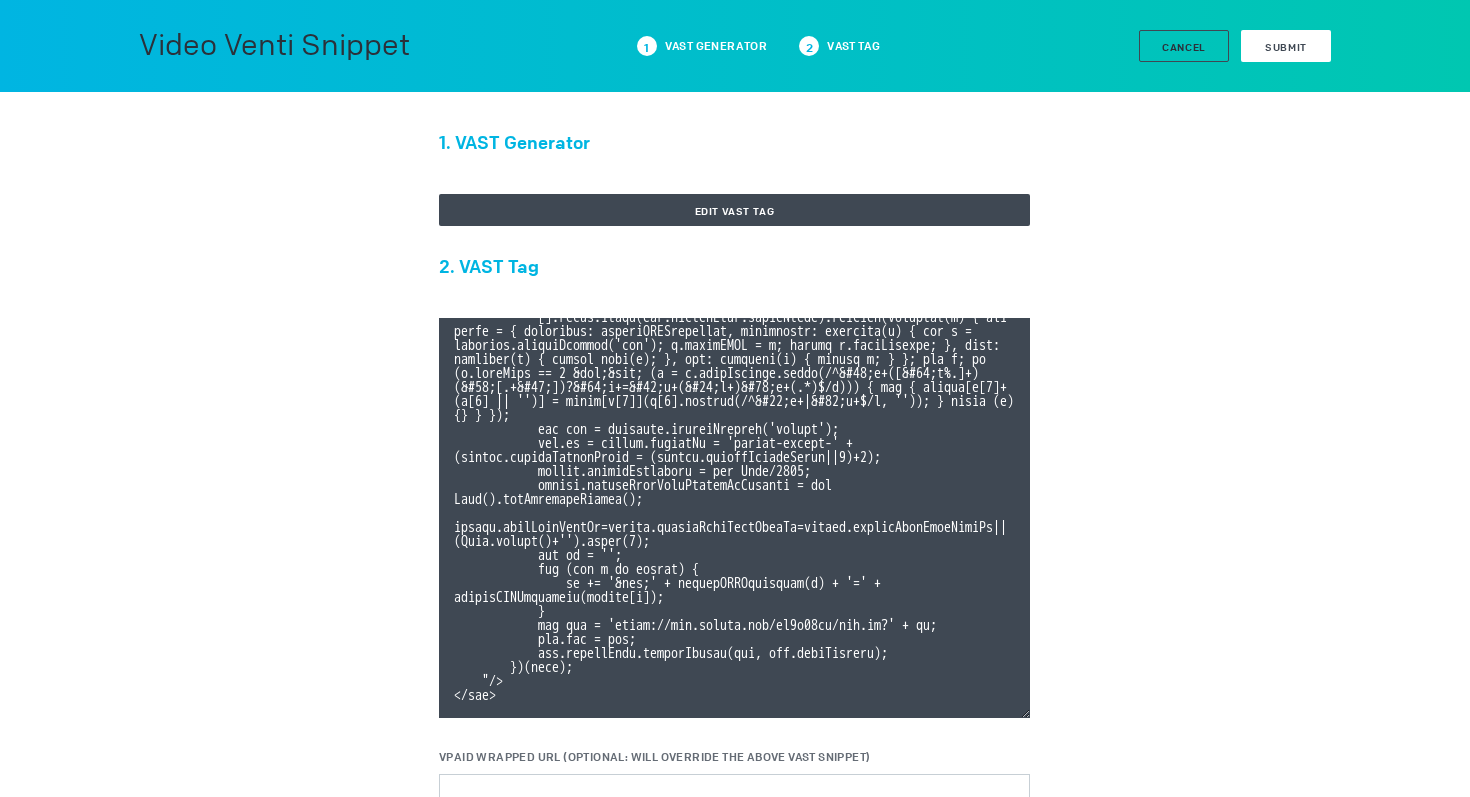 type on "<div class="celtra-ad-v3">
<!-- passthroughParameters[impressionId] = raw {IMP_ID} -->
<!-- eas.JWVjaWQh                        = raw %ecid! -->
<!-- externalCreativeId                  = raw %ecid! -->
<!-- externalPlacementId                 = raw %epid! -->
<!-- externalSiteId                      = raw %esid! -->
<!-- externalSiteName                    = raw %%SITE%% -->
<!-- externalLineItemId                  = raw %eaid! -->
<!-- externalCampaignId                  = raw %ebuy! -->
<!-- externalAdvertiserId                = raw %eadv! -->
<!-- coppa                               = raw %%TFCD%% -->
<!-- externalCreativeSize                = raw %%WIDTH%%x%%HEIGHT%% -->
<img src="data:image/png,celtra" style="display: none" onerror="
(function(img) {
var params = {'accountId':'13be8f66','clickUrl':'%%CLICK_URL_UNESC%%','widthBreakpoint':'','expandDirection':'undefined','preferredClickThroughWindow':'new','clickEvent':'advertiser','io..." 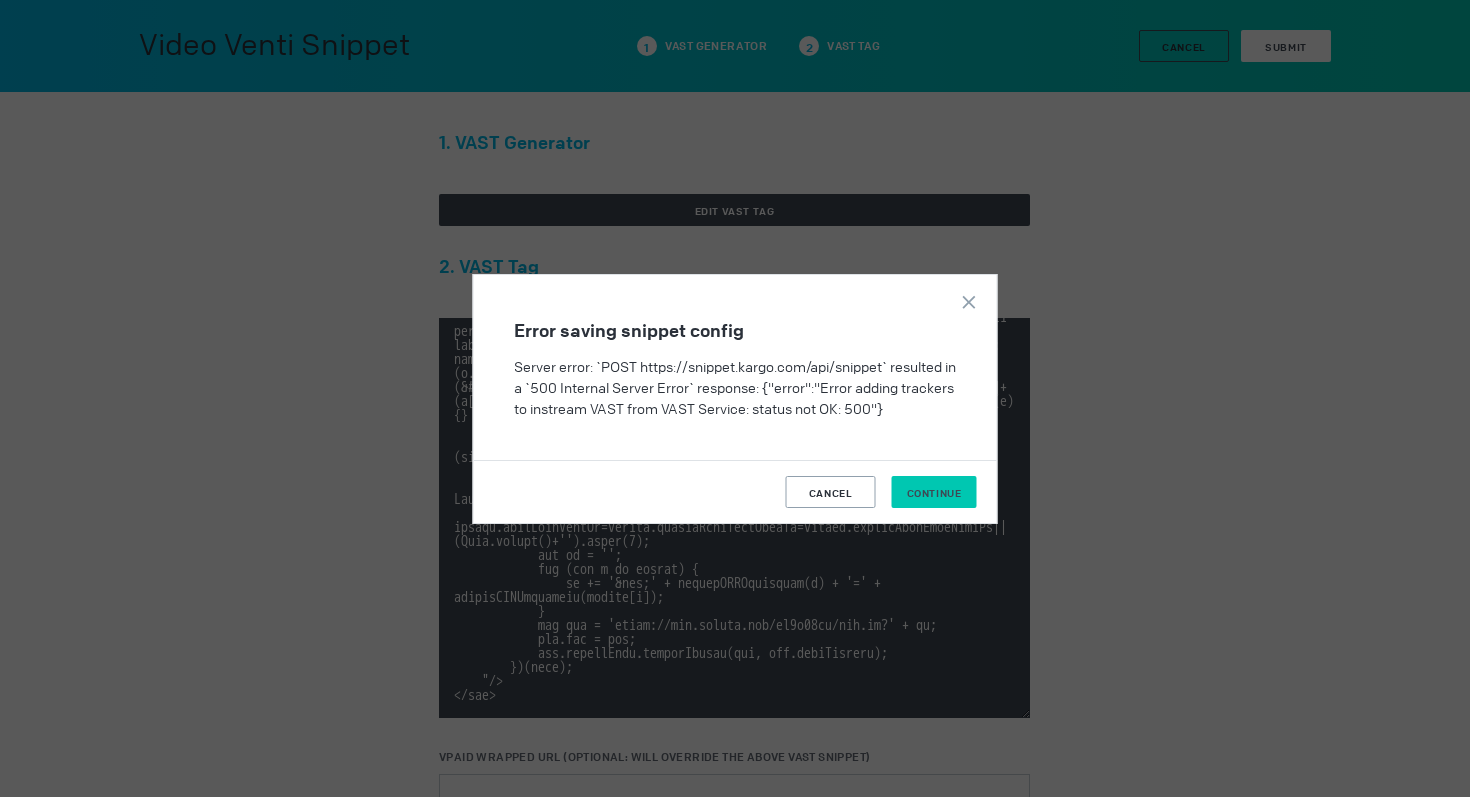 click on "Continue" at bounding box center [934, 493] 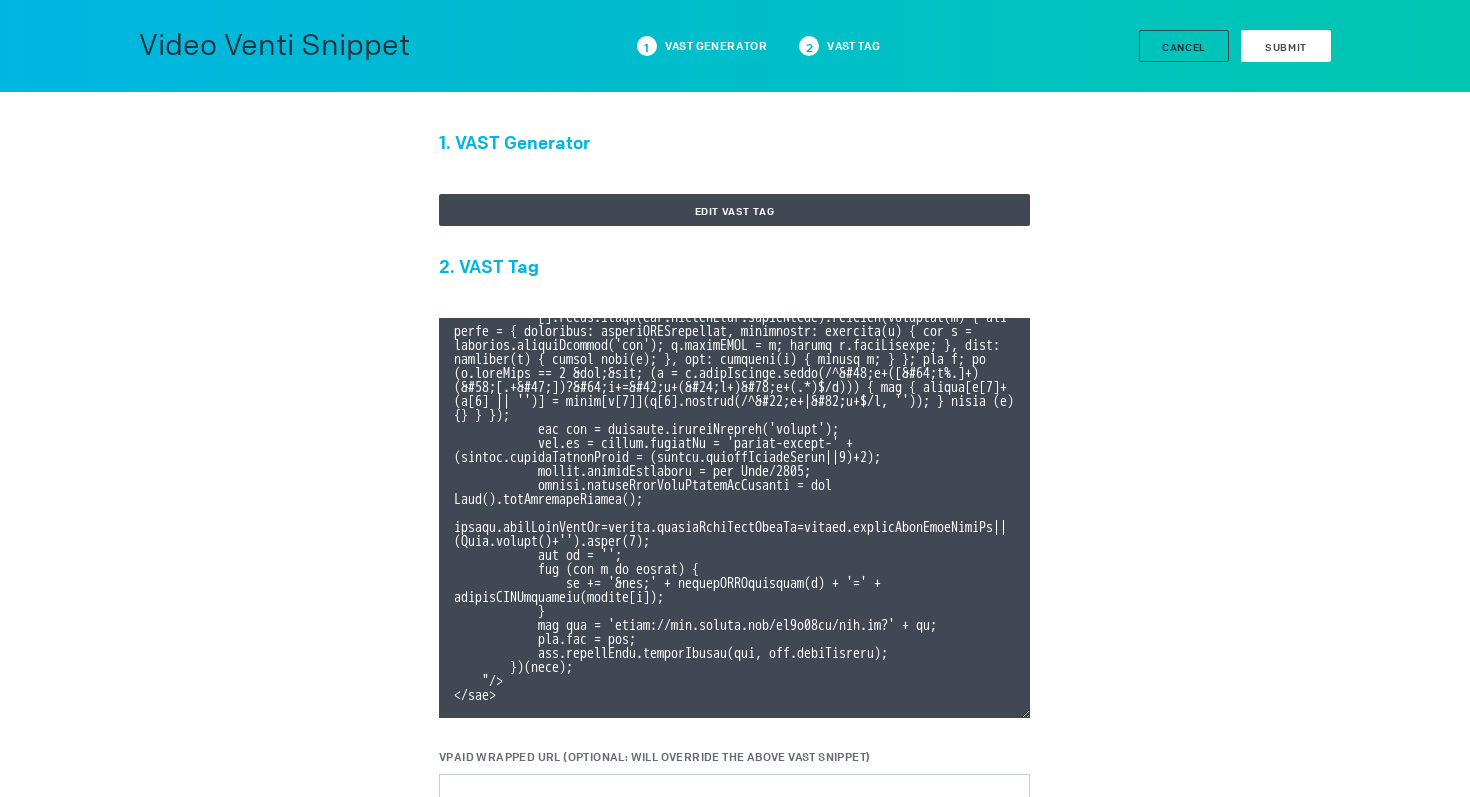 scroll, scrollTop: 386, scrollLeft: 0, axis: vertical 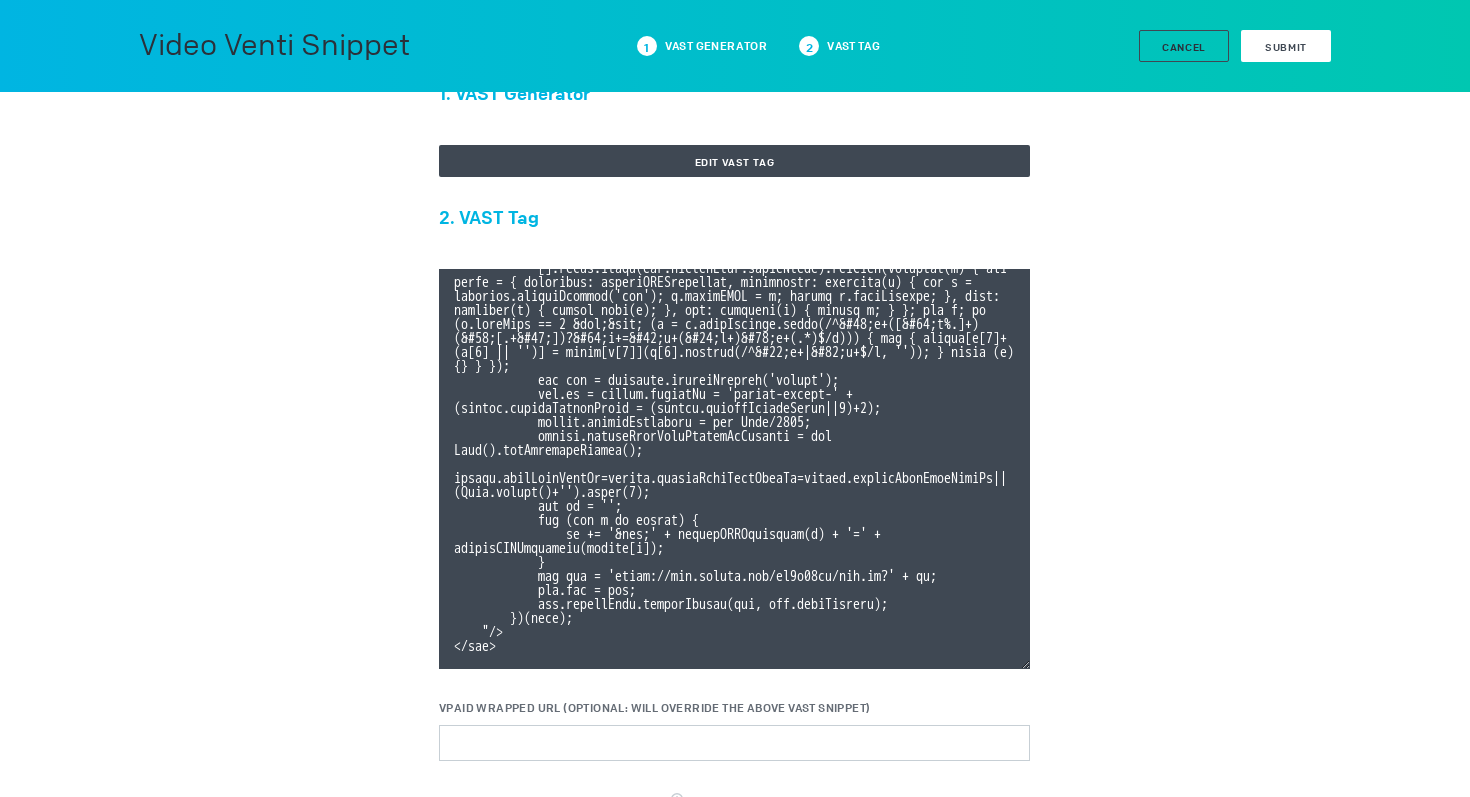 click on "Submit" at bounding box center (1286, 47) 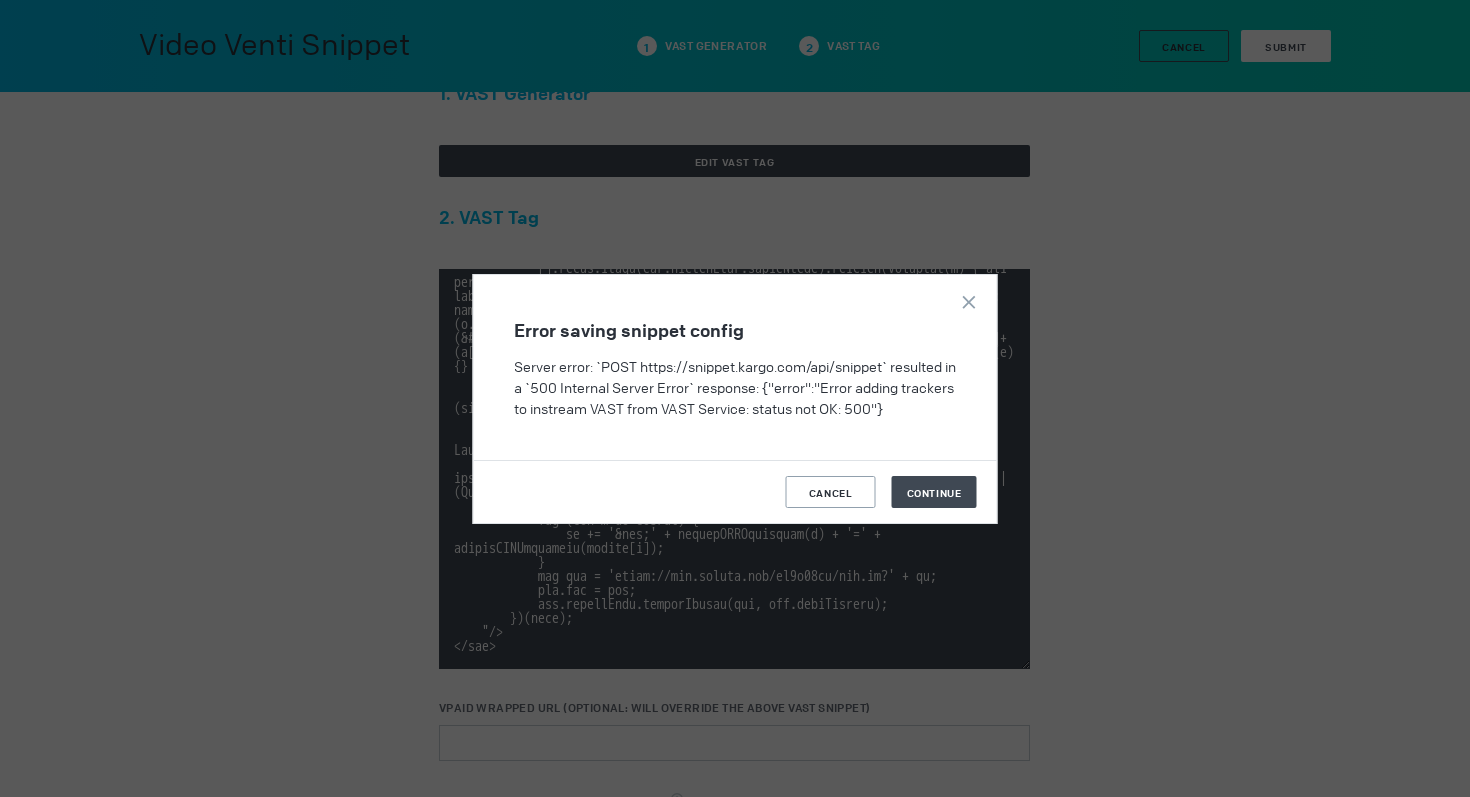 click at bounding box center (735, 398) 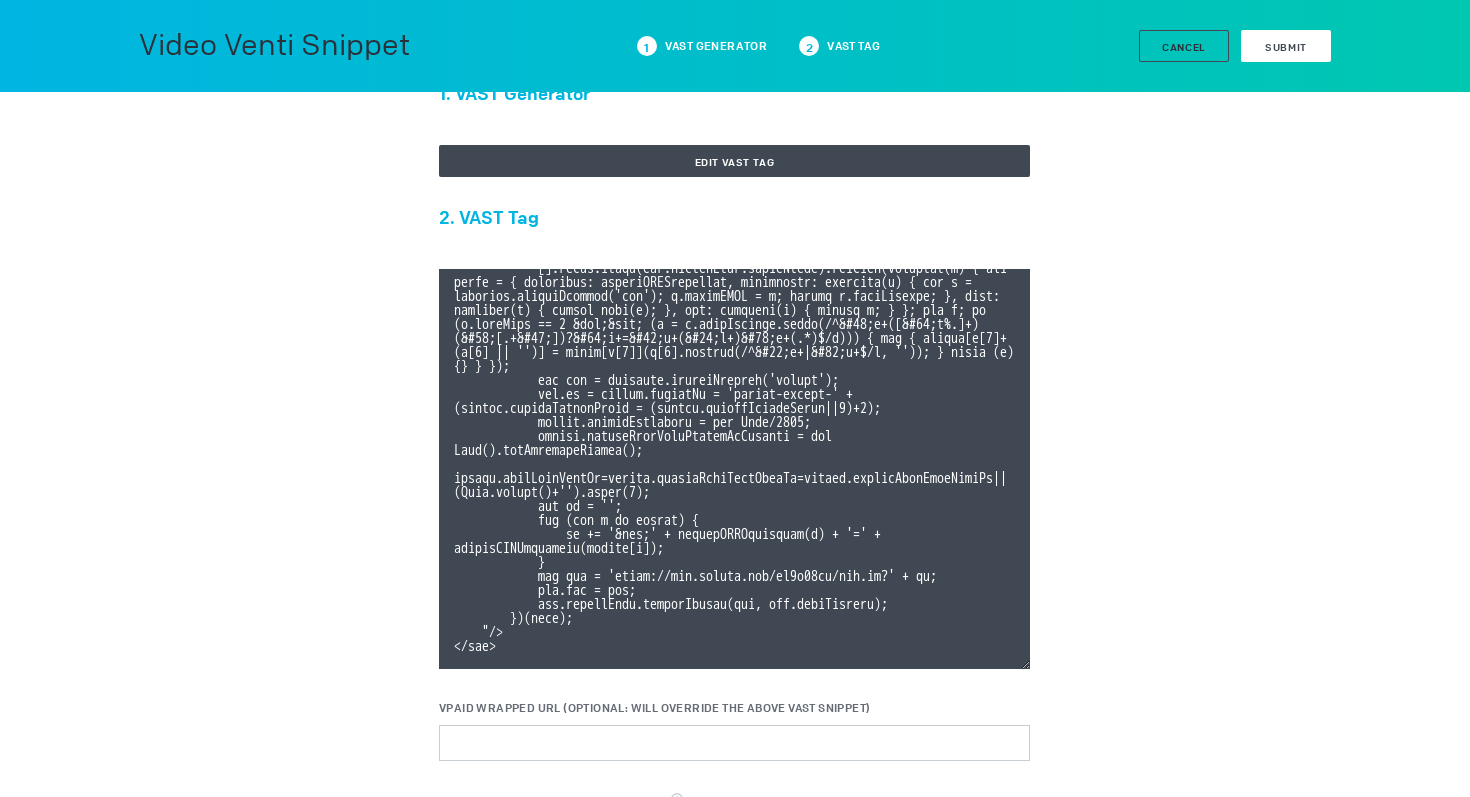 click on "Submit" at bounding box center (1286, 47) 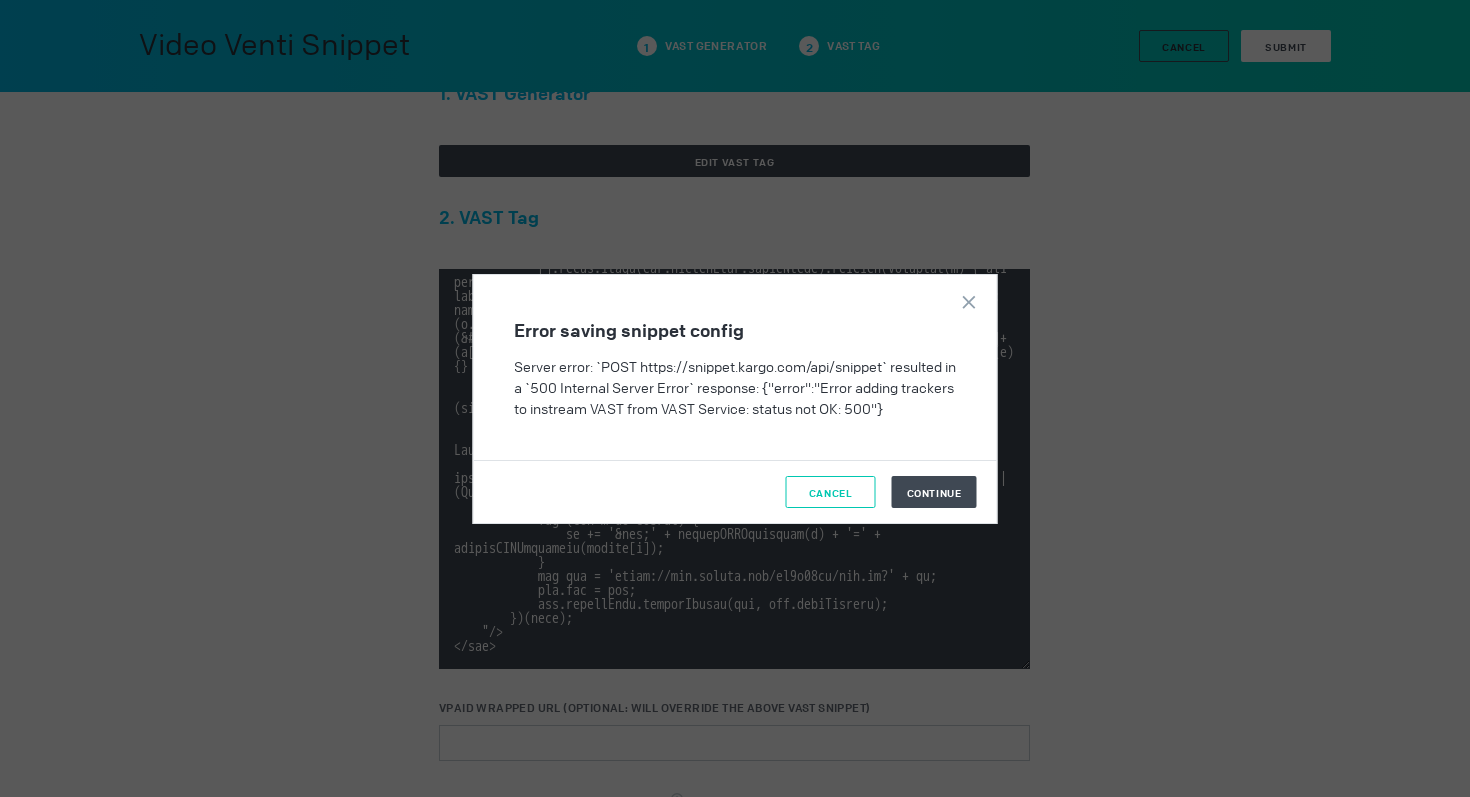 click on "Cancel" at bounding box center [831, 493] 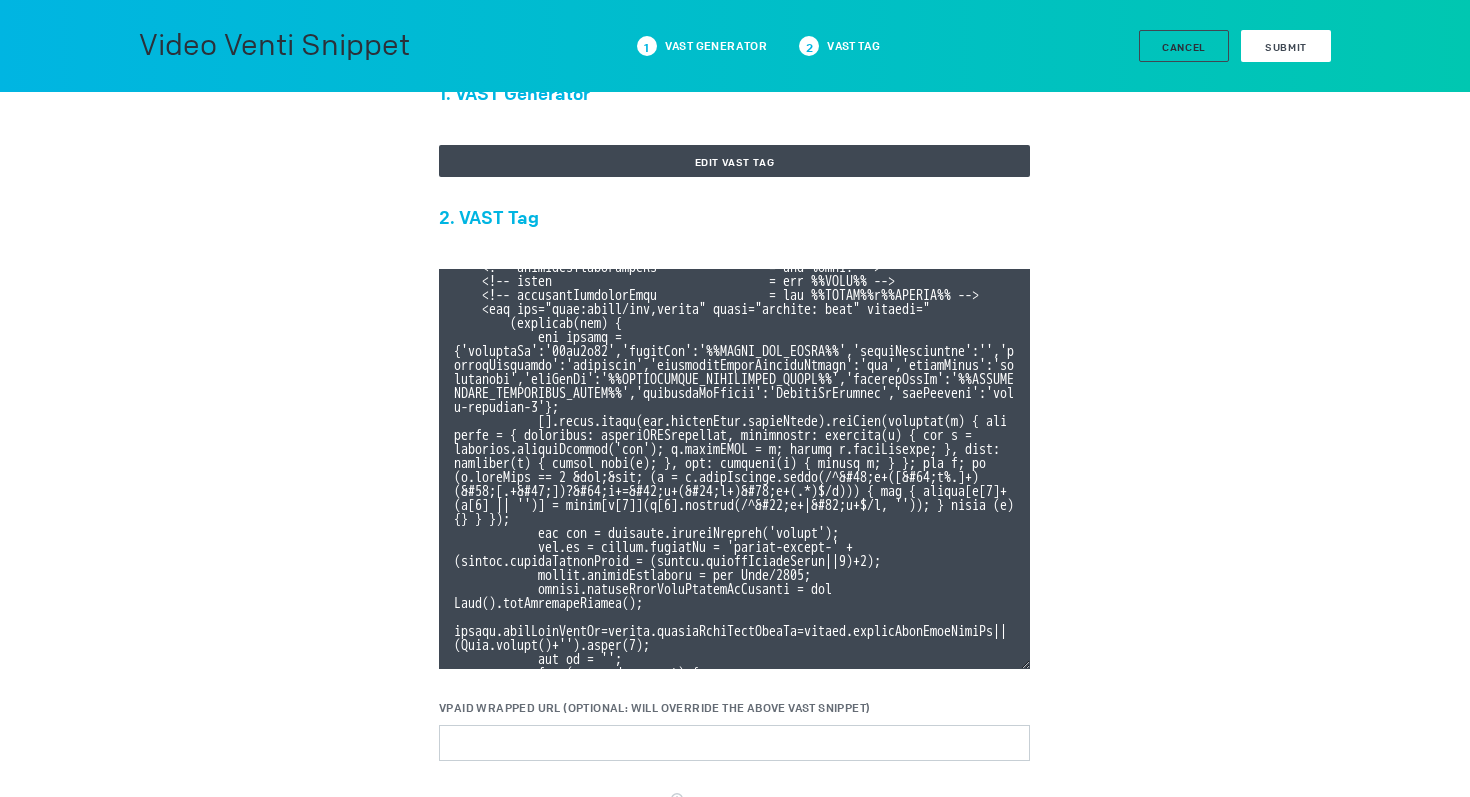 scroll, scrollTop: 386, scrollLeft: 0, axis: vertical 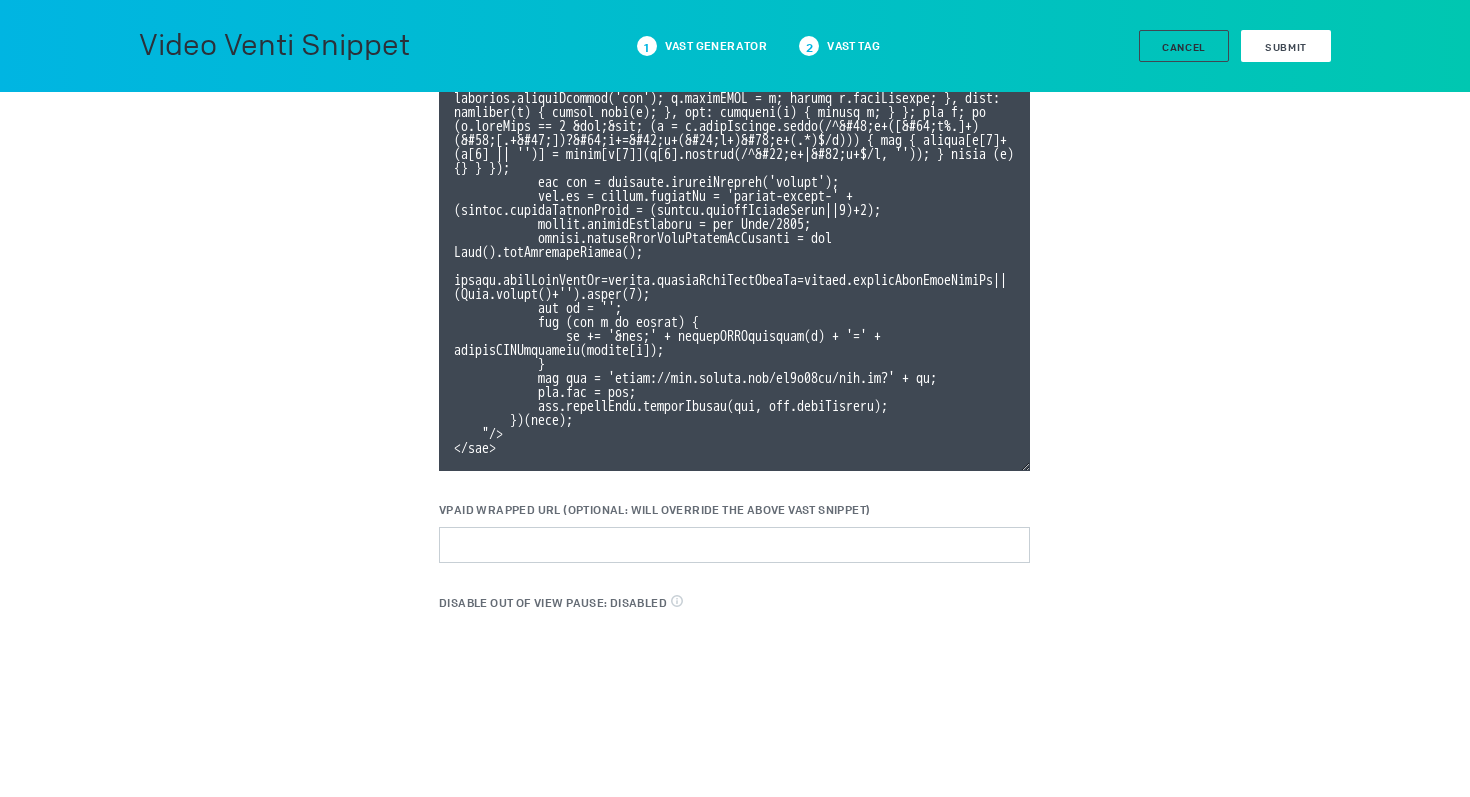 click at bounding box center [734, 271] 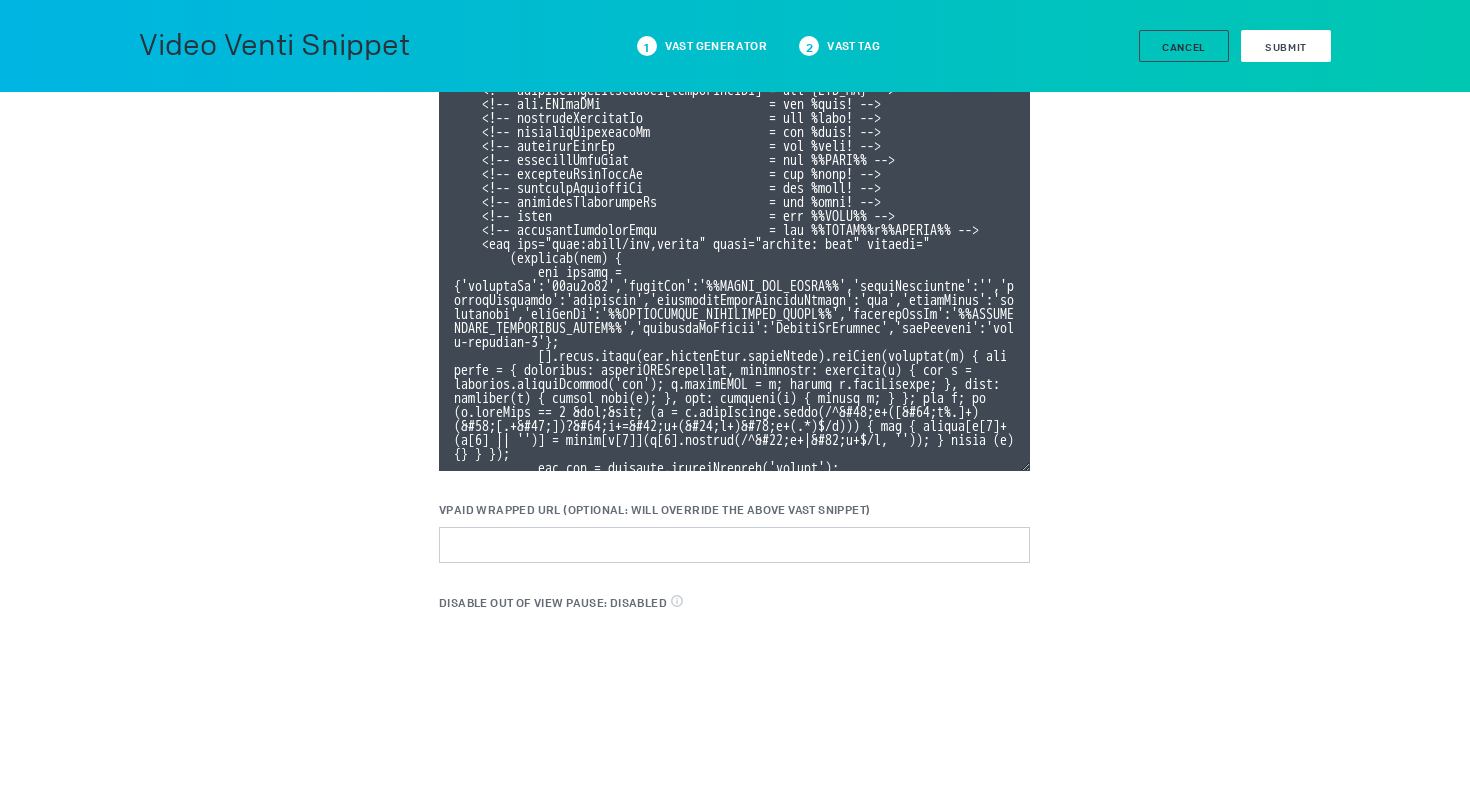 scroll, scrollTop: 0, scrollLeft: 0, axis: both 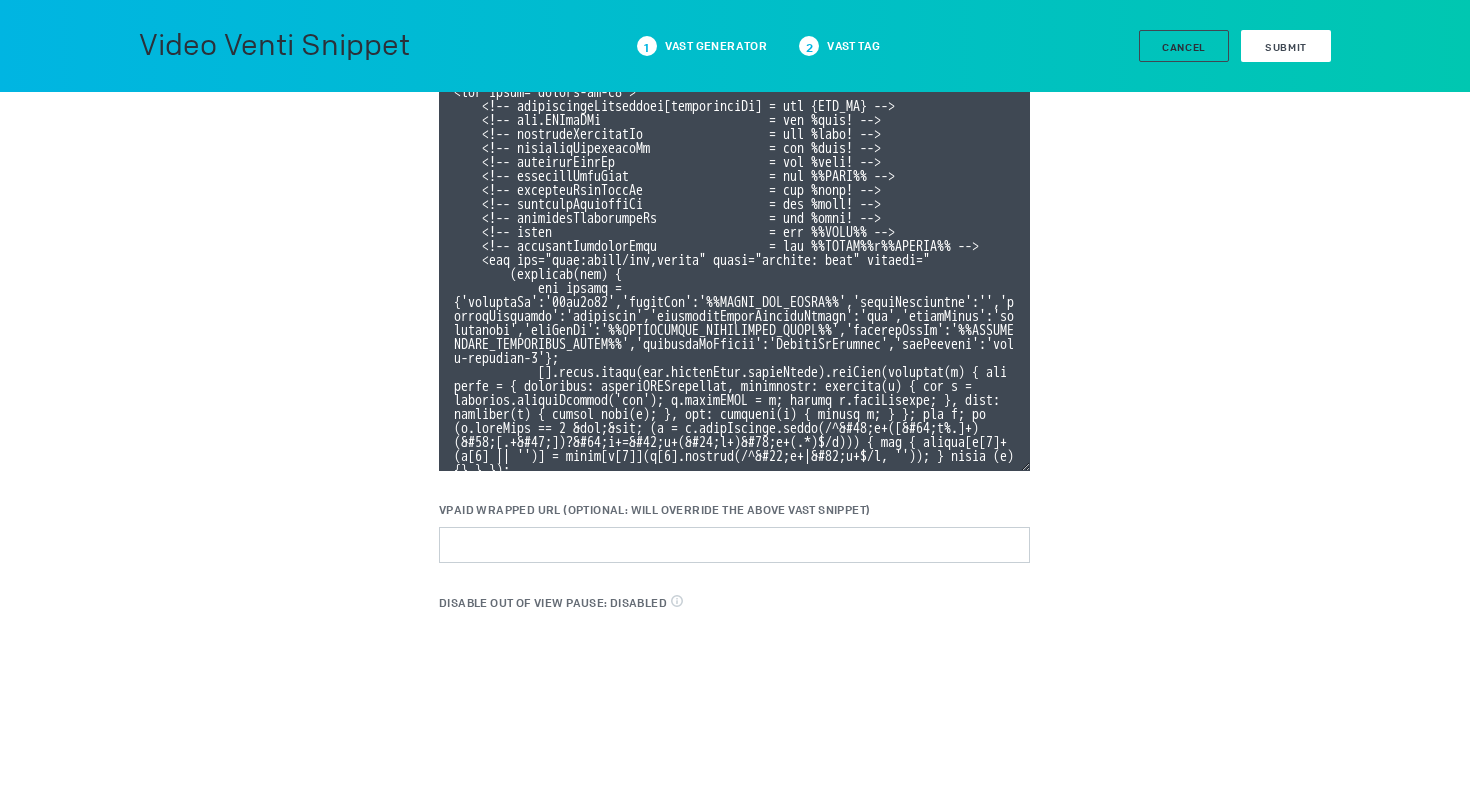click on "1. VAST Generator Edit VAST Tag 2. VAST Tag VPAID WRAPPED URL (Optional: will override the above VAST snippet) Disable Out Of View Pause: Disabled This parameter is defined and set in the VAST tag. If enabled, the video will not pause when the user scrolls out of view" at bounding box center (735, 391) 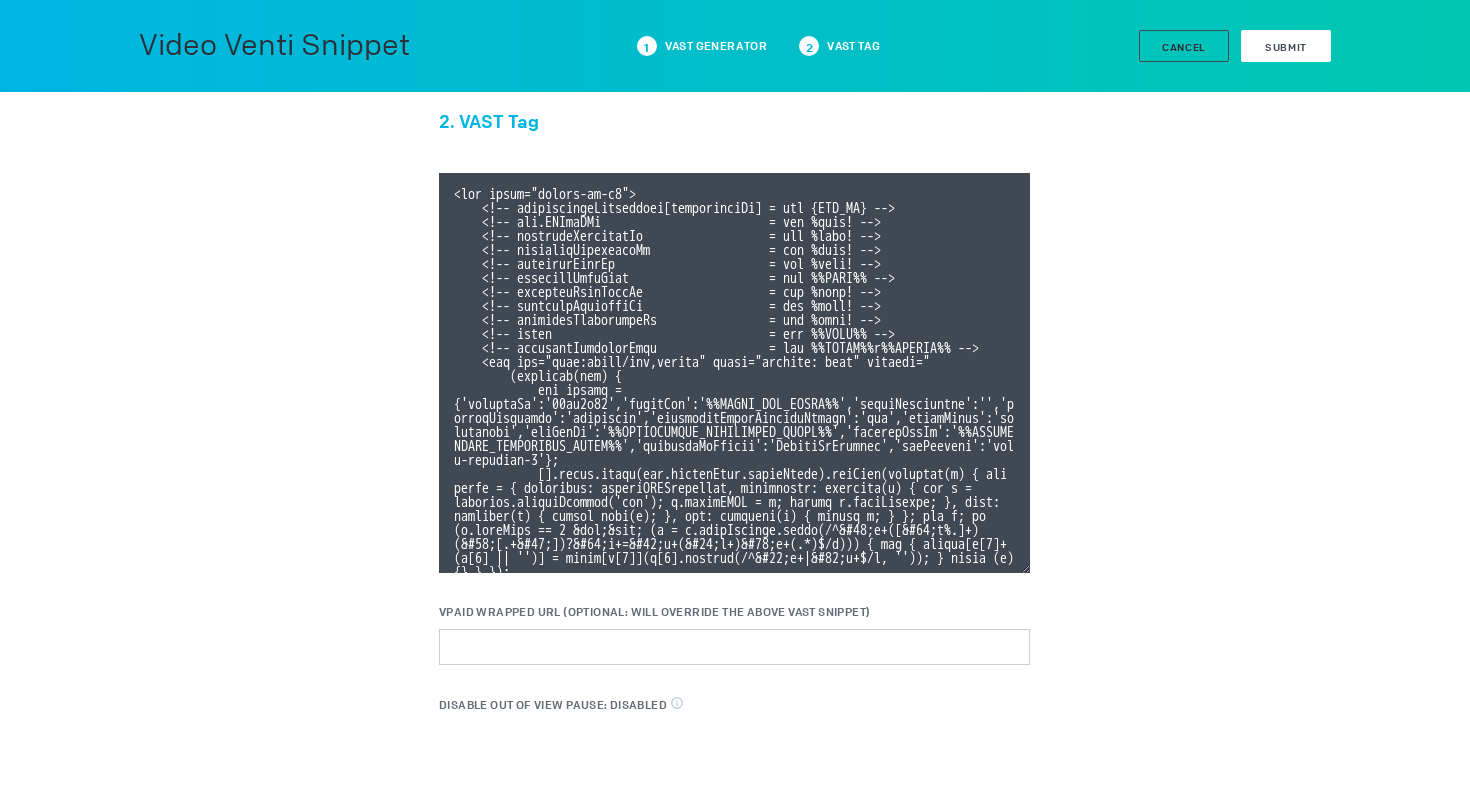 scroll, scrollTop: 0, scrollLeft: 0, axis: both 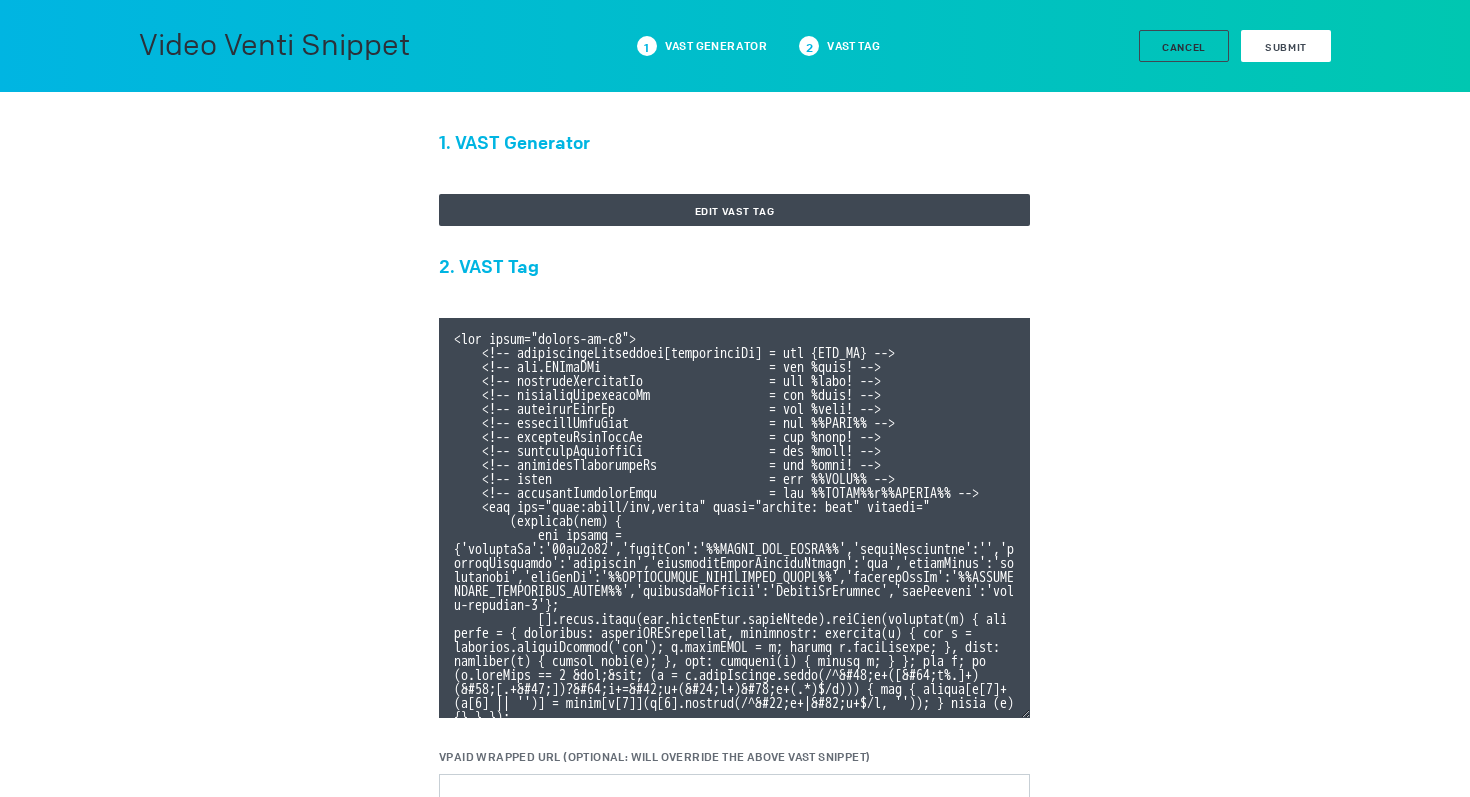 click on "Video Venti Snippet 1 VAST Generator 2 VAST Tag Cancel Submit" at bounding box center [735, 46] 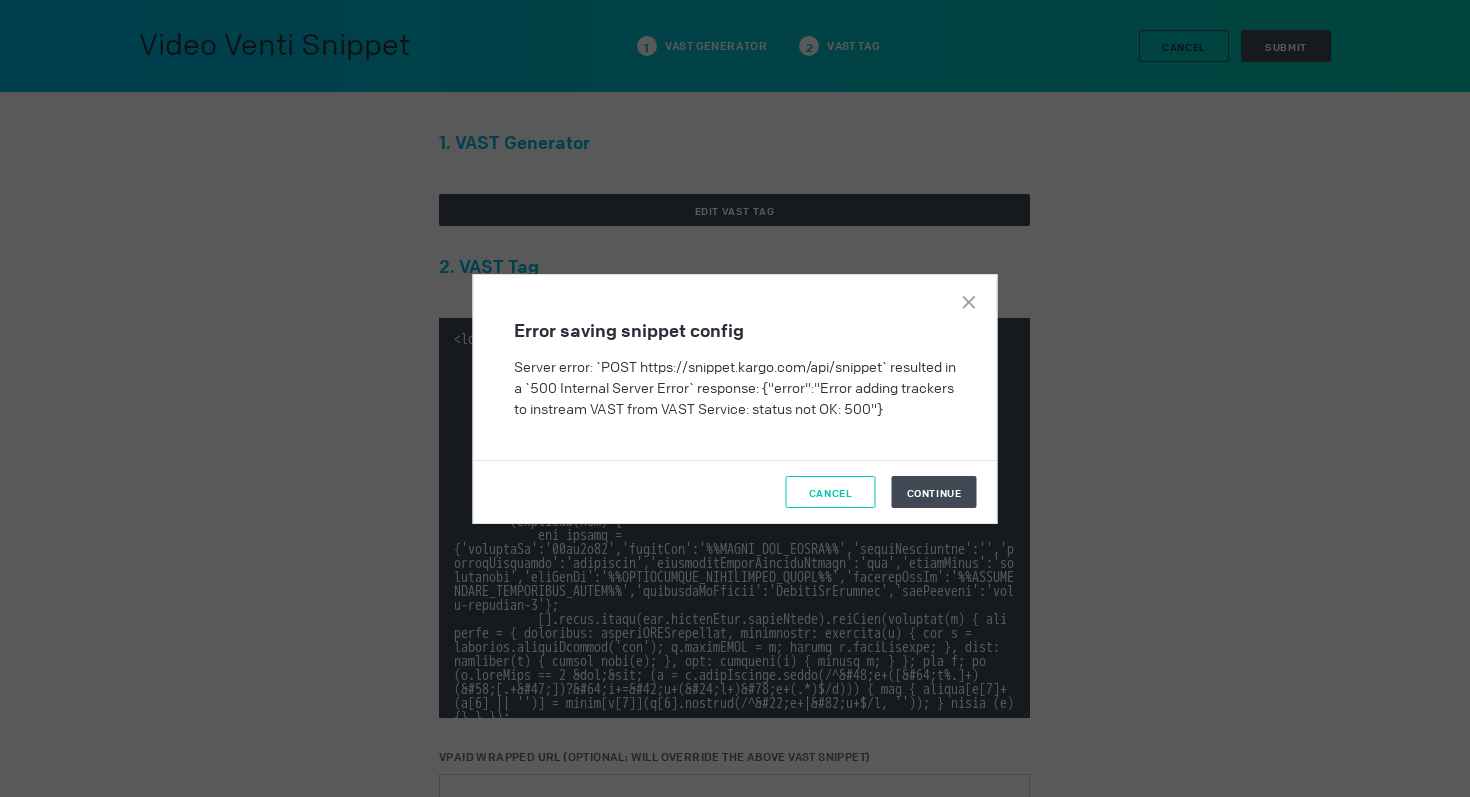 click on "Cancel" at bounding box center [831, 492] 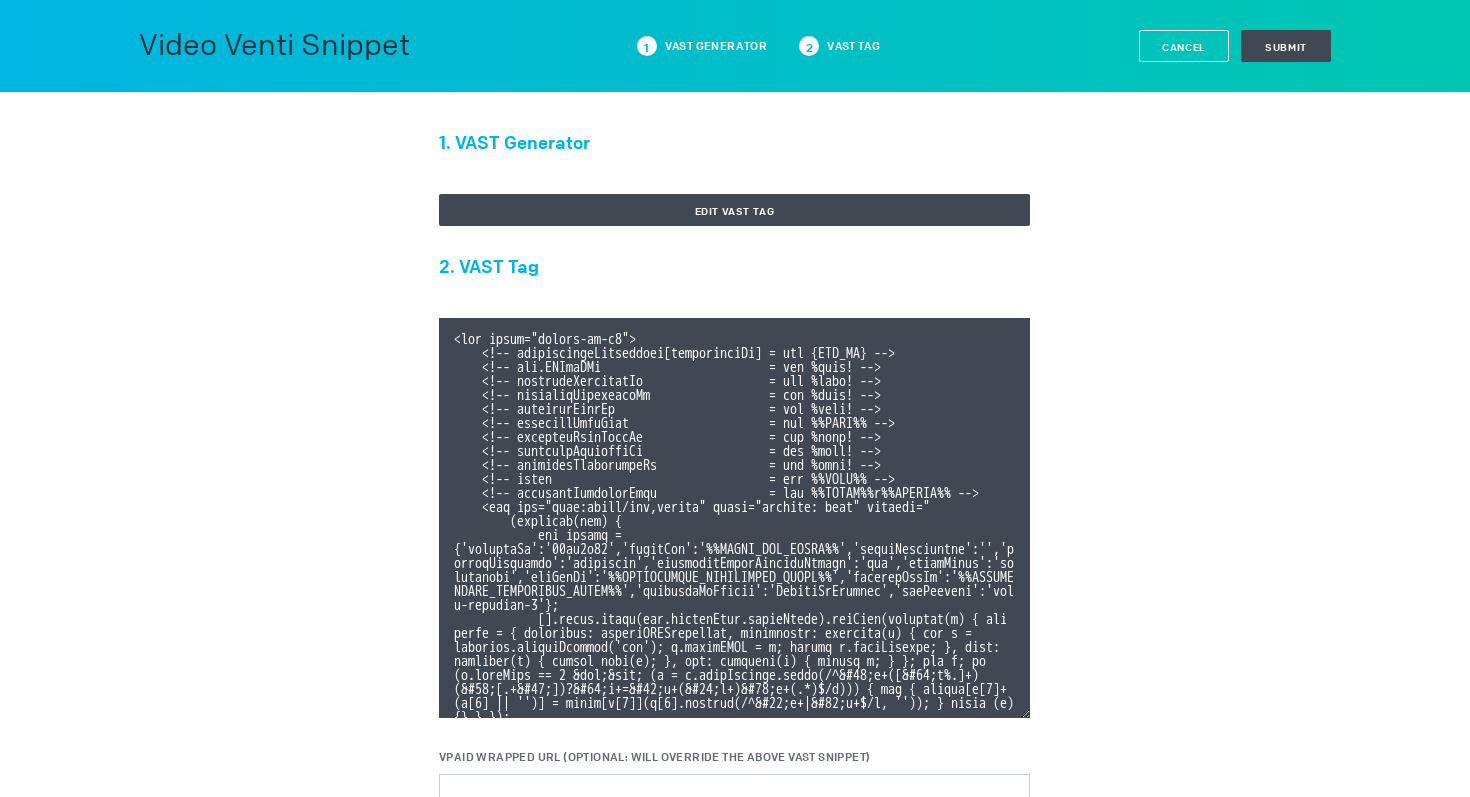 click on "Cancel" at bounding box center [1184, 46] 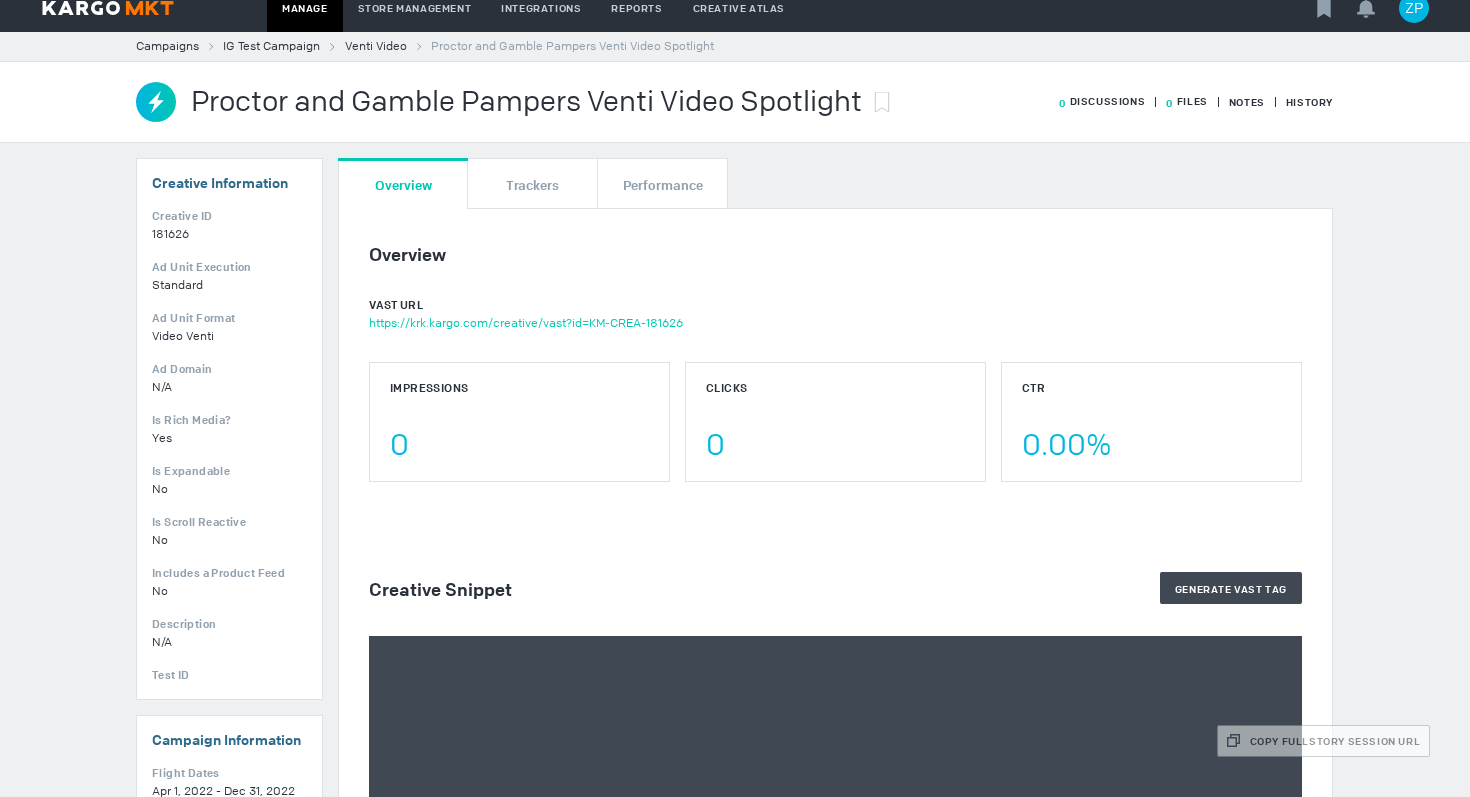 scroll, scrollTop: 9, scrollLeft: 0, axis: vertical 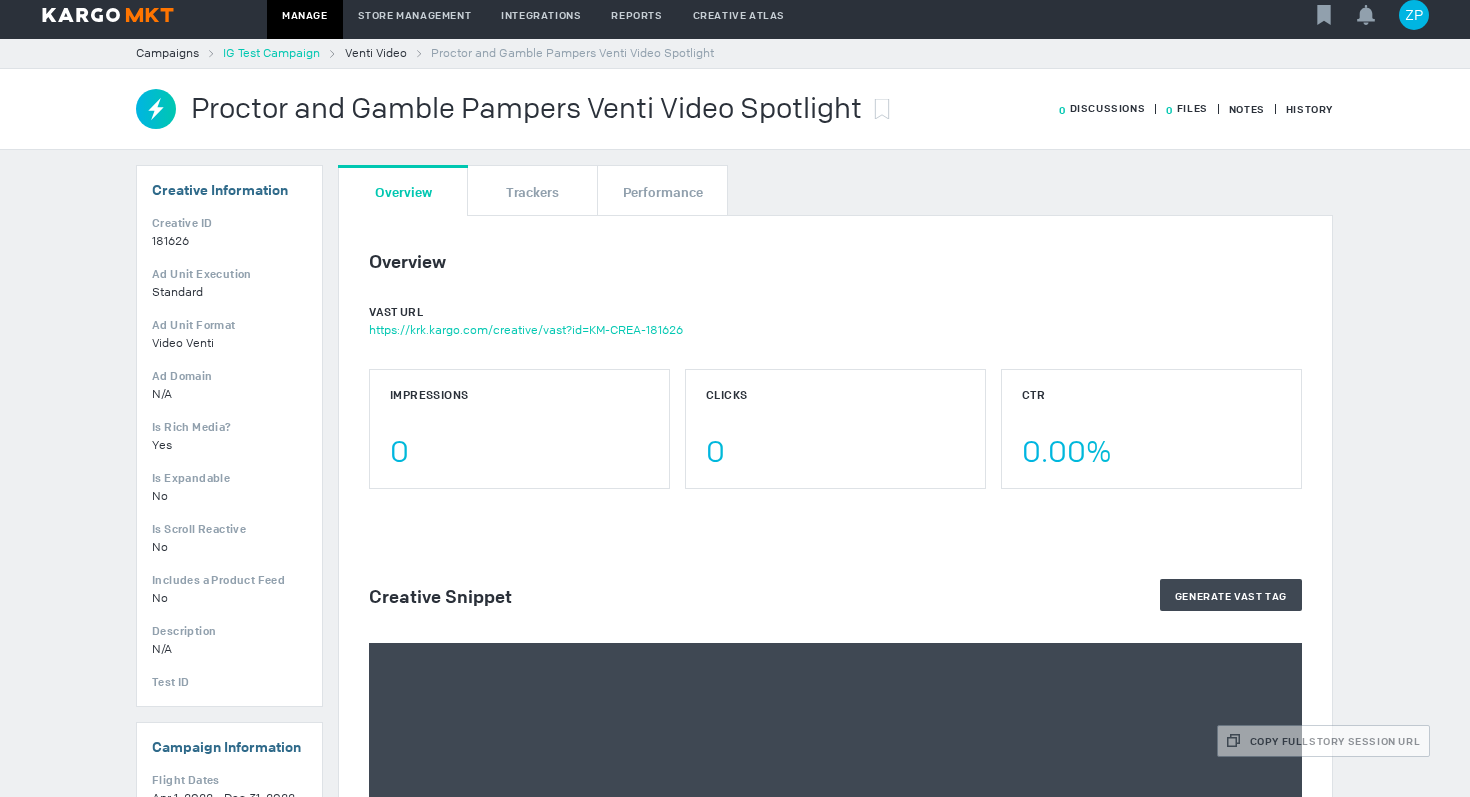 click on "IG Test Campaign" at bounding box center (271, 53) 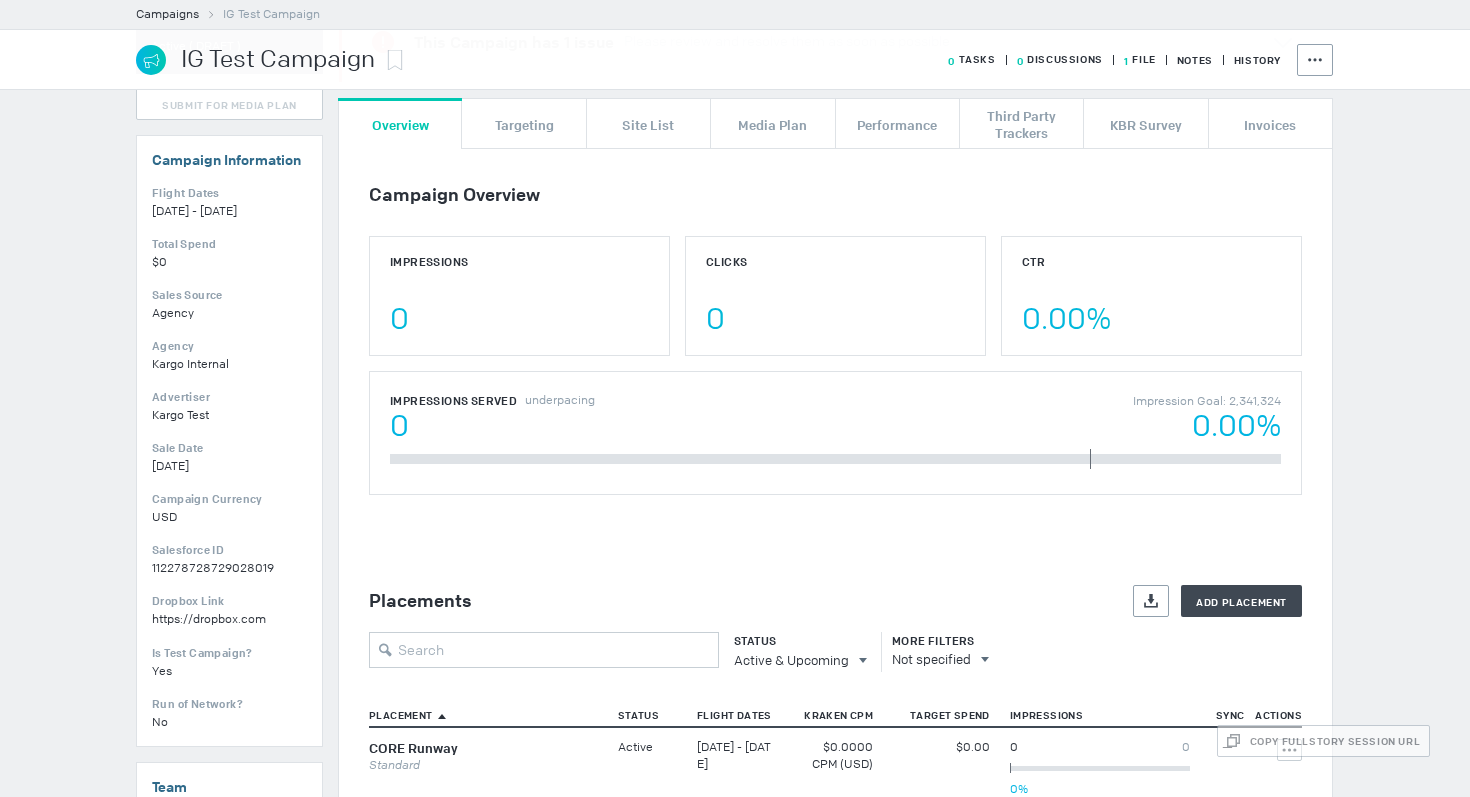scroll, scrollTop: 0, scrollLeft: 0, axis: both 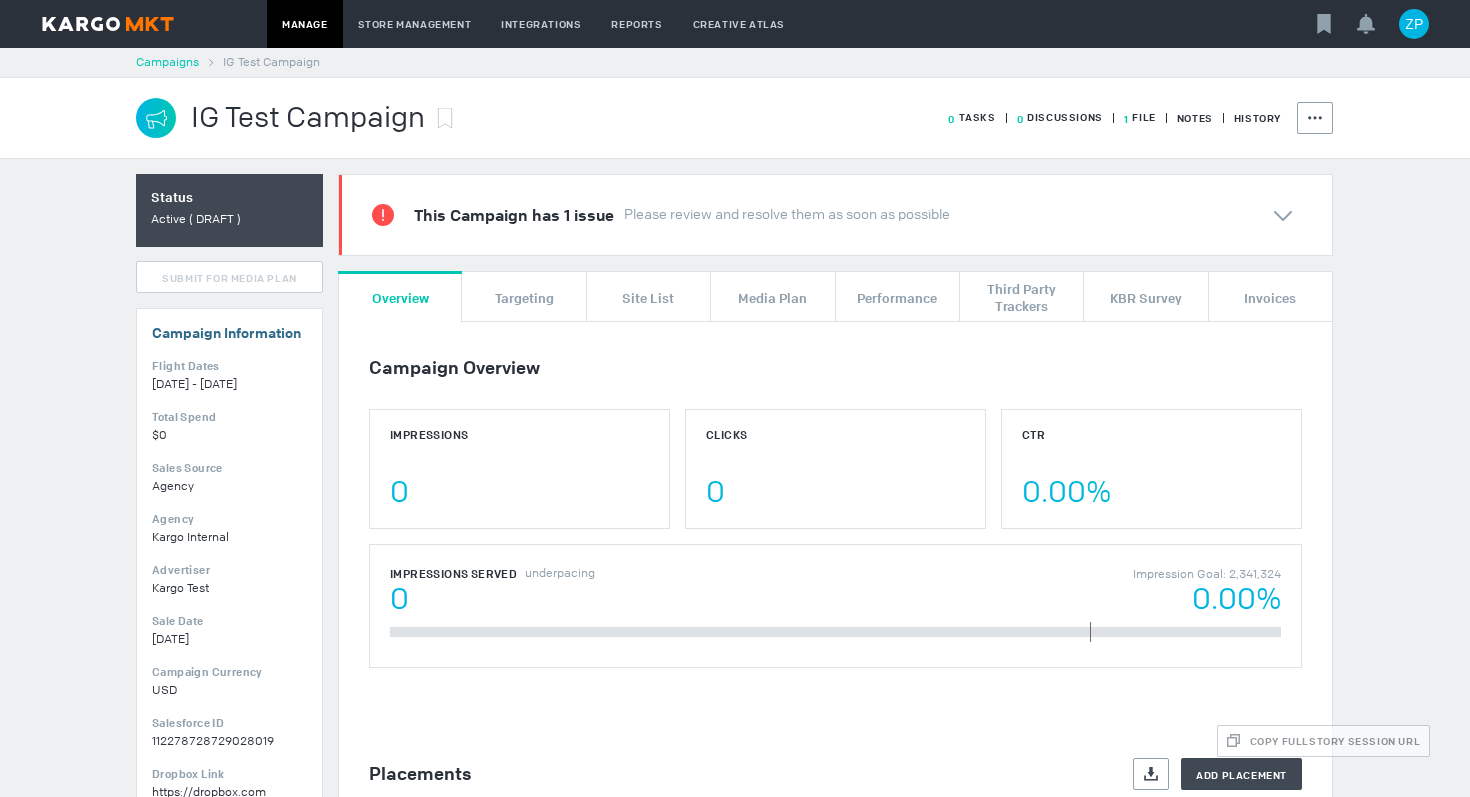 click on "Campaigns" at bounding box center [167, 62] 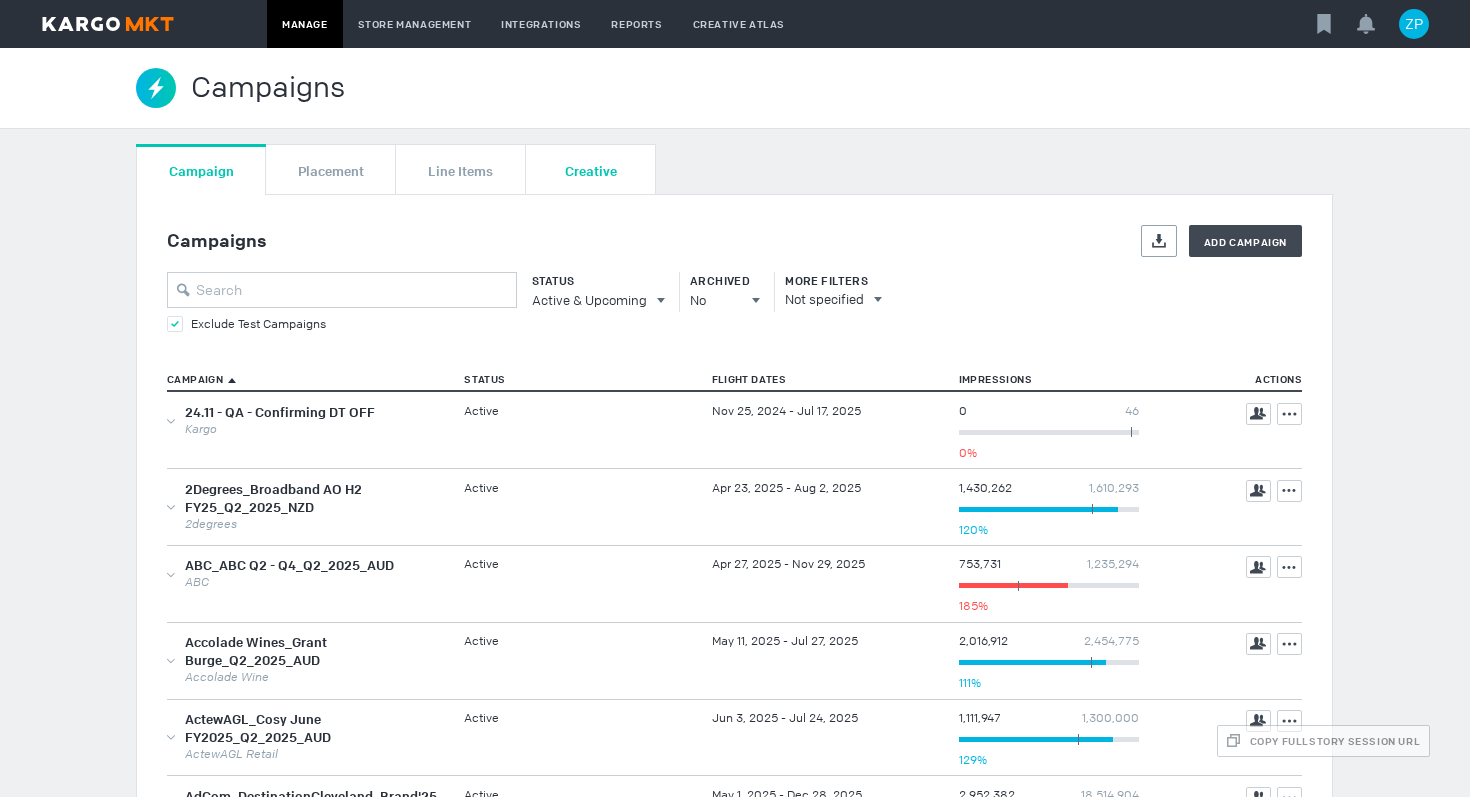 click on "Creative" at bounding box center [591, 170] 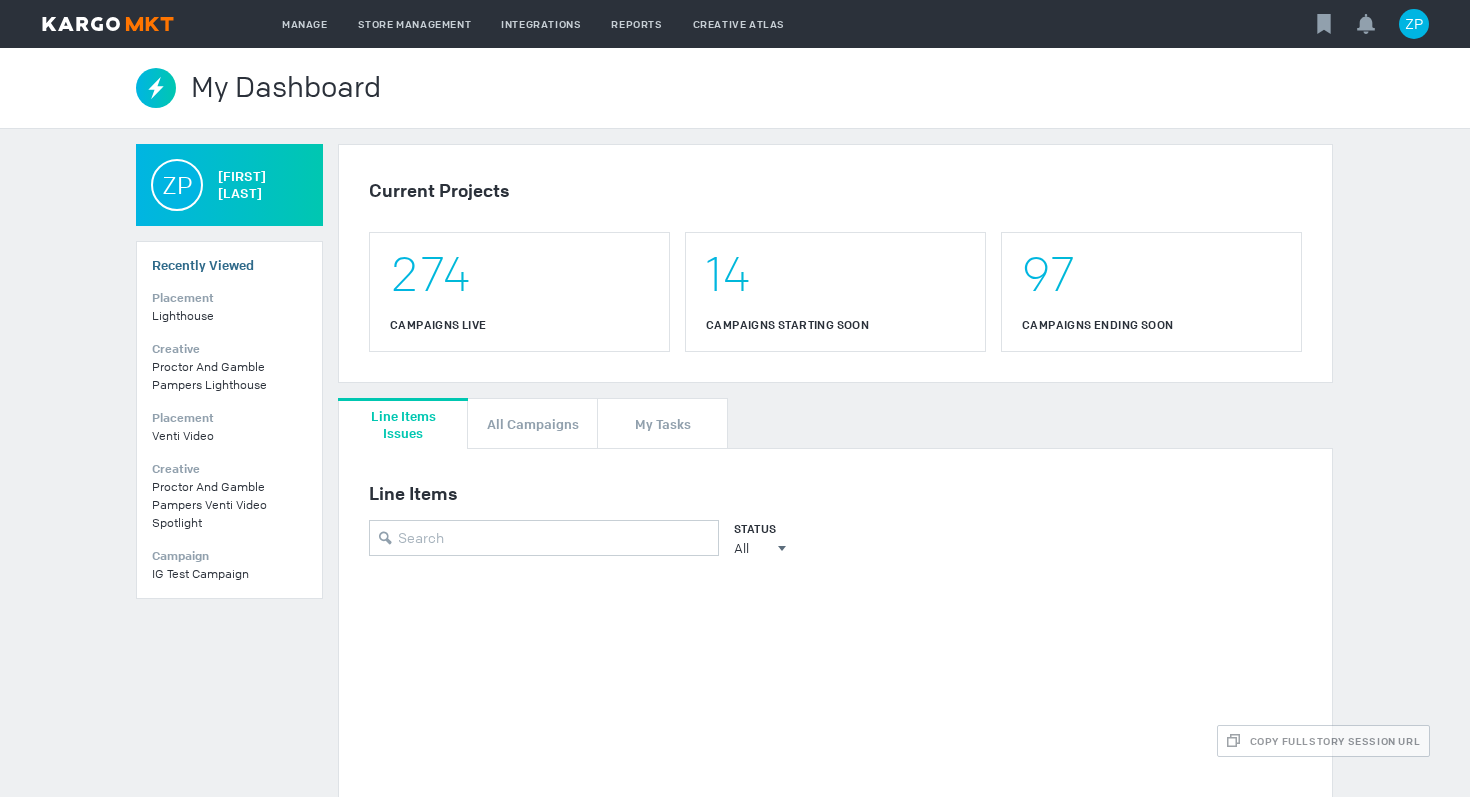 scroll, scrollTop: 0, scrollLeft: 0, axis: both 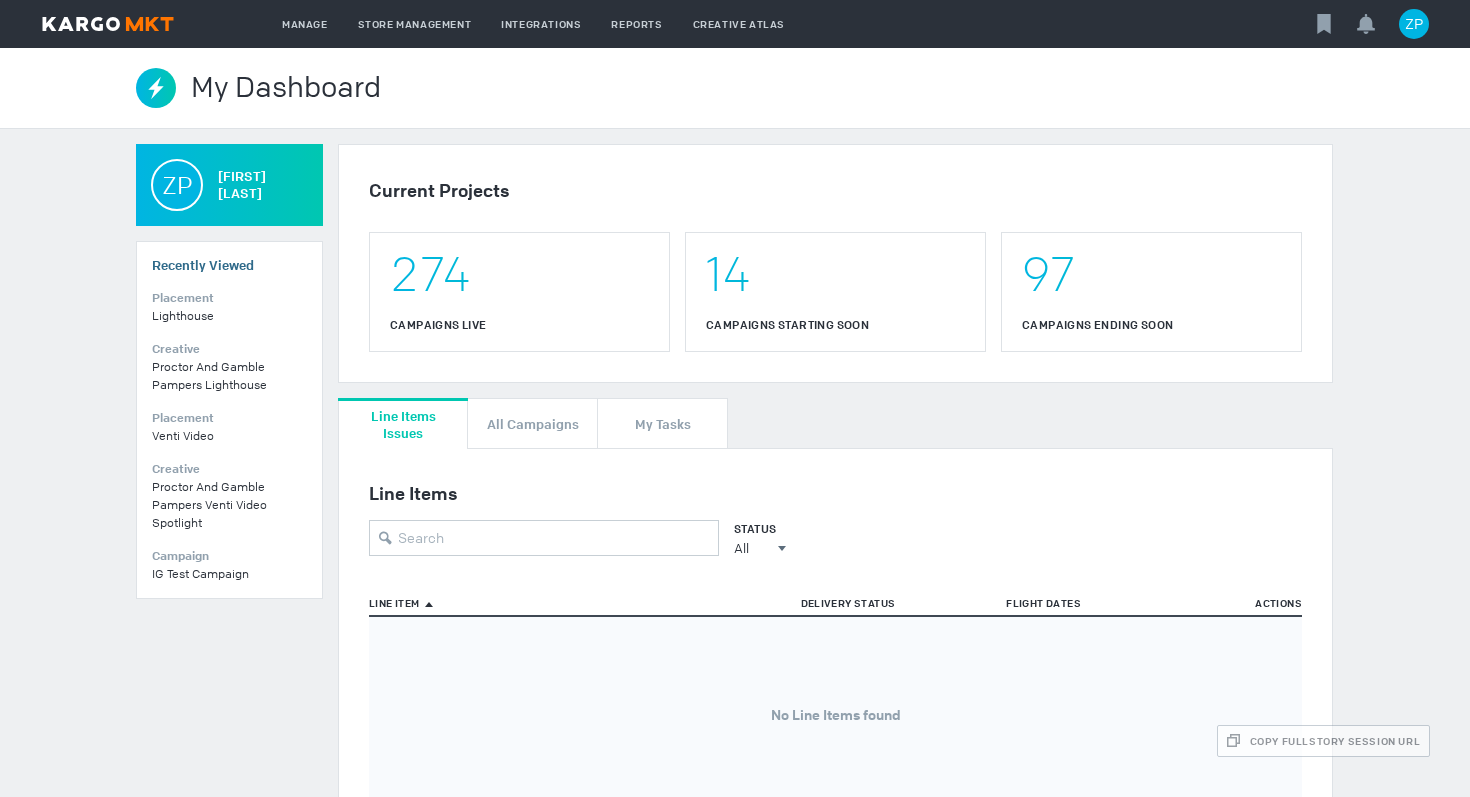 click on "IG Test Campaign" at bounding box center (200, 574) 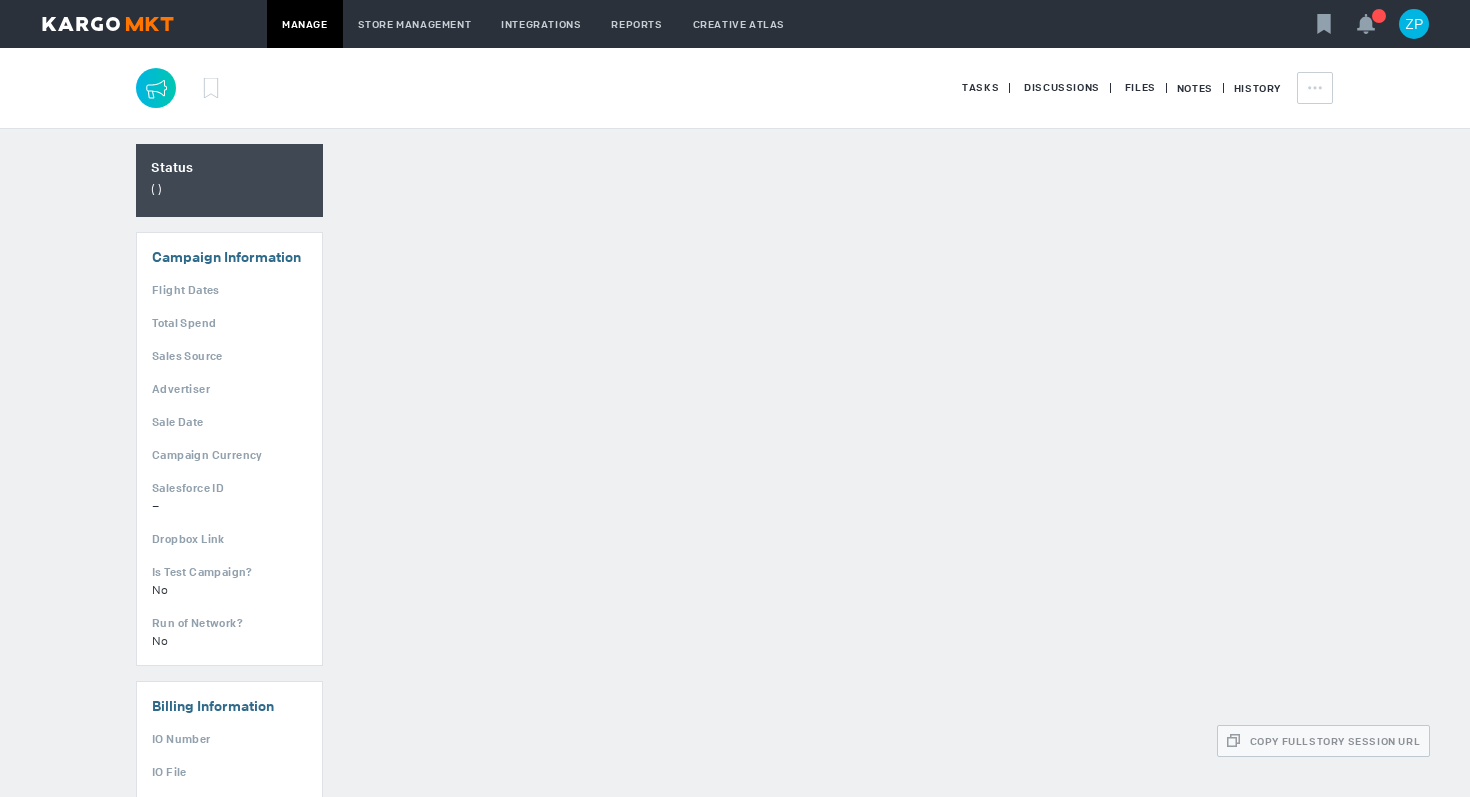 scroll, scrollTop: 0, scrollLeft: 0, axis: both 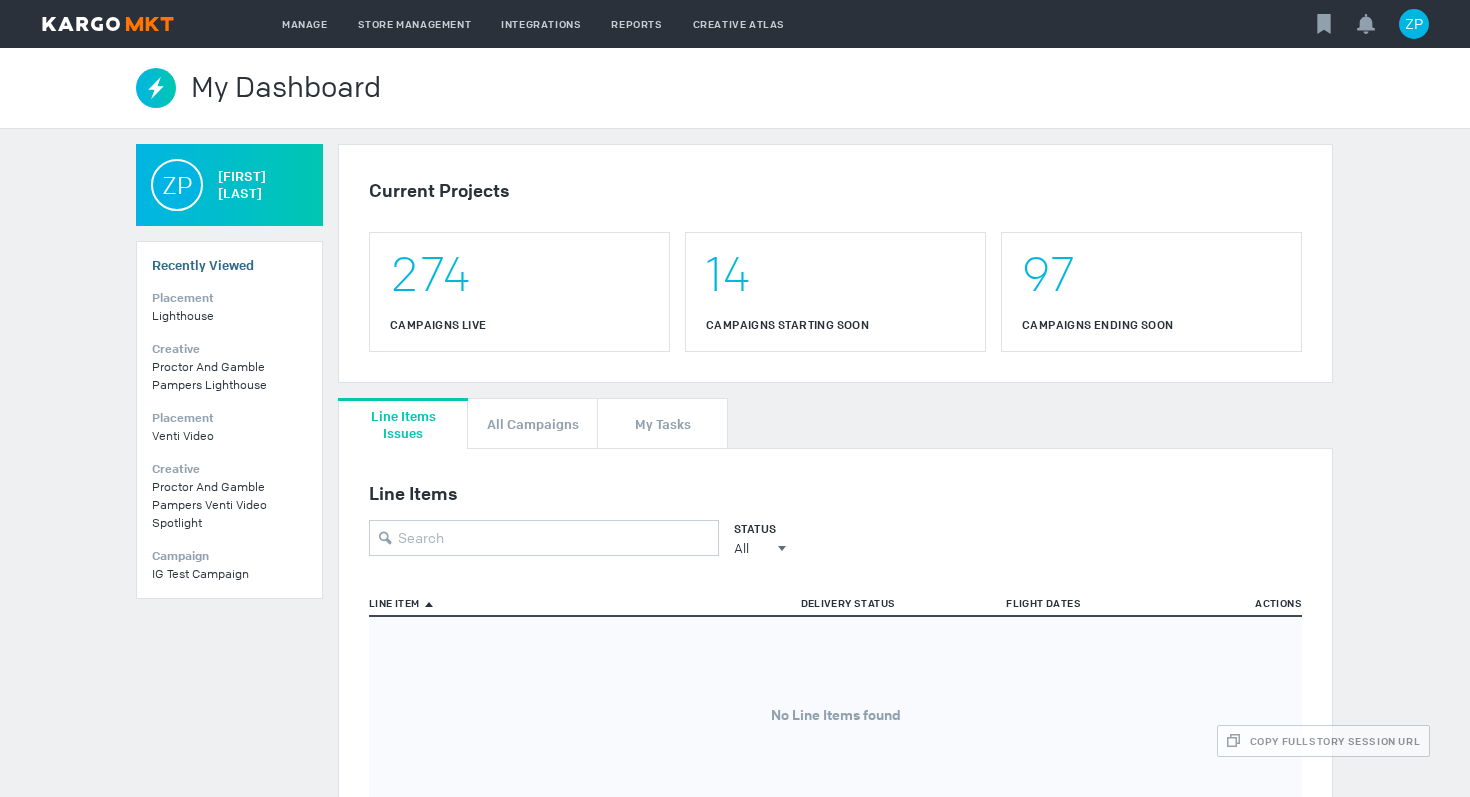 click on "IG Test Campaign" at bounding box center [200, 574] 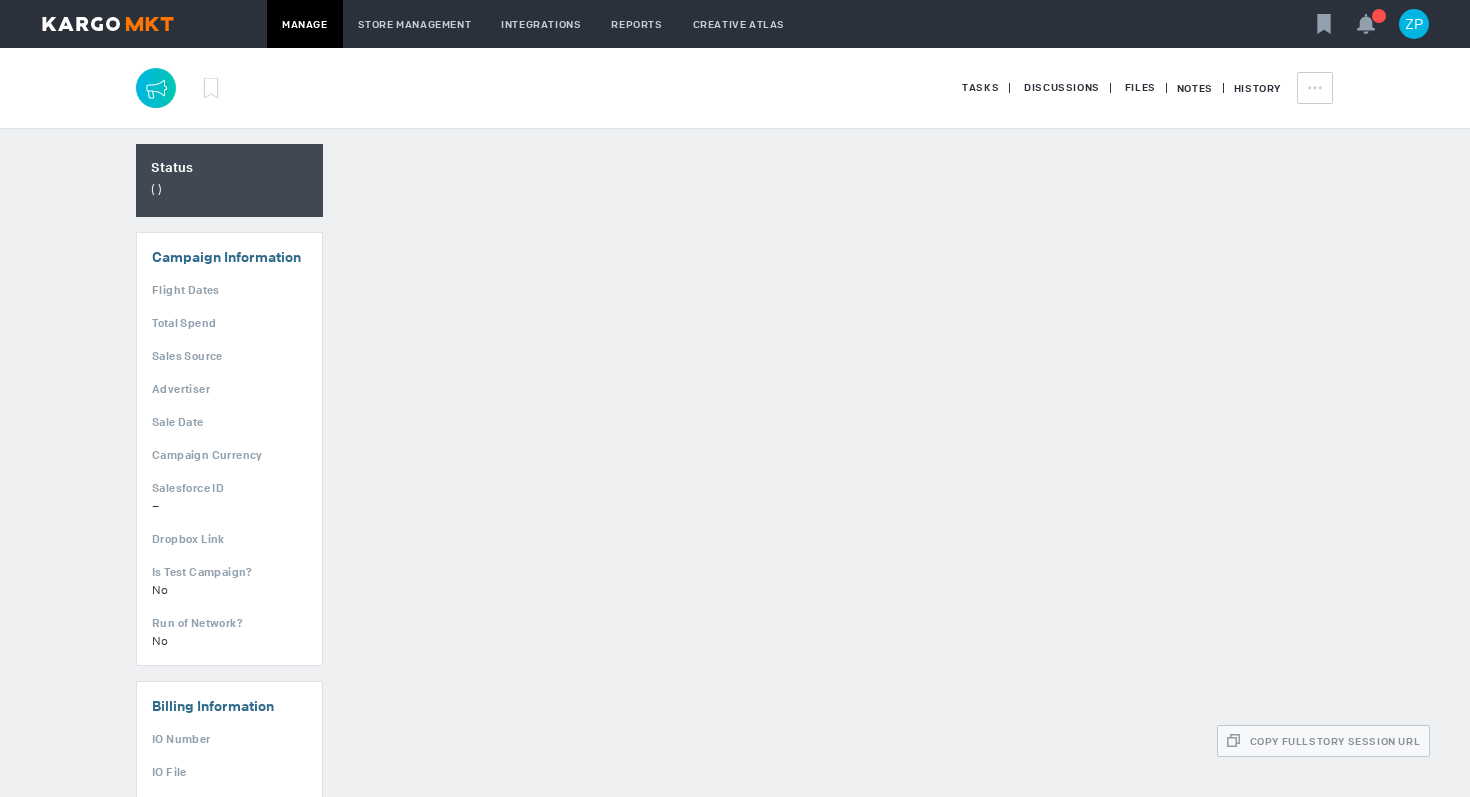scroll, scrollTop: 0, scrollLeft: 0, axis: both 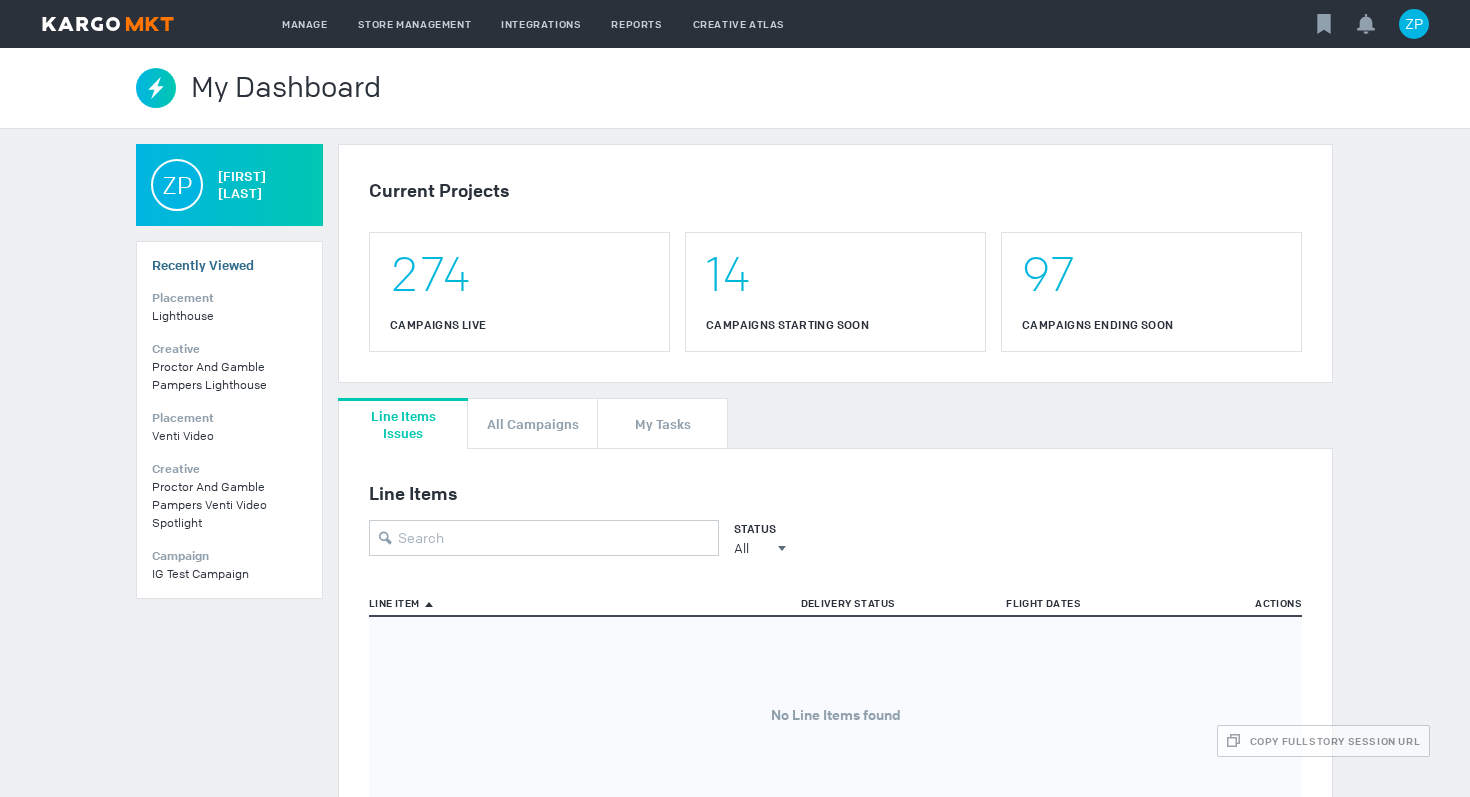 click on "IG Test Campaign" at bounding box center [200, 574] 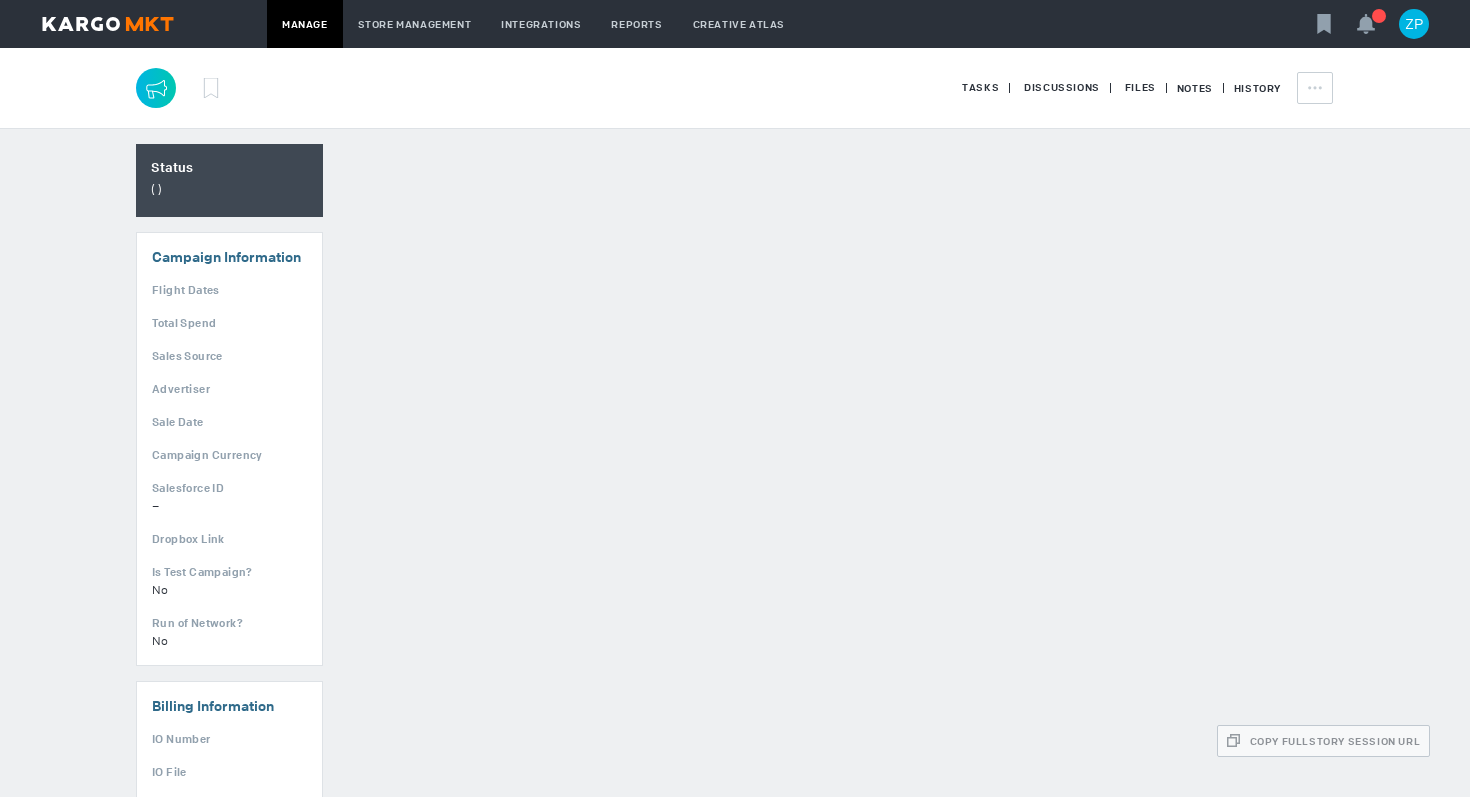scroll, scrollTop: 0, scrollLeft: 0, axis: both 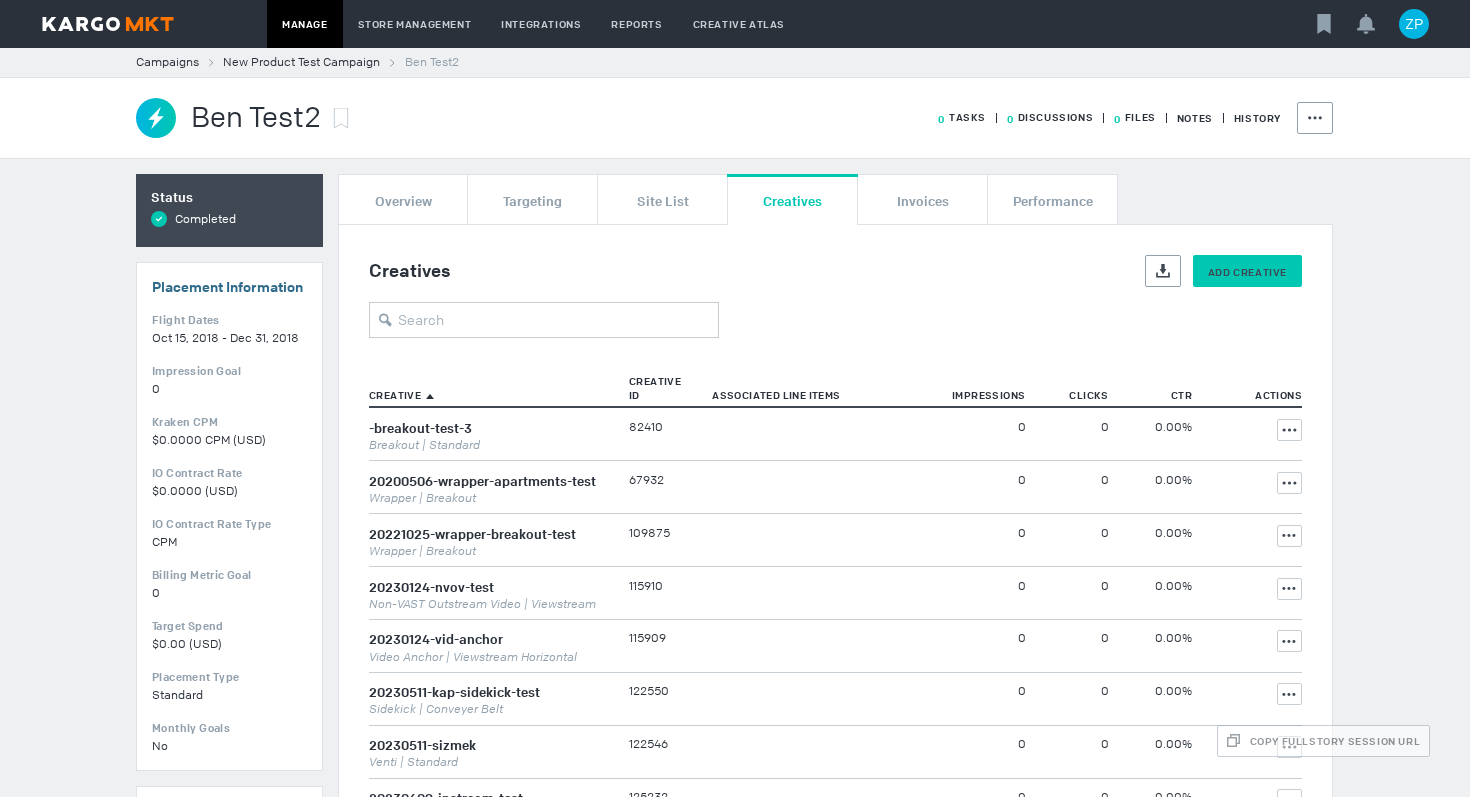 click on "Add Creative" at bounding box center (1247, 272) 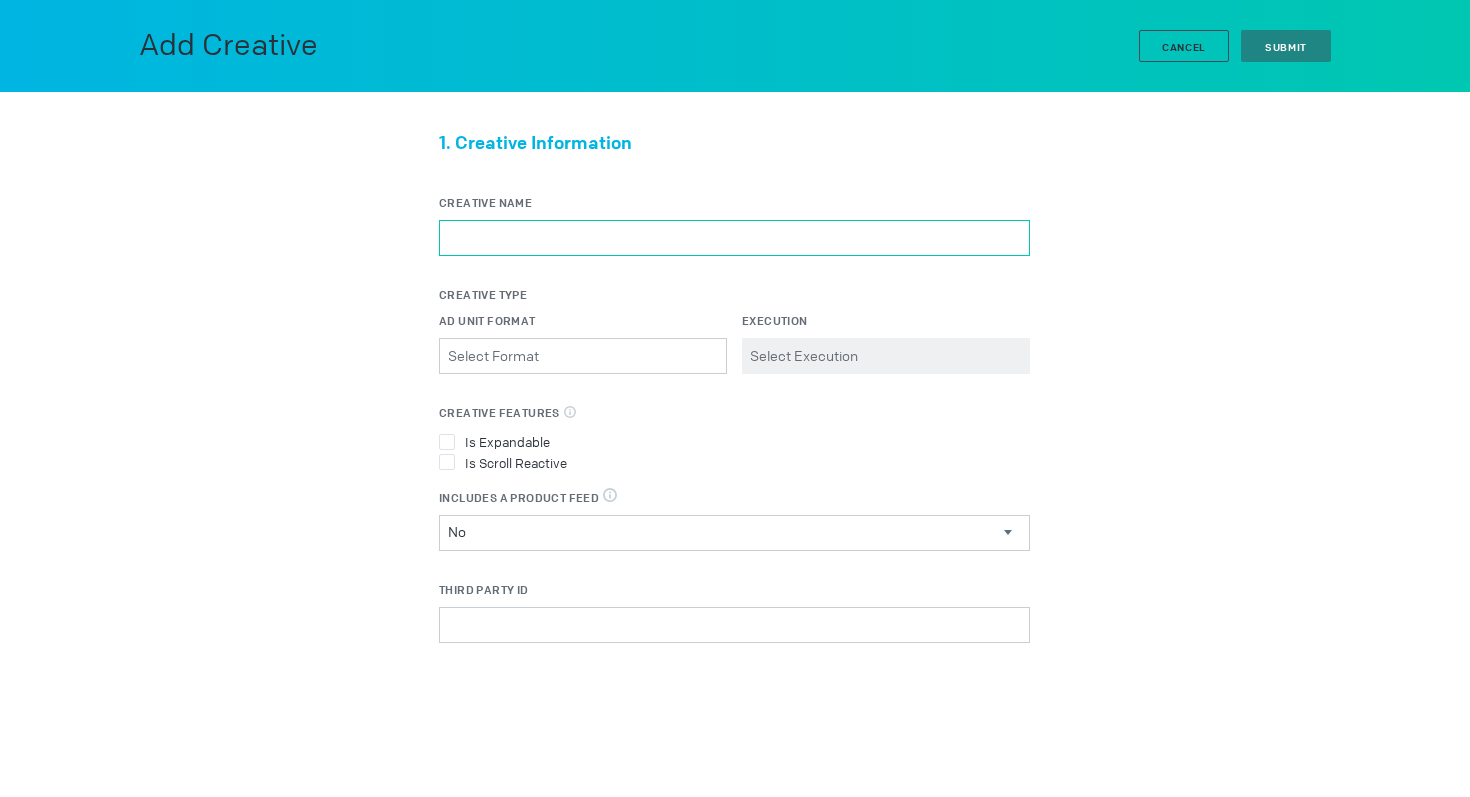 click on "Creative Name" at bounding box center (734, 238) 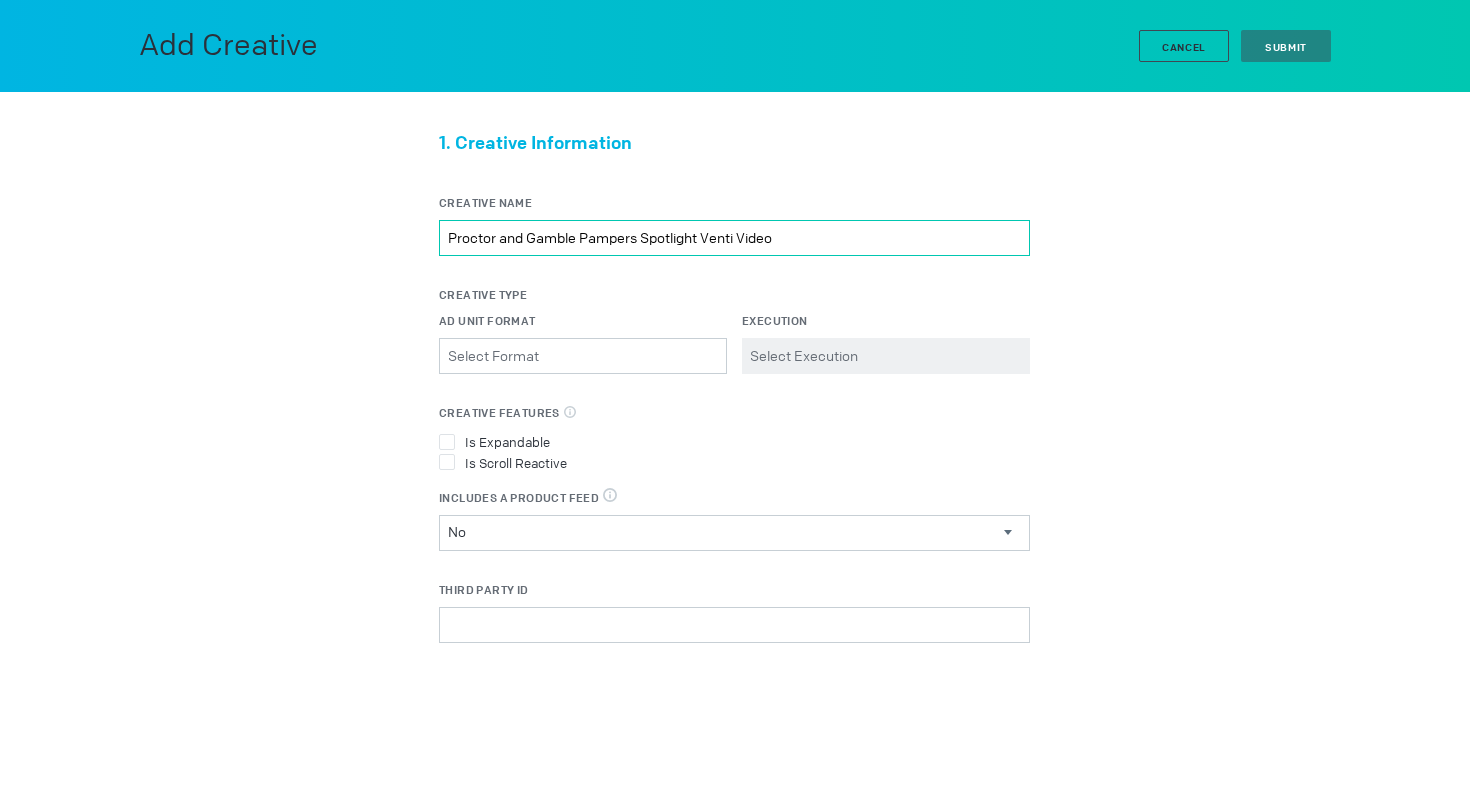 type on "Proctor and Gamble Pampers Spotlight Venti Video" 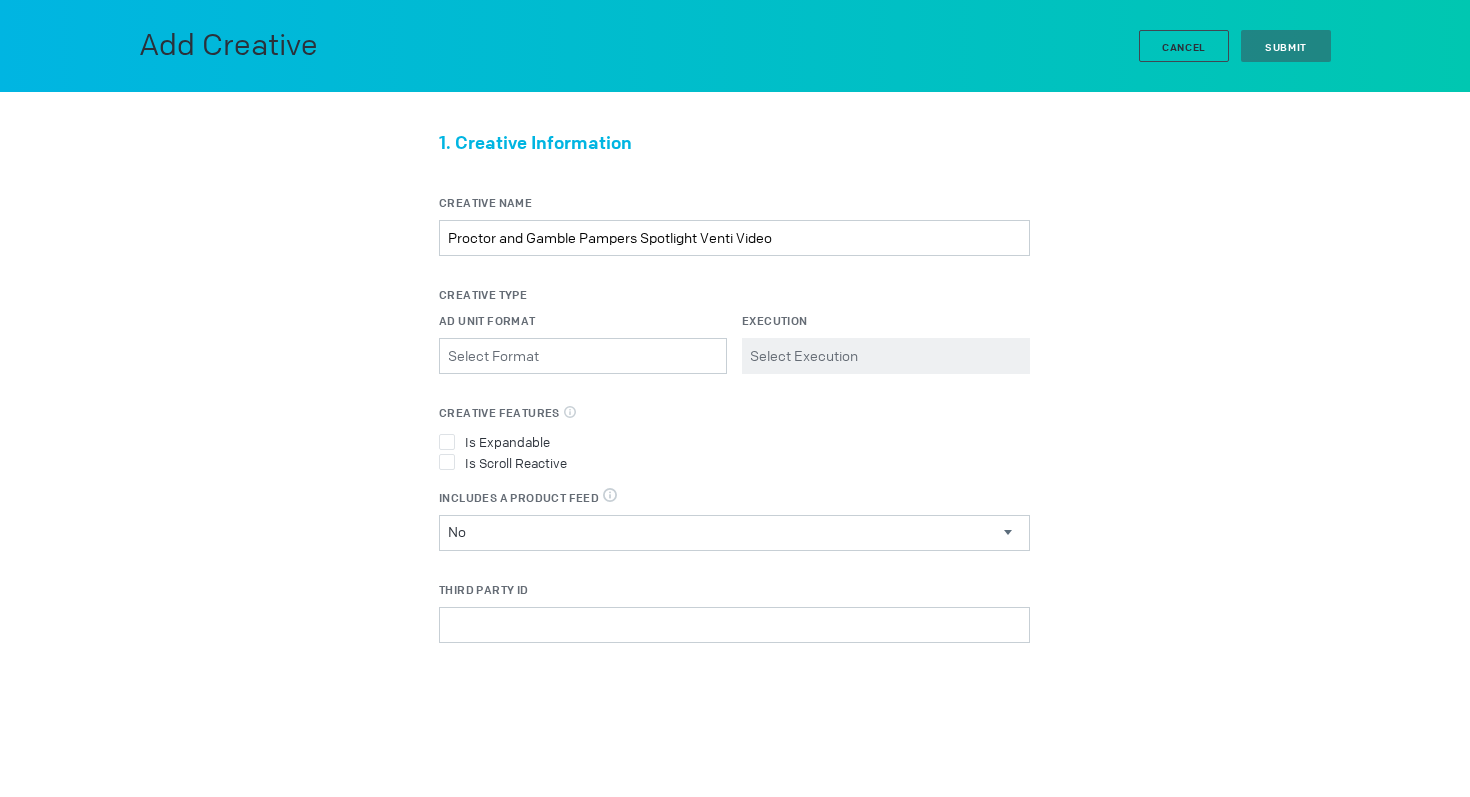 click on "Ad Unit Format Please select a valid item" at bounding box center (583, 343) 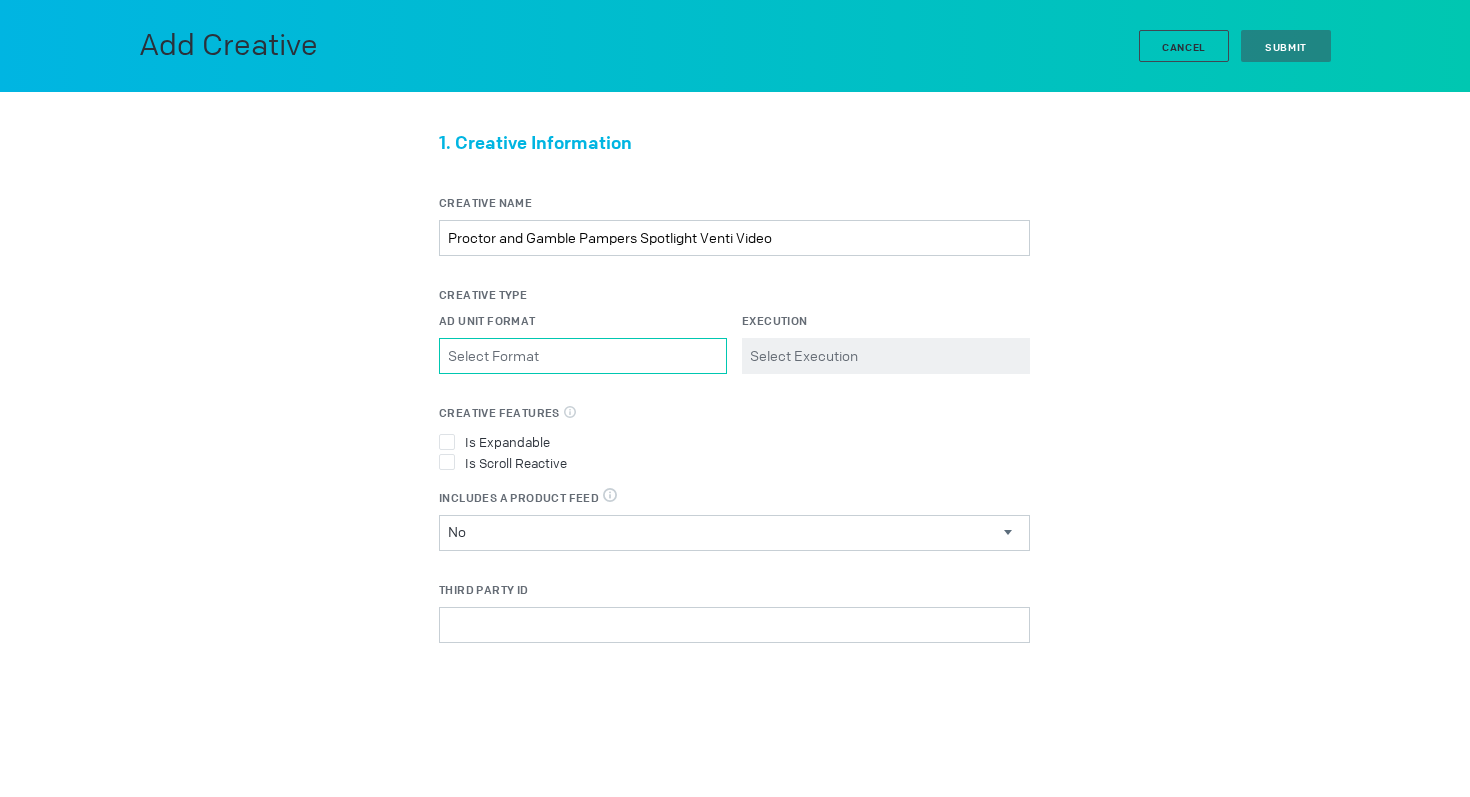click on "Ad Unit Format Please select a valid item" at bounding box center [583, 356] 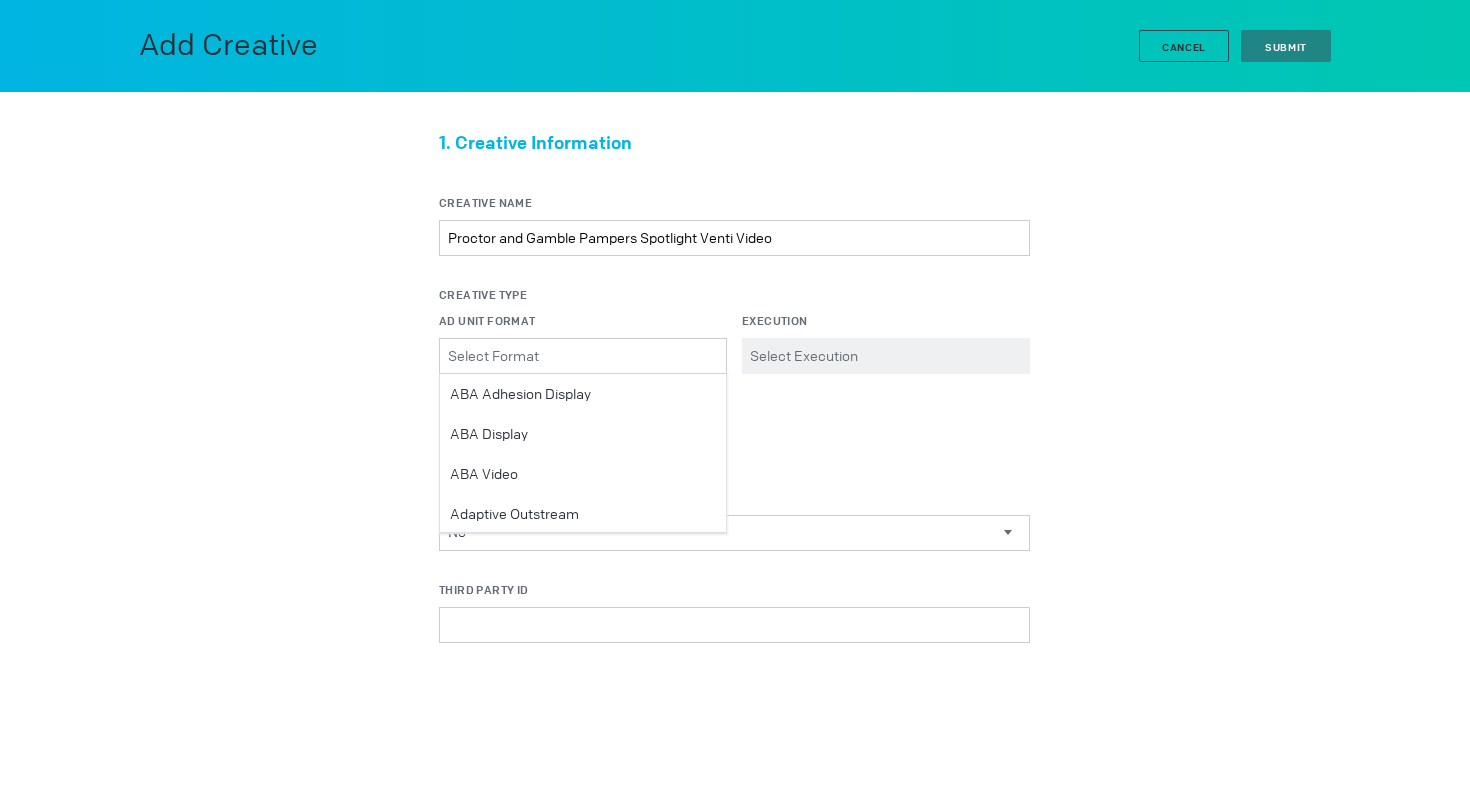 click on "Ad Unit Format Please select a valid item ABA Adhesion Display   ABA Display   ABA Video   Adaptive Outstream   Anchor   Billboard   Bottom Banner   Box   Branded Takeover   Breakaway   Breakout   Desktop Breakout   Desktop Runway   DesktopHover   Fabrik Outstream   Full-screen Interstitial   Half Page   High Rise   Hover   Instant Native   Instream Video   Interstitial   Kapsule   Key Art   Large Leaderboard   Leaderboard   Lighthouse   Lightning   Marquee   Middle Banner   Non-VAST Outstream Video   Outstream Video   Runway   Sidekick   Sideline   Site Skin   Spotlight   SwipeUp   Top Banner   Ultrawide   Uptick   VAST Interstitial   Venti   Video Anchor   Video Halo   Video Venti   Wide Skyscraper   Wrapper   Execution Please select a valid item" at bounding box center (734, 358) 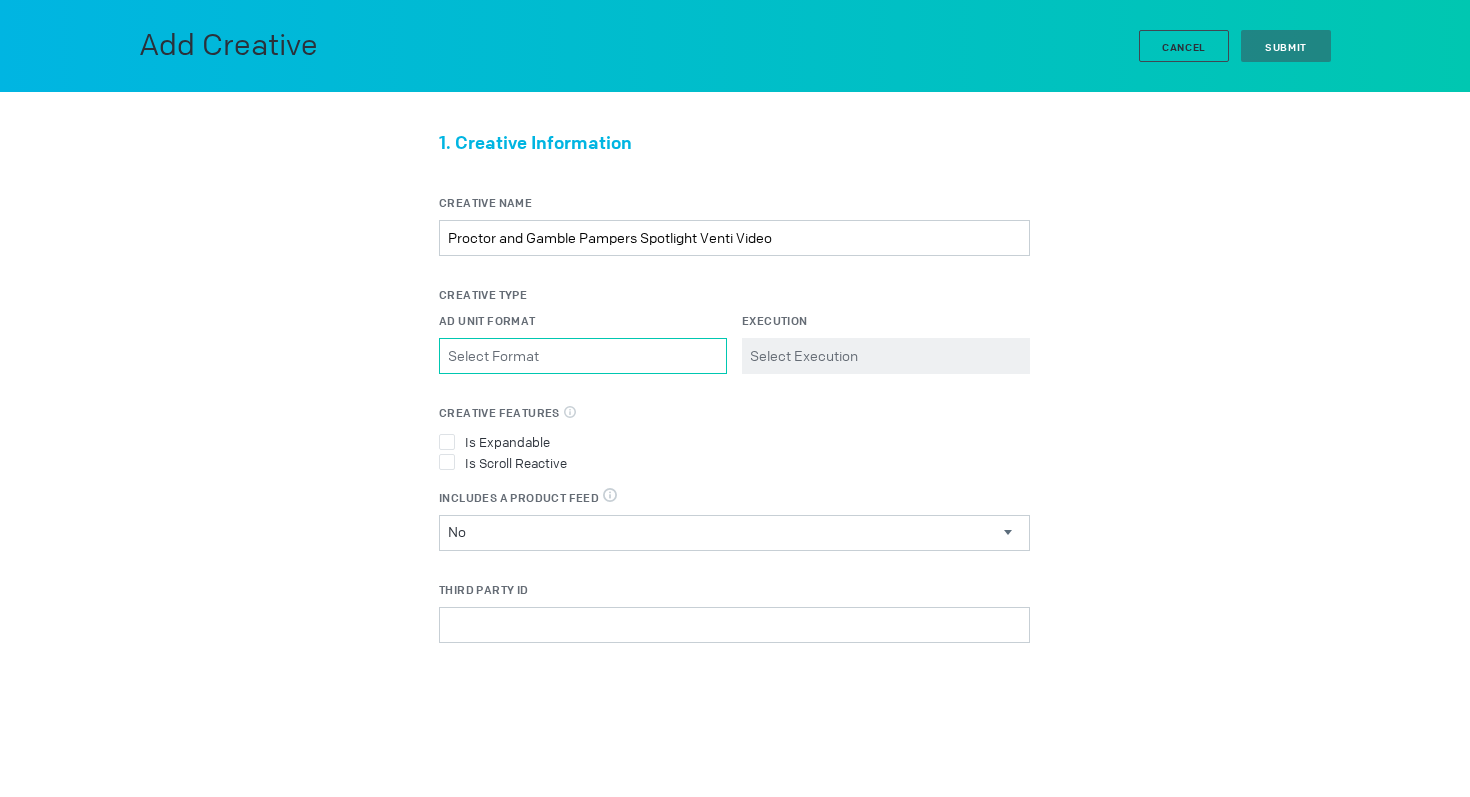 click on "Ad Unit Format Please select a valid item" at bounding box center (583, 356) 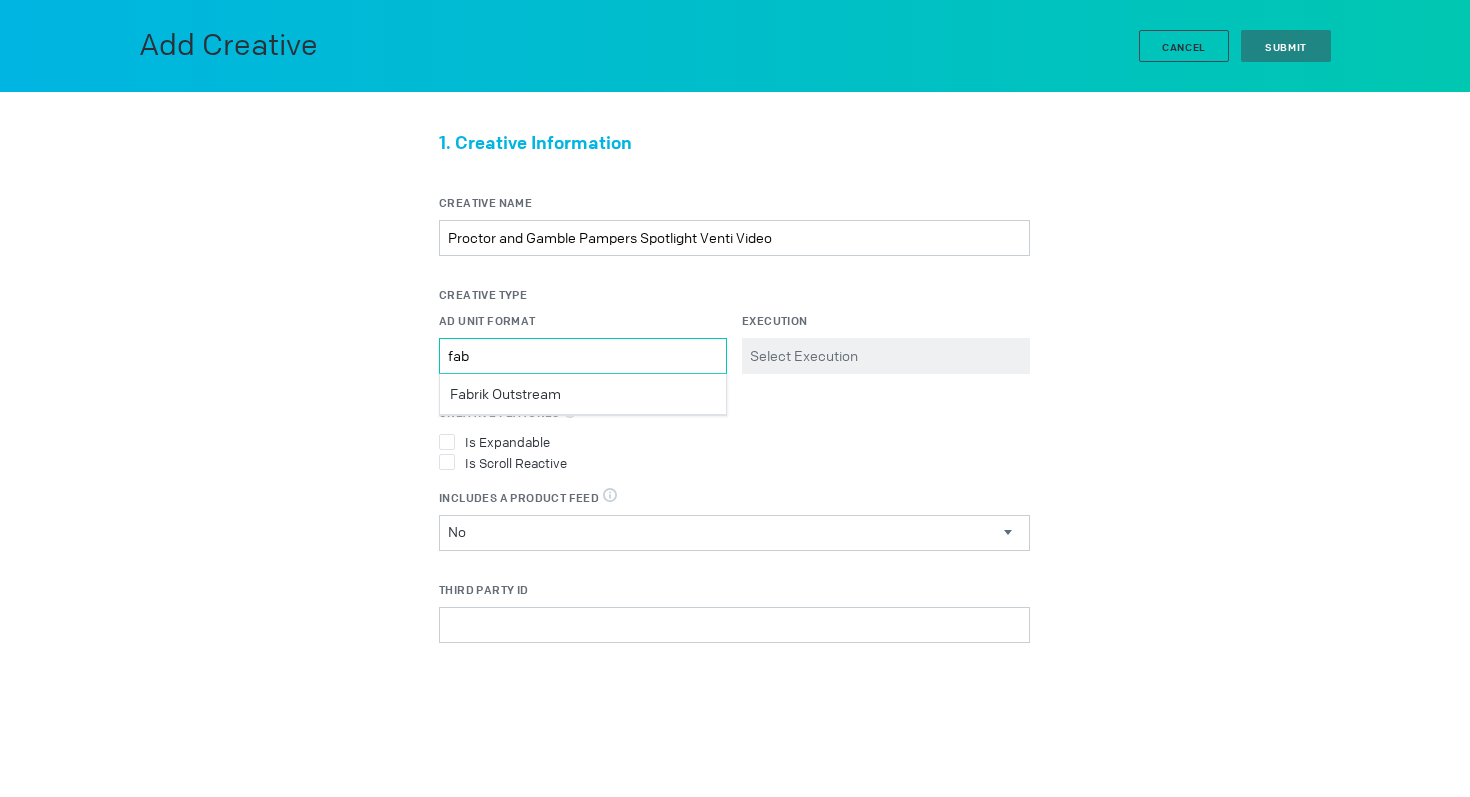 scroll, scrollTop: 0, scrollLeft: 0, axis: both 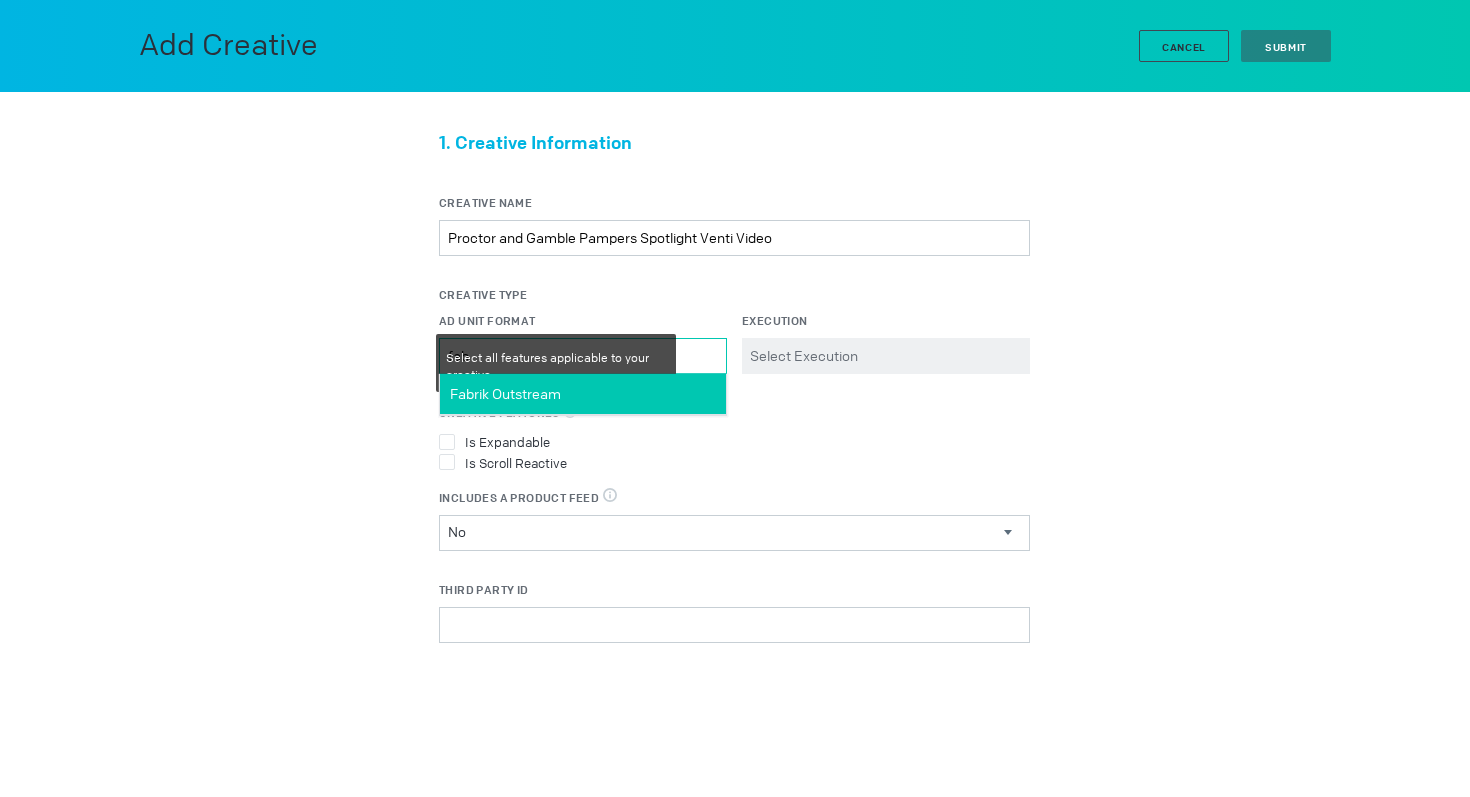type on "fab" 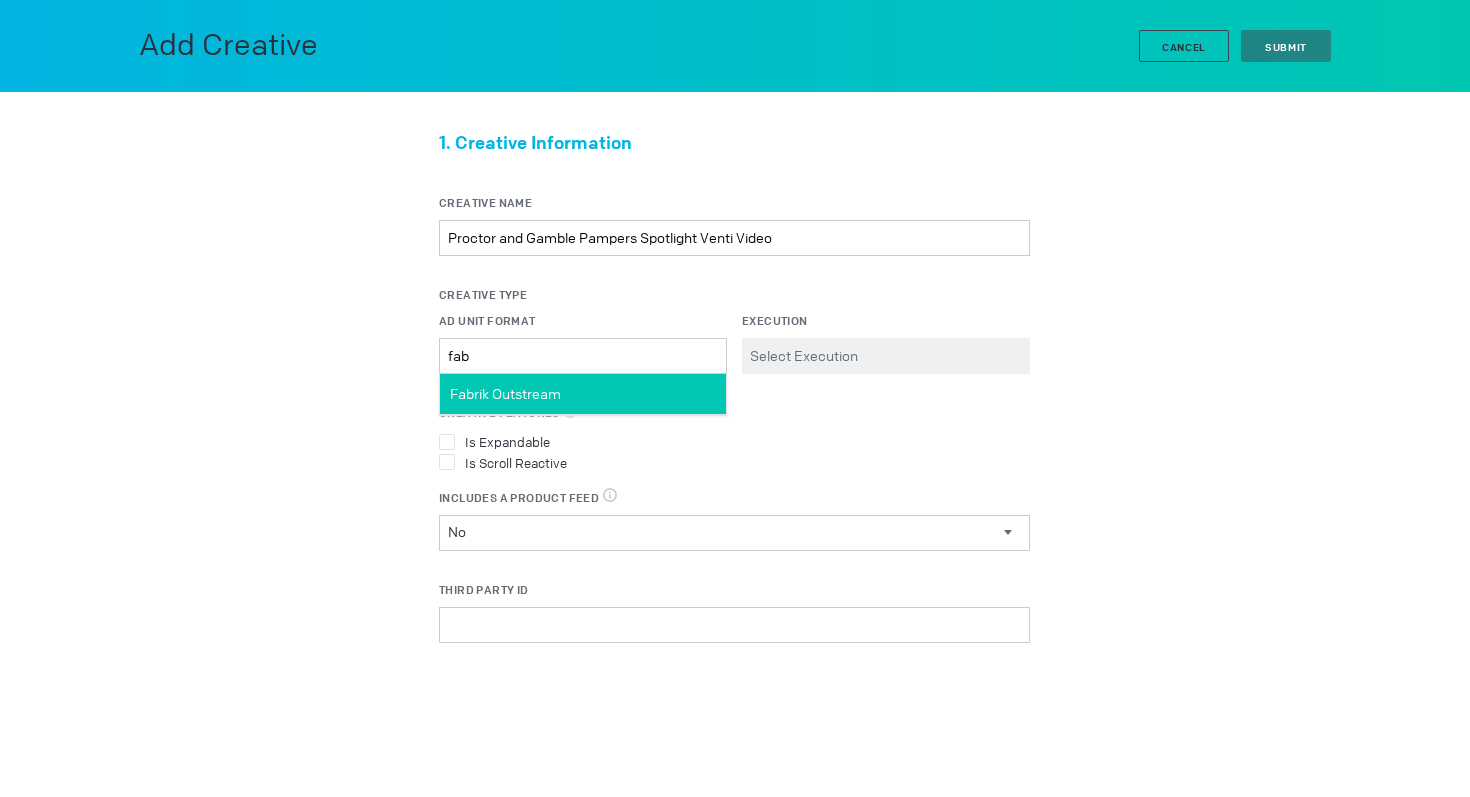 click on "Fabrik Outstream" at bounding box center (583, 394) 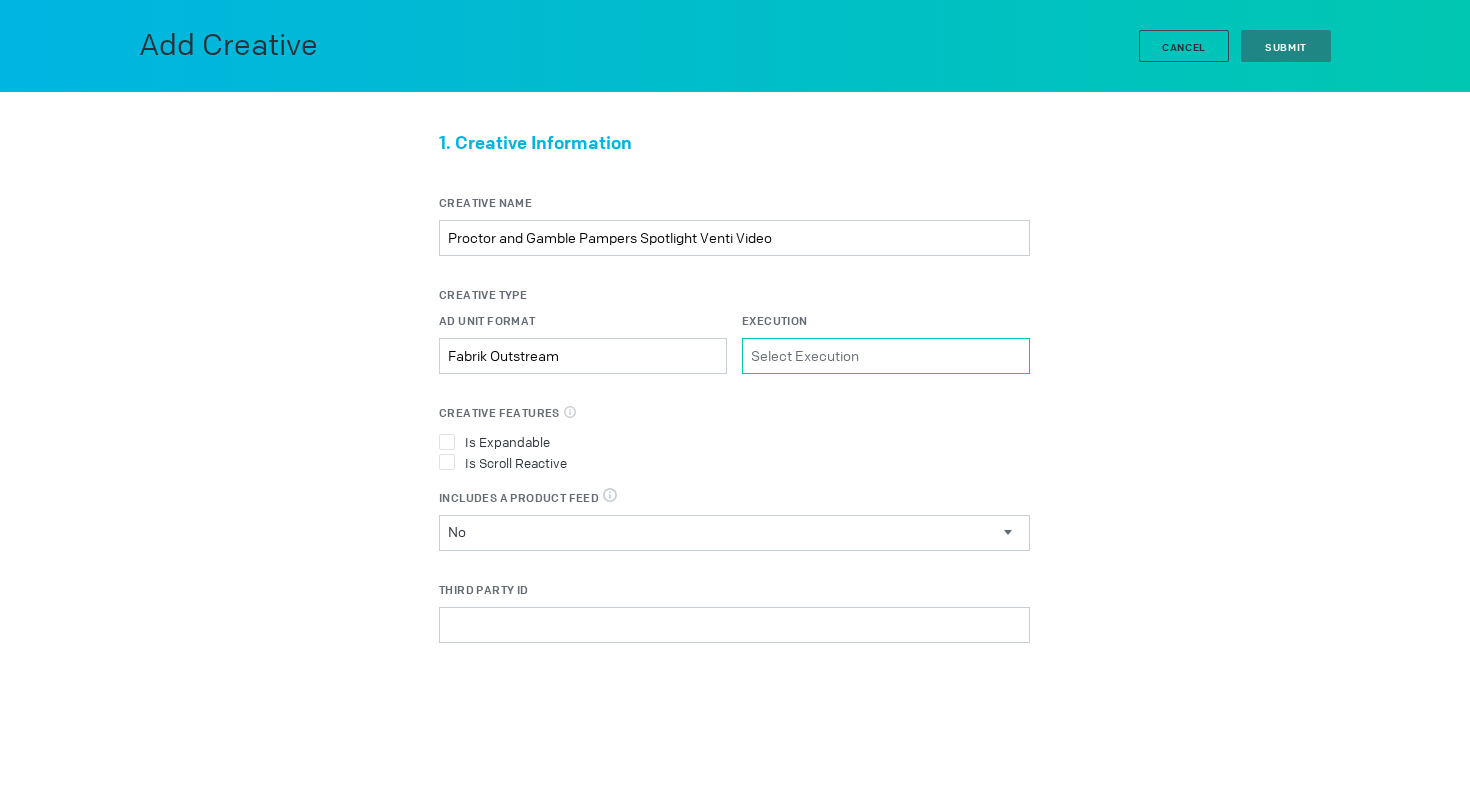 click on "Execution Please select a valid item" at bounding box center (886, 356) 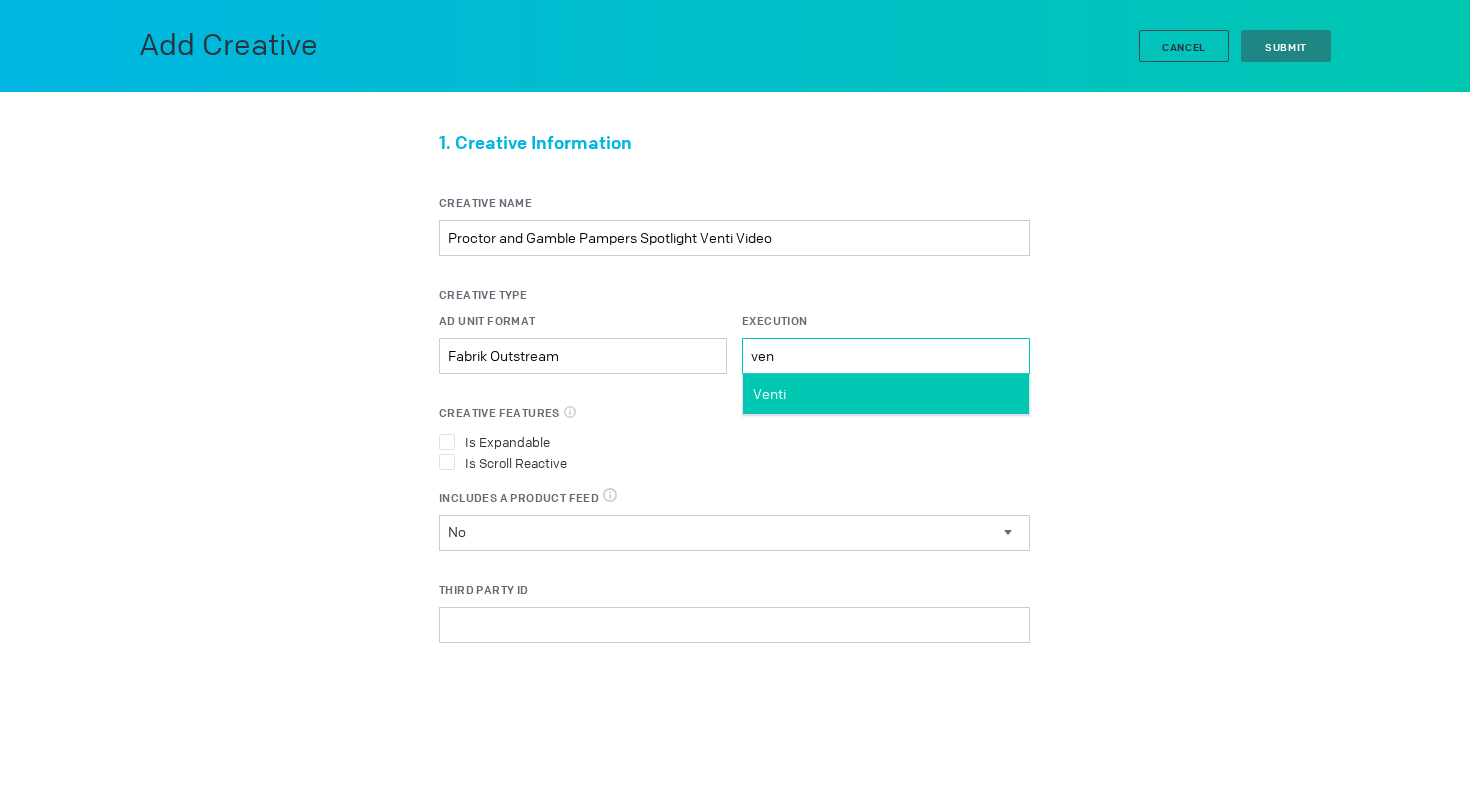 type on "ven" 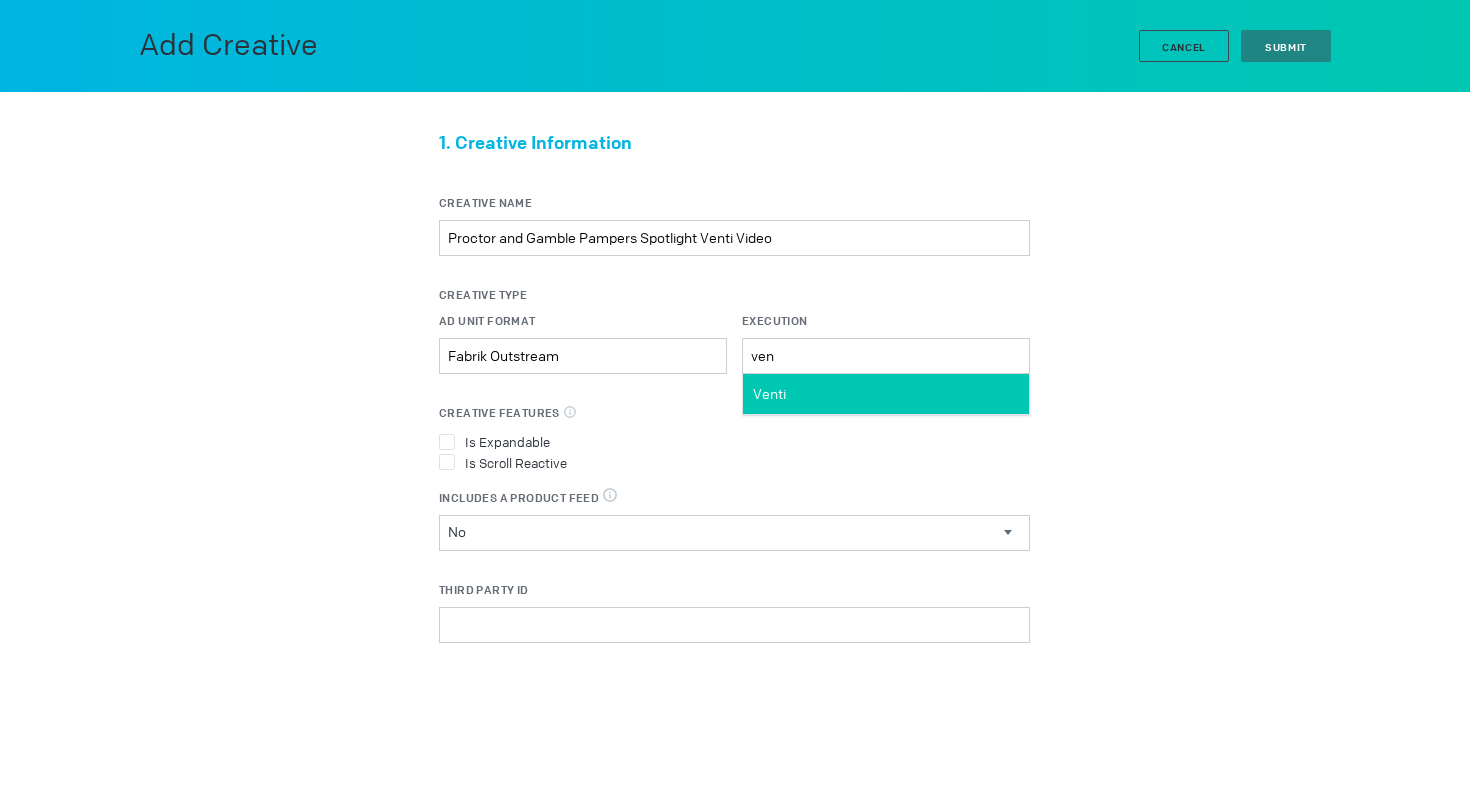 click on "Venti" at bounding box center (886, 394) 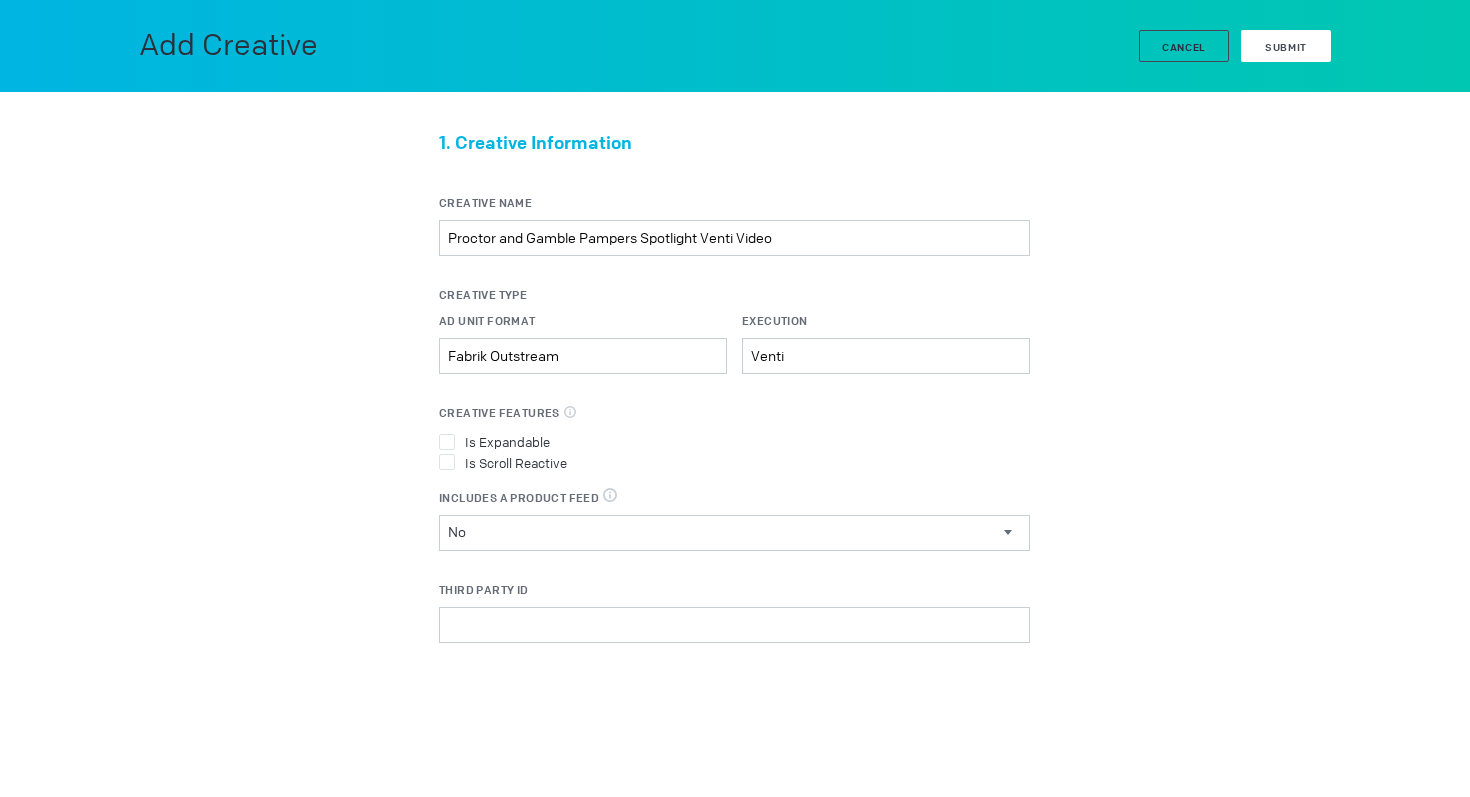 click on "Submit" at bounding box center (1286, 47) 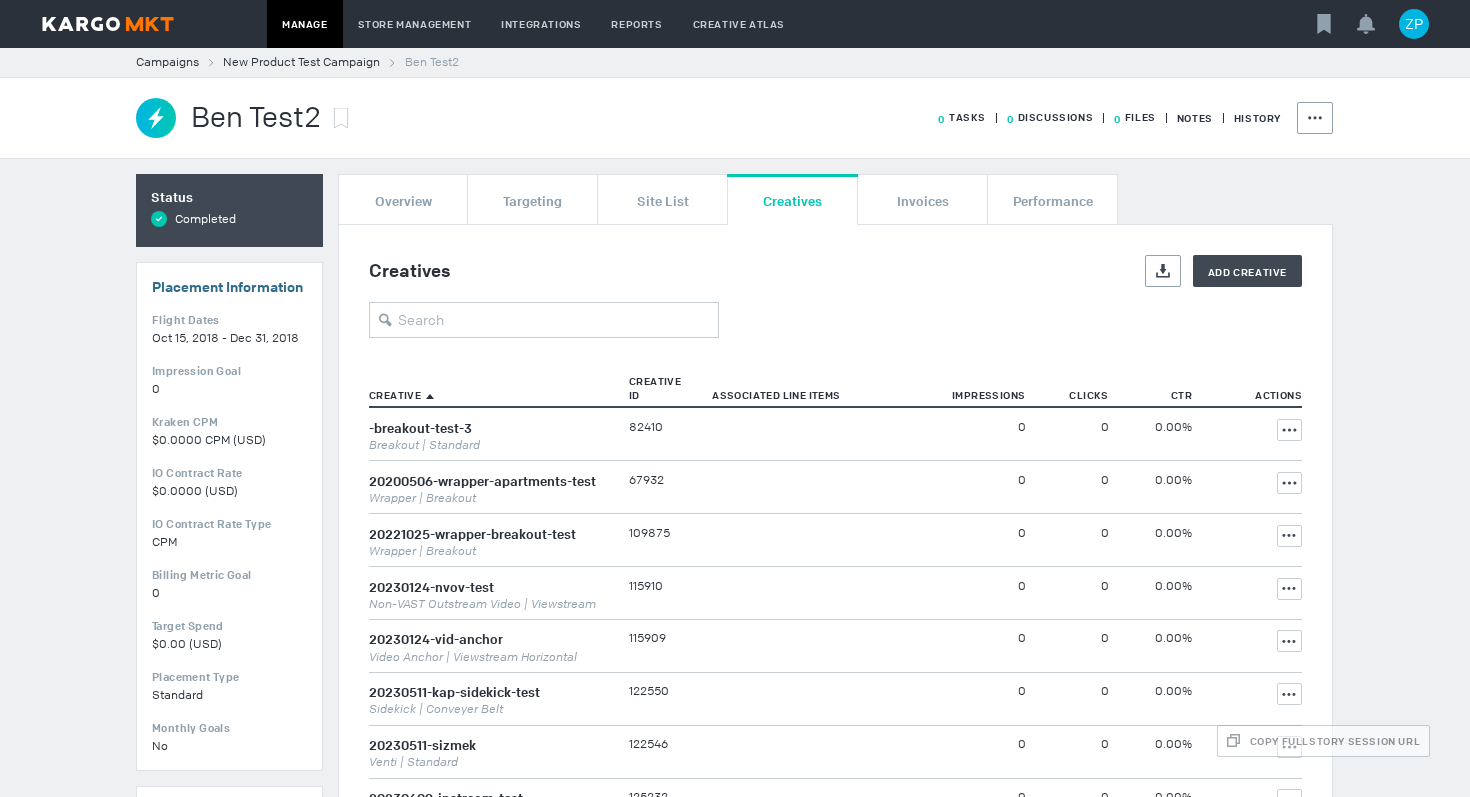 click on "Creatives Export   Add Creative     Creative Creative ID Associated Line Items Impressions Clicks CTR Actions Showing 1 to 50 of 595 entries 1 … 2 3 … 12 Show 50 | 75 | 100 -breakout-test-3 Breakout | Standard 82410 0 0 0.00%   Actions 20200506-wrapper-apartments-test Wrapper | Breakout 67932 0 0 0.00%   Actions 20221025-wrapper-breakout-test Wrapper | Breakout 109875 0 0 0.00%   Actions 20230124-nvov-test Non-VAST Outstream Video | Viewstream 115910 0 0 0.00%   Actions 20230124-vid-anchor Video Anchor | Viewstream Horizontal 115909 0 0 0.00%   Actions 20230511-kap-sidekick-test Sidekick | Conveyer Belt 122550 0 0 0.00%   Actions 20230511-sizmek Venti | Standard 122546 0 0 0.00%   Actions 20230609-instream-test Instream Video | Standard 125232 0 0 0.00%   Actions 20230711-vertical-viewstream Non-VAST Outstream Video | Viewstream Branded Canvas 127165 0 0 0.00%   Actions 2553 aba adhesion ABA Adhesion Display | Standard 68661 0 0 0.00%   Actions 360 scroll reactive Sidekick | Animated 67140 0 0 0.00%   0 0" at bounding box center (835, 1755) 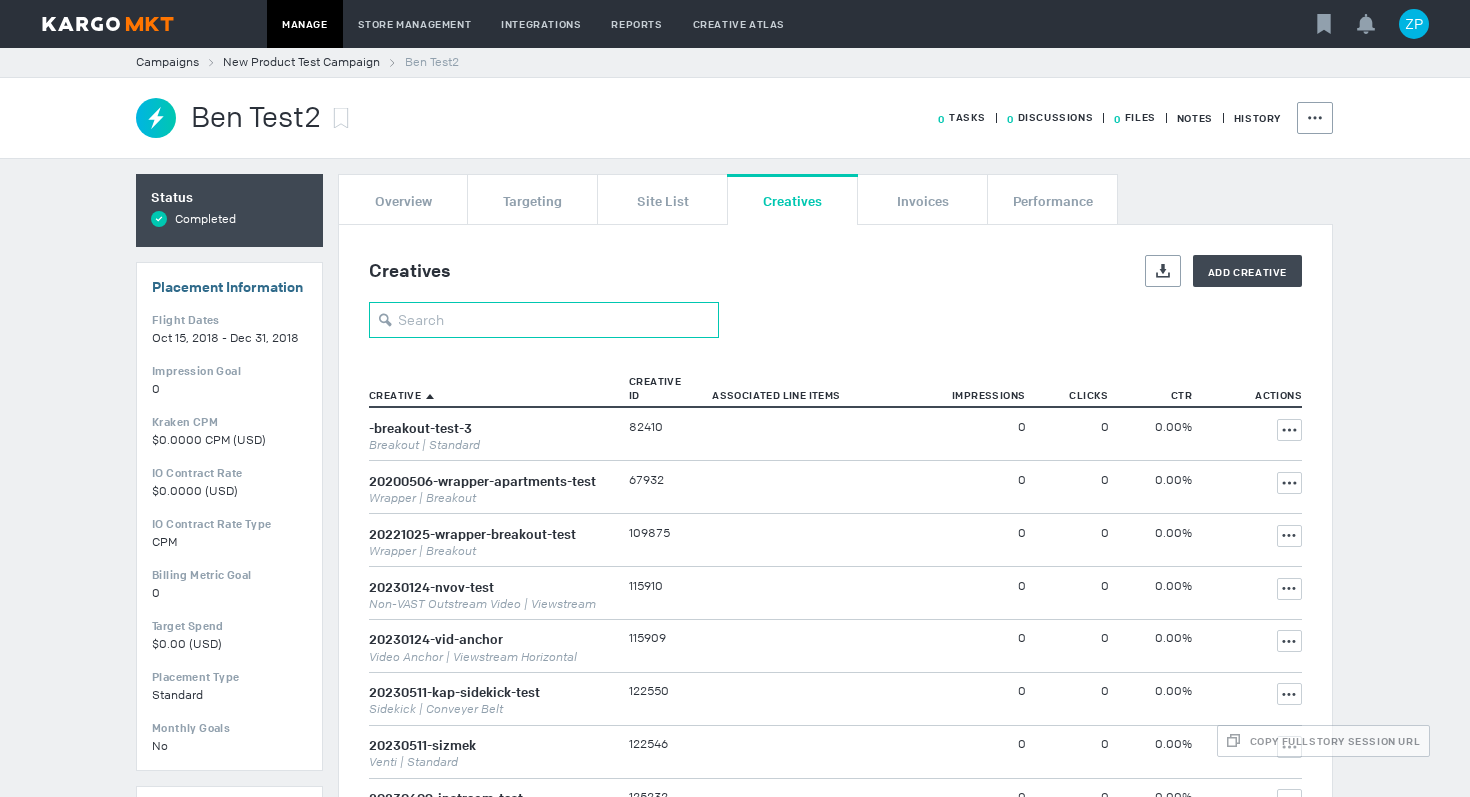 click at bounding box center (544, 320) 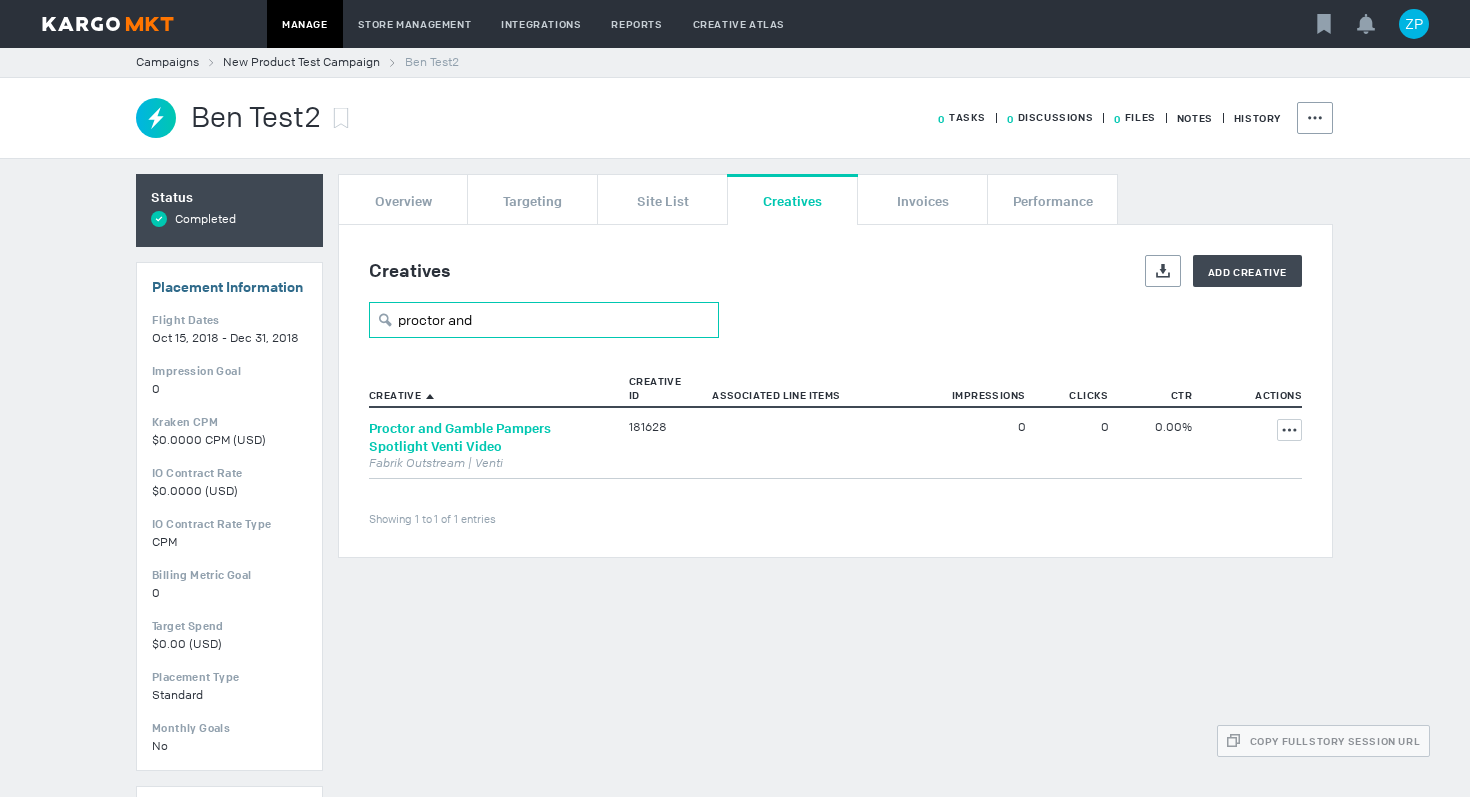 type on "proctor and" 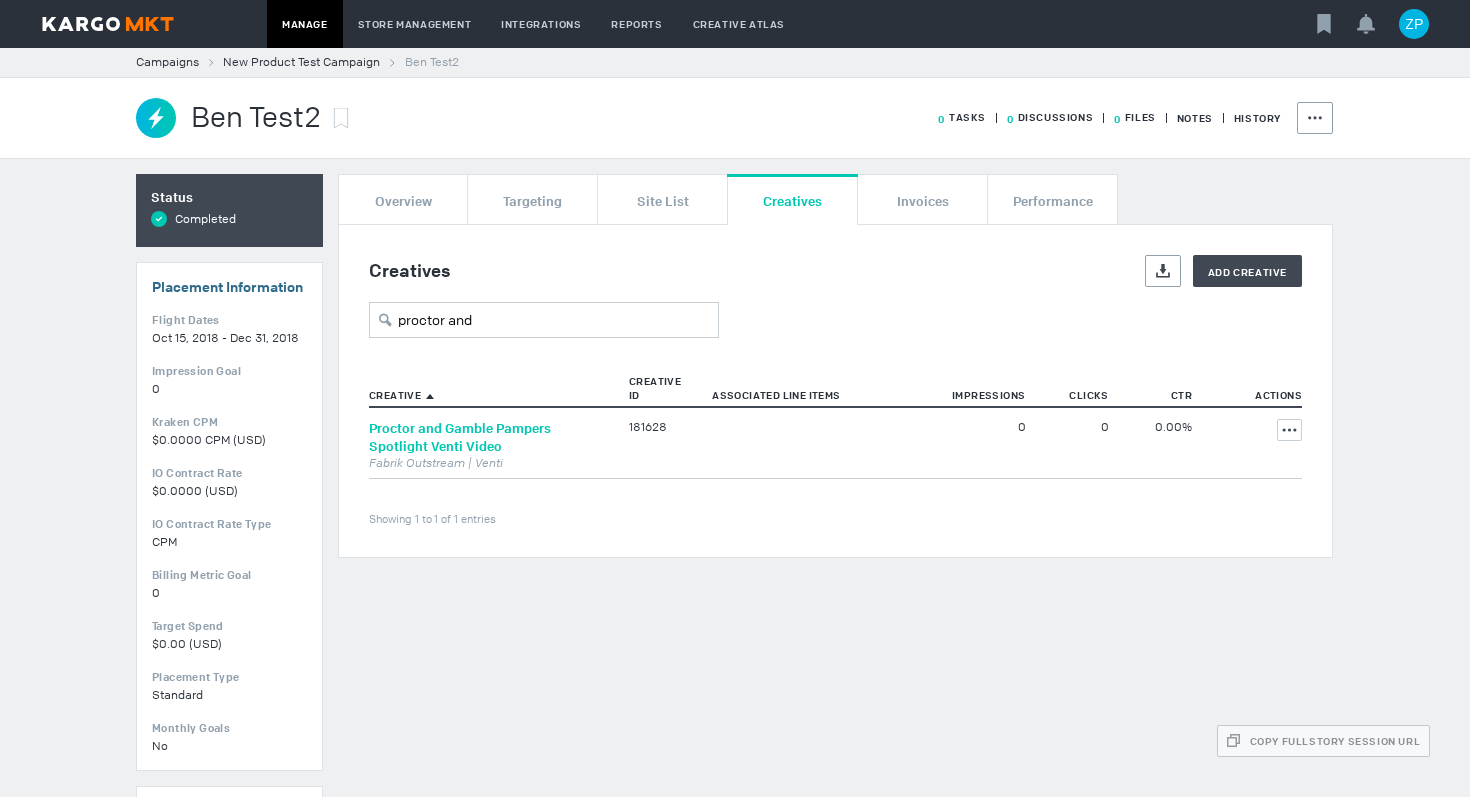 click on "Proctor and Gamble Pampers Spotlight Venti Video" at bounding box center (460, 437) 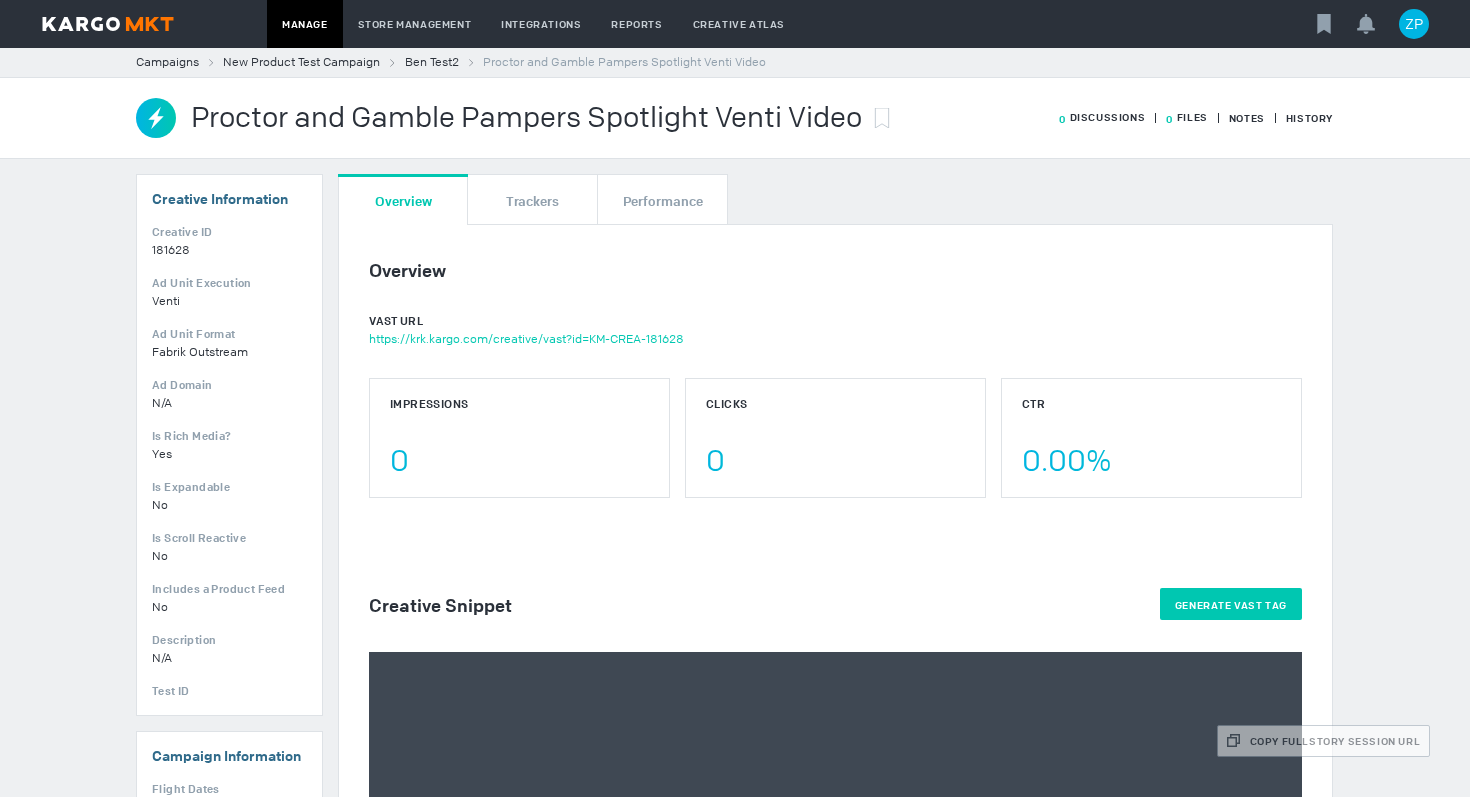 click on "Generate VAST Tag" at bounding box center [1231, 604] 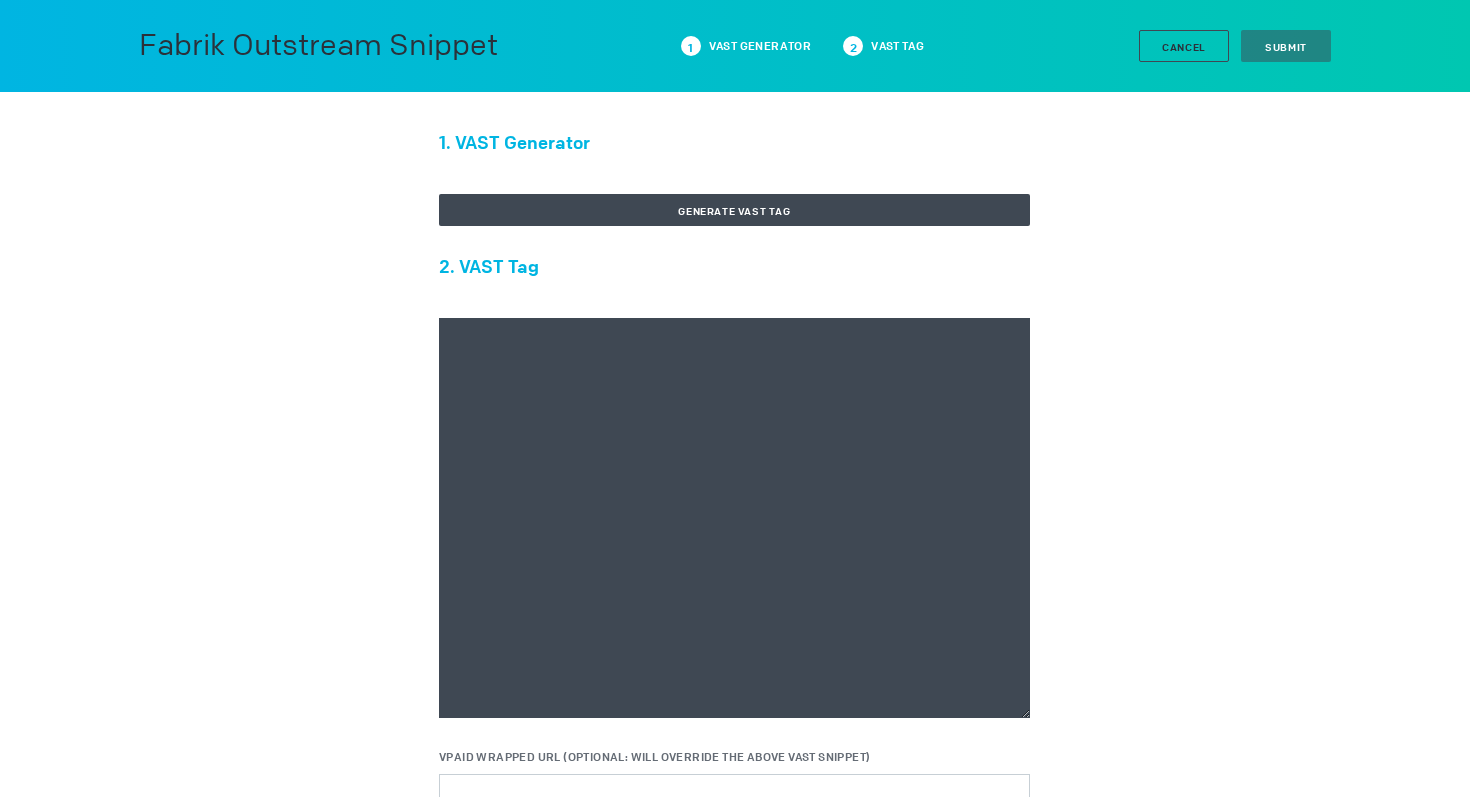 click at bounding box center [734, 518] 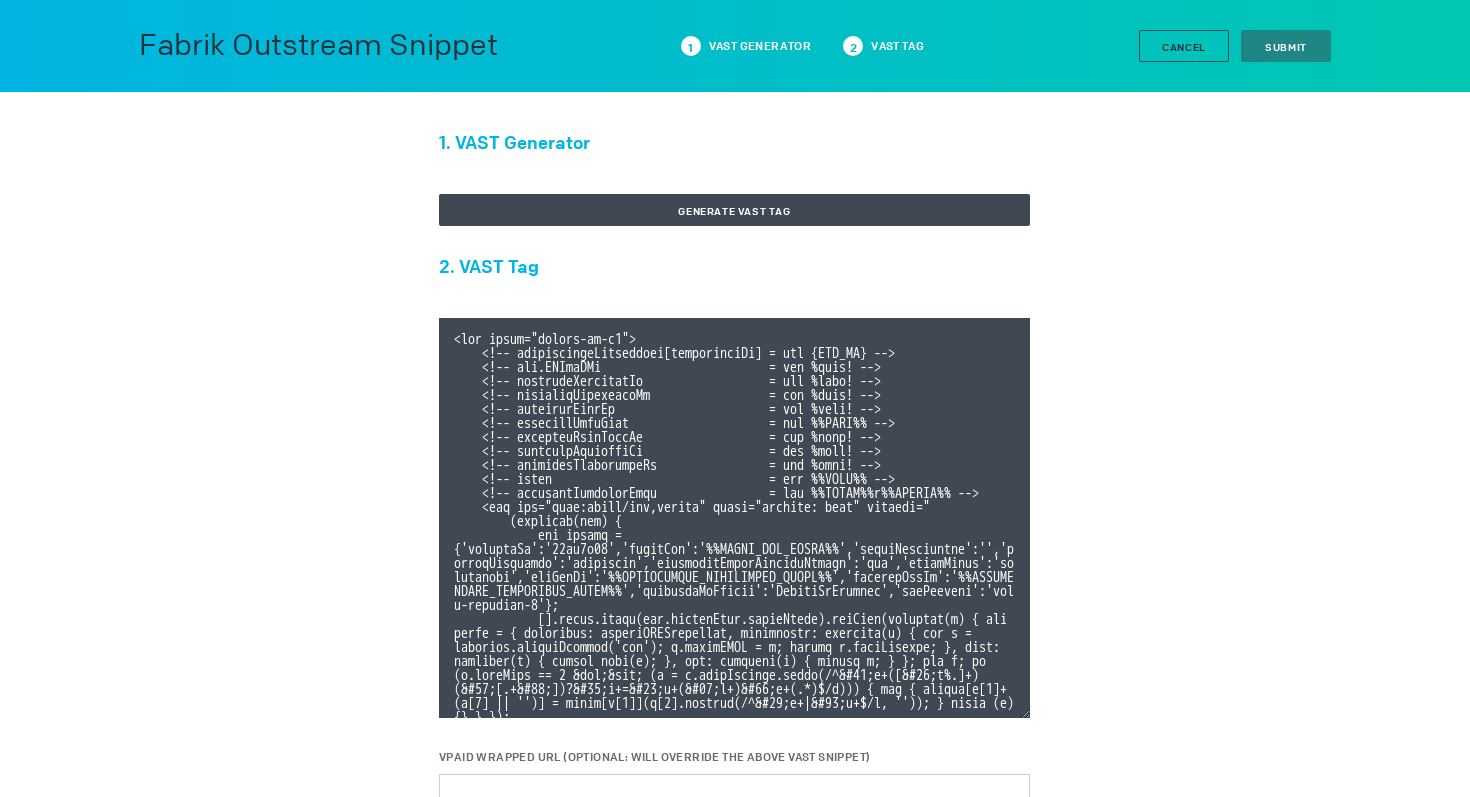 scroll, scrollTop: 372, scrollLeft: 0, axis: vertical 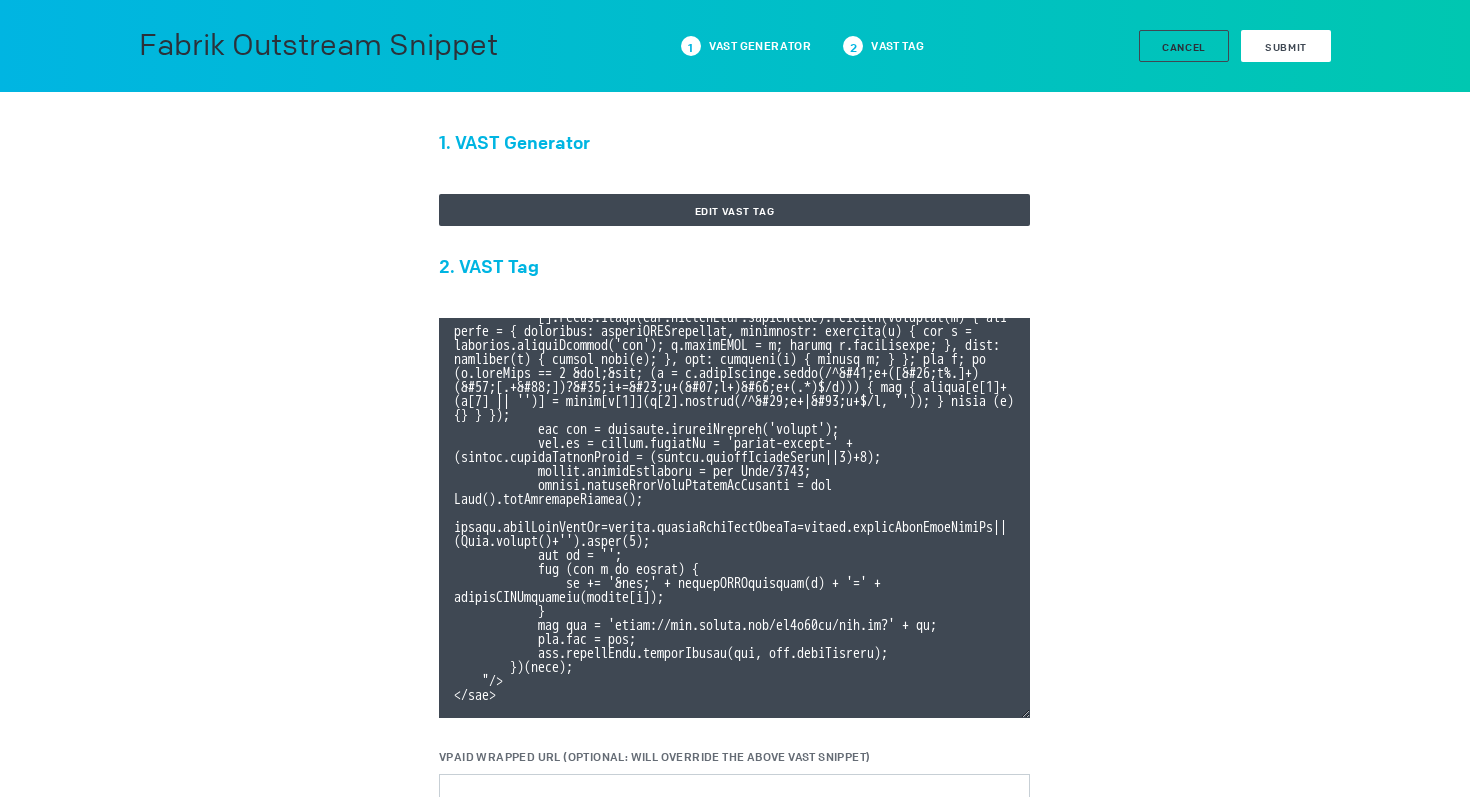 type on "<div class="celtra-ad-v3">
<!-- passthroughParameters[impressionId] = raw {IMP_ID} -->
<!-- eas.JWVjaWQh                        = raw %ecid! -->
<!-- externalCreativeId                  = raw %ecid! -->
<!-- externalPlacementId                 = raw %epid! -->
<!-- externalSiteId                      = raw %esid! -->
<!-- externalSiteName                    = raw %%SITE%% -->
<!-- externalLineItemId                  = raw %eaid! -->
<!-- externalCampaignId                  = raw %ebuy! -->
<!-- externalAdvertiserId                = raw %eadv! -->
<!-- coppa                               = raw %%TFCD%% -->
<!-- externalCreativeSize                = raw %%WIDTH%%x%%HEIGHT%% -->
<img src="data:image/png,celtra" style="display: none" onerror="
(function(img) {
var params = {'accountId':'13be8f66','clickUrl':'%%CLICK_URL_UNESC%%','widthBreakpoint':'','expandDirection':'undefined','preferredClickThroughWindow':'new','clickEvent':'advertiser','io..." 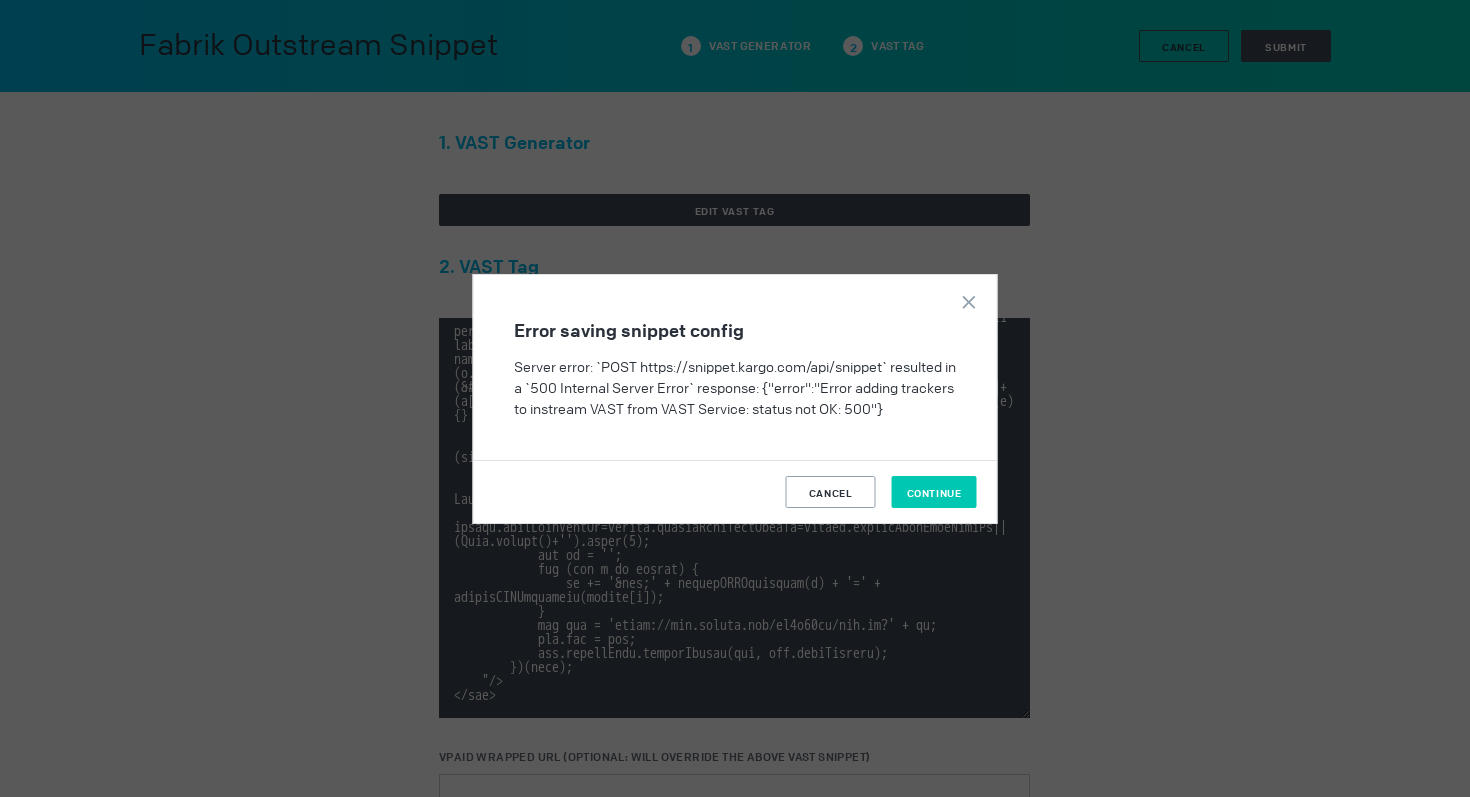 click on "Continue" at bounding box center (934, 492) 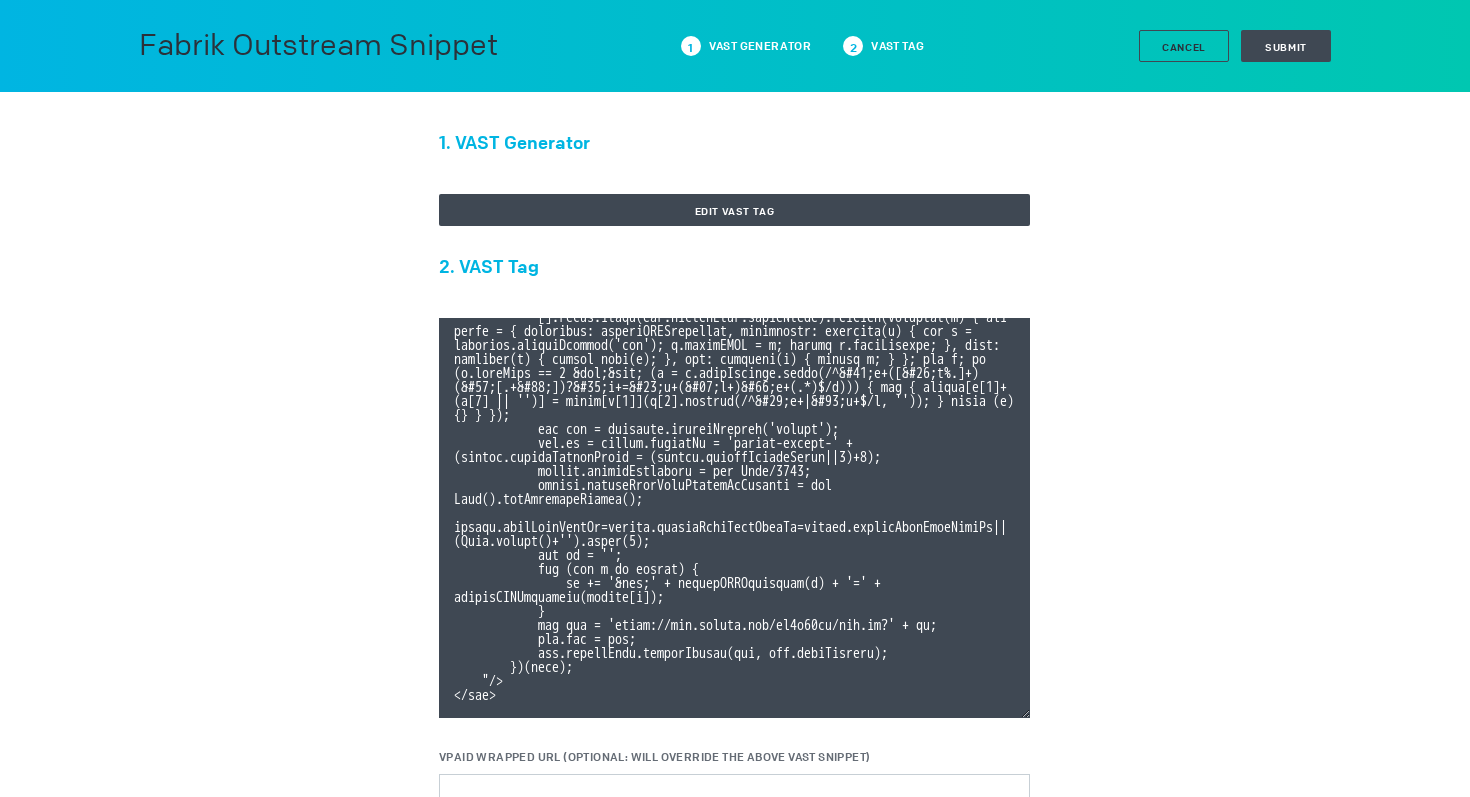 scroll, scrollTop: 386, scrollLeft: 0, axis: vertical 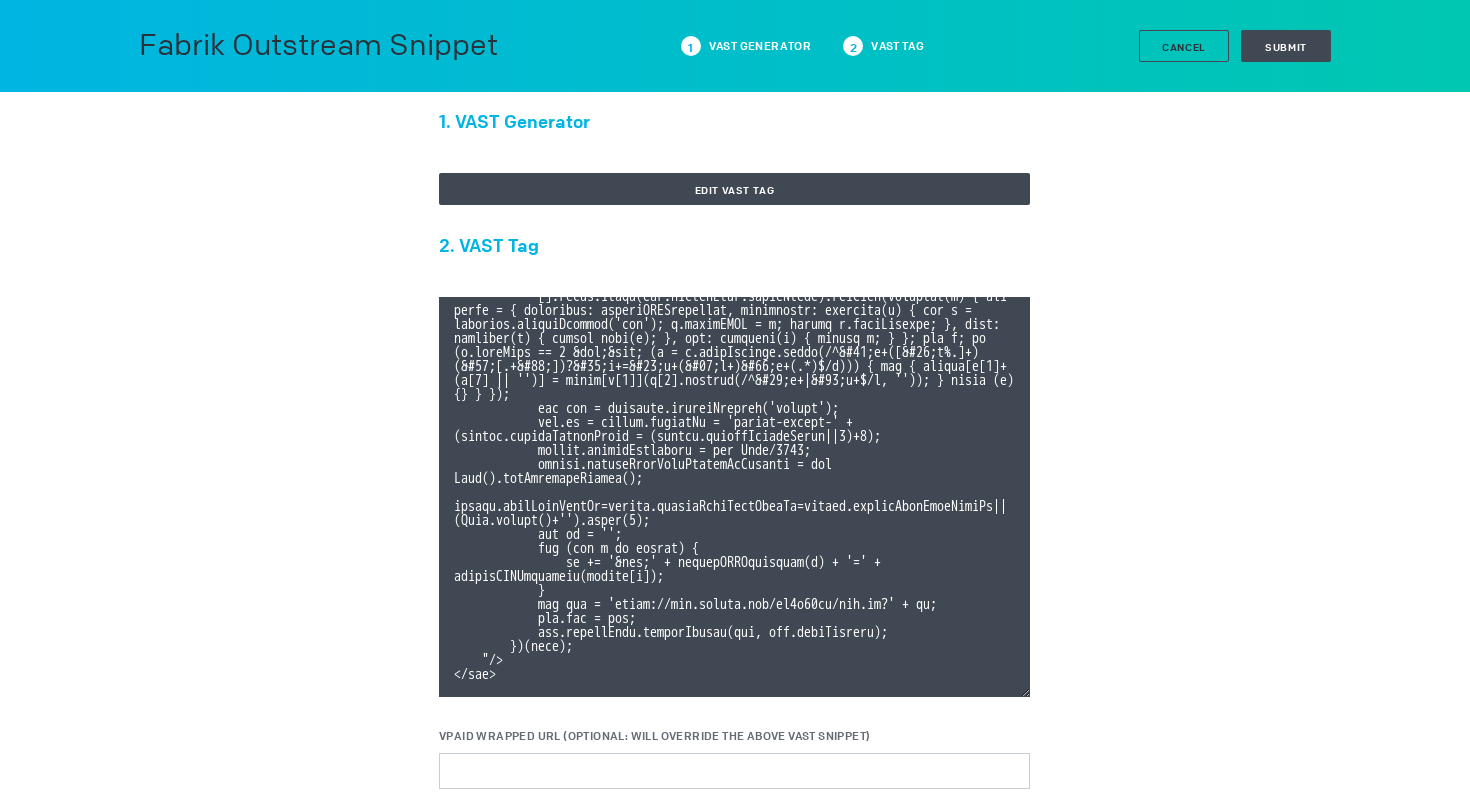 click at bounding box center [734, 497] 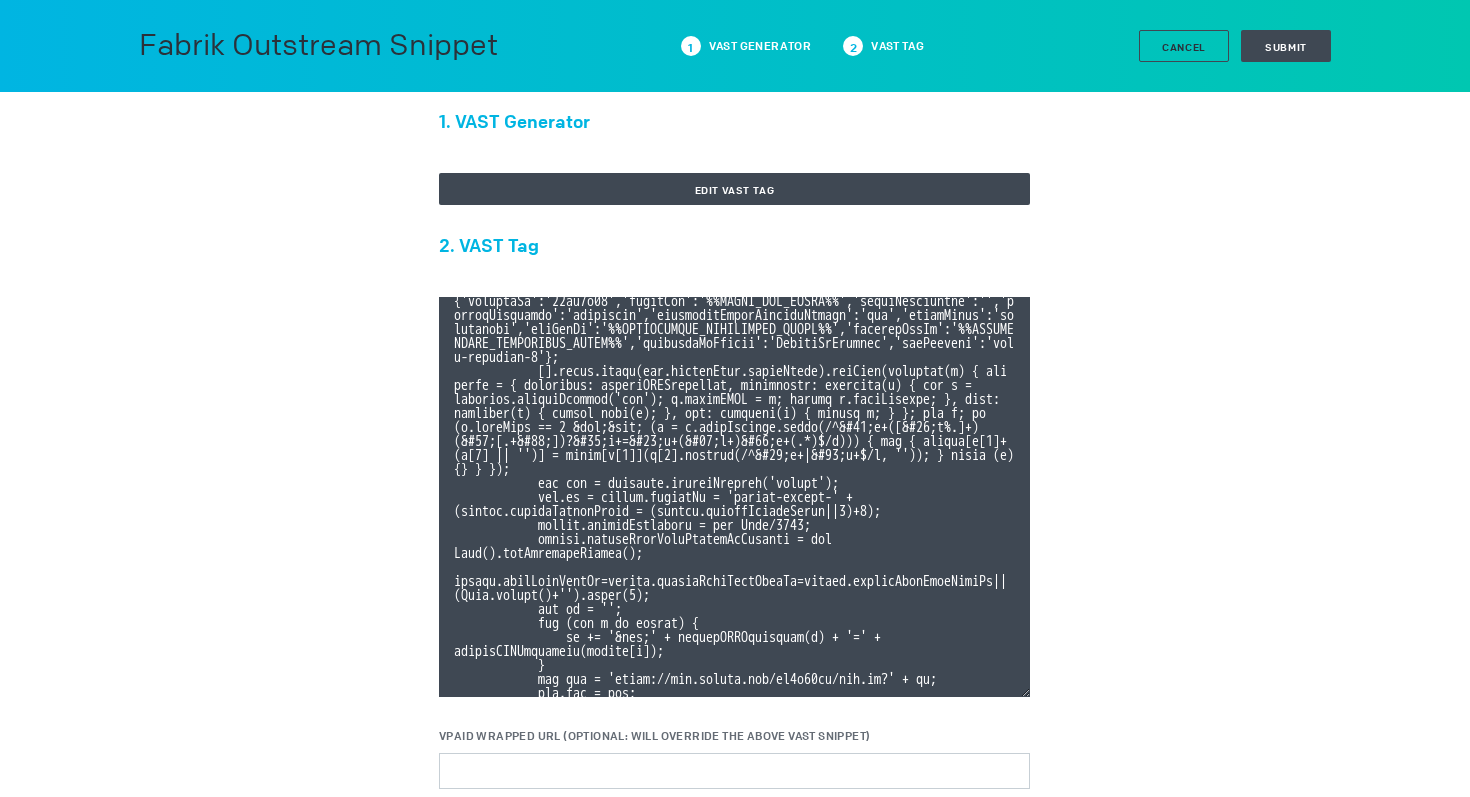 scroll, scrollTop: 0, scrollLeft: 0, axis: both 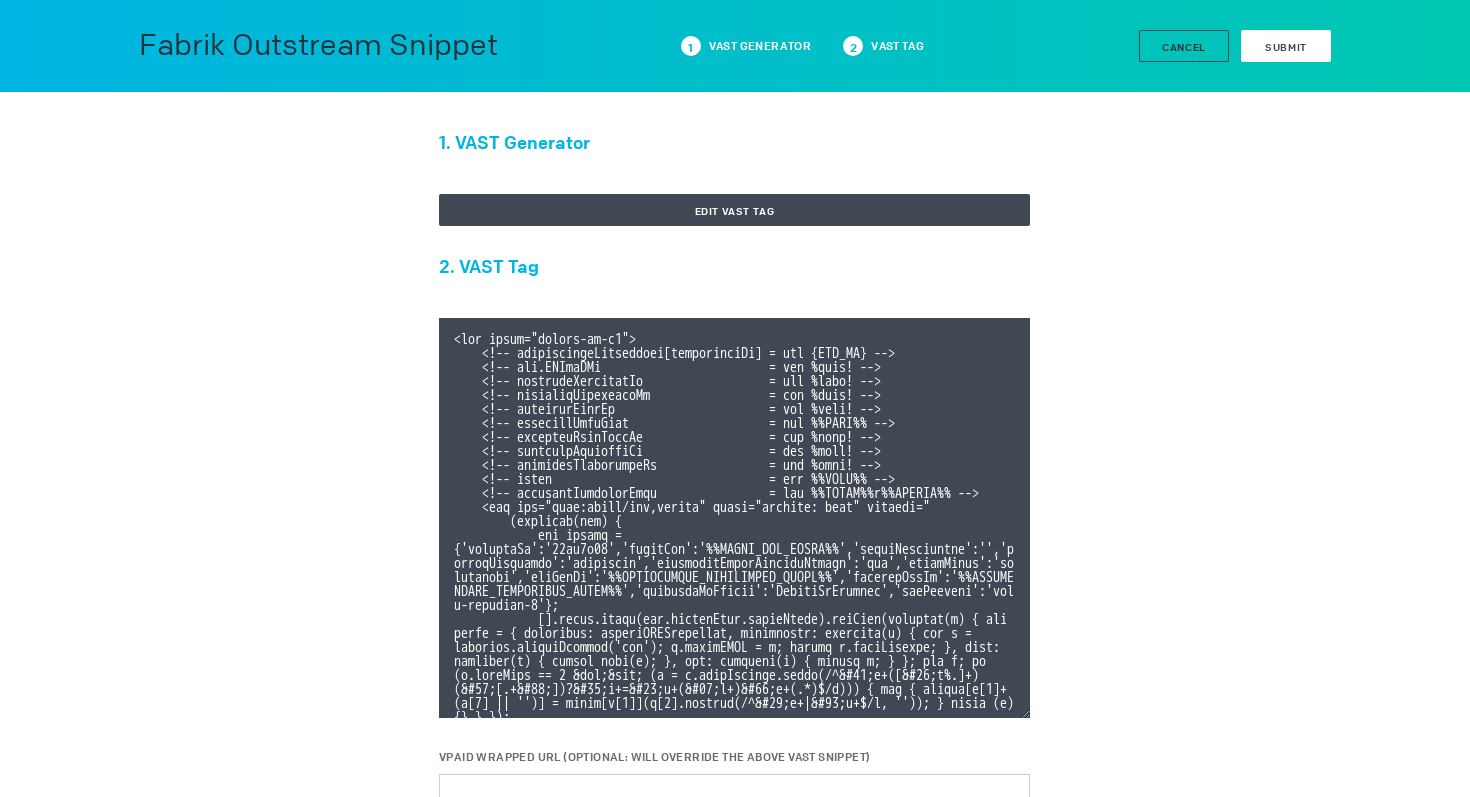 click on "Submit" at bounding box center (1286, 47) 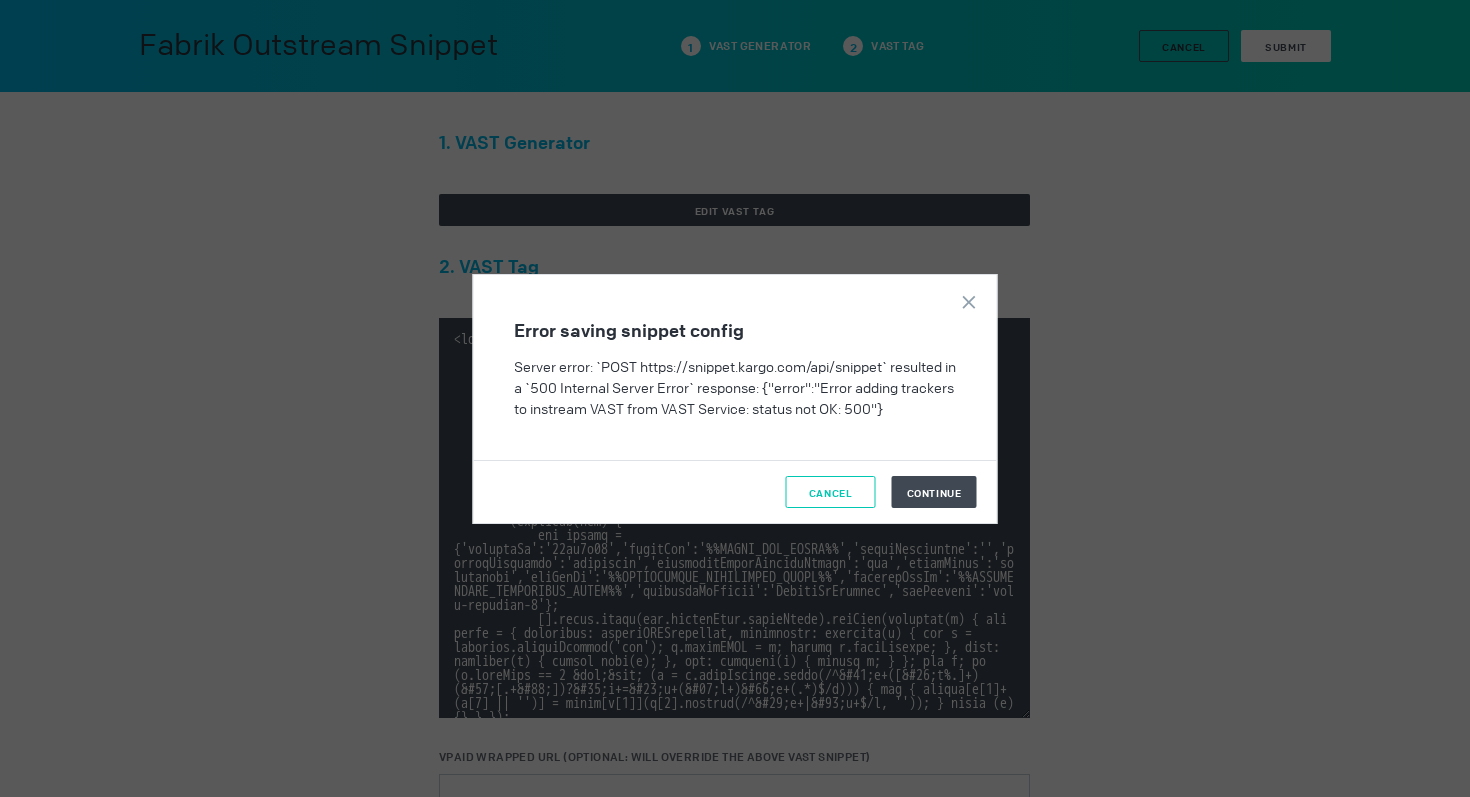 click on "Cancel" at bounding box center [831, 493] 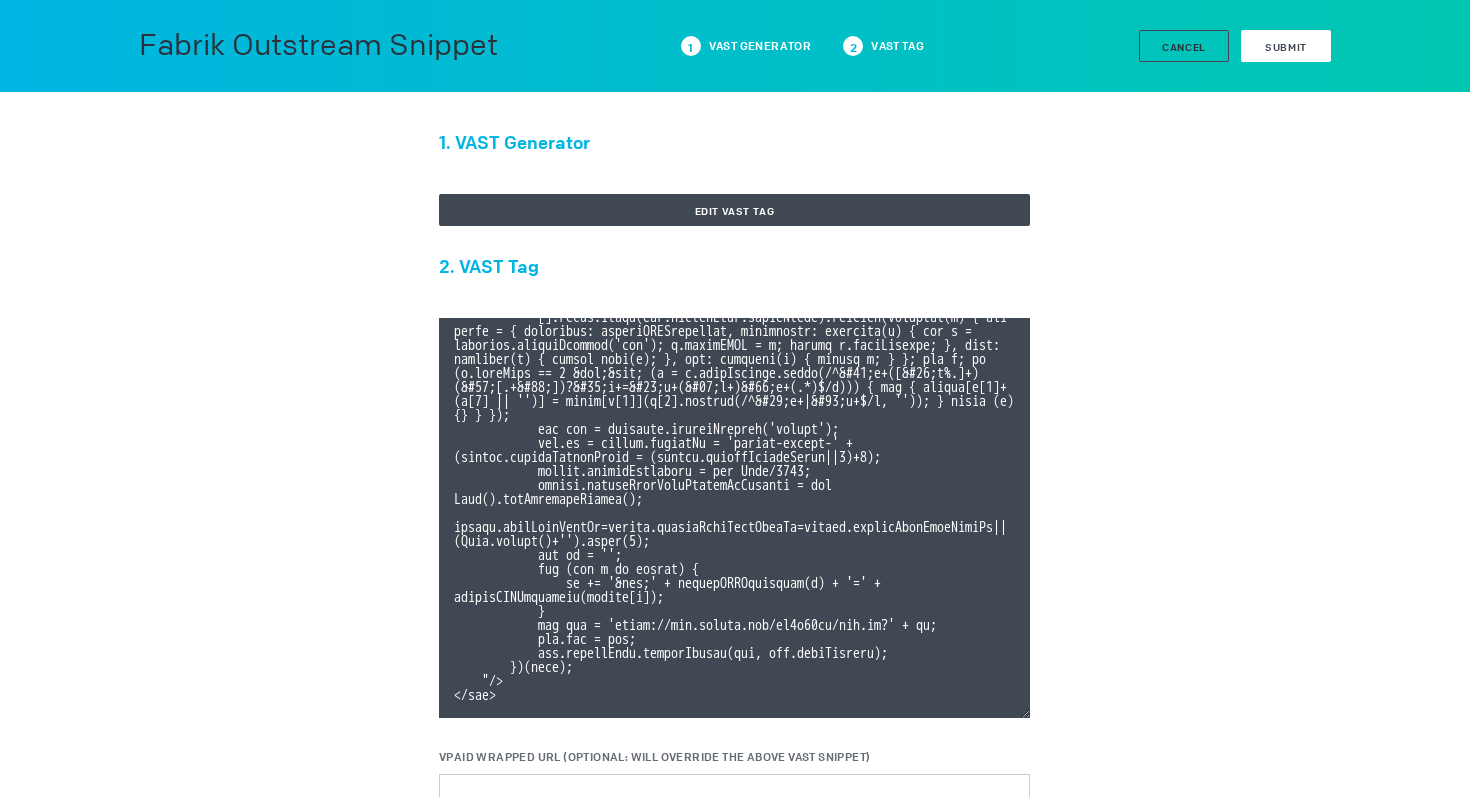 scroll, scrollTop: 386, scrollLeft: 0, axis: vertical 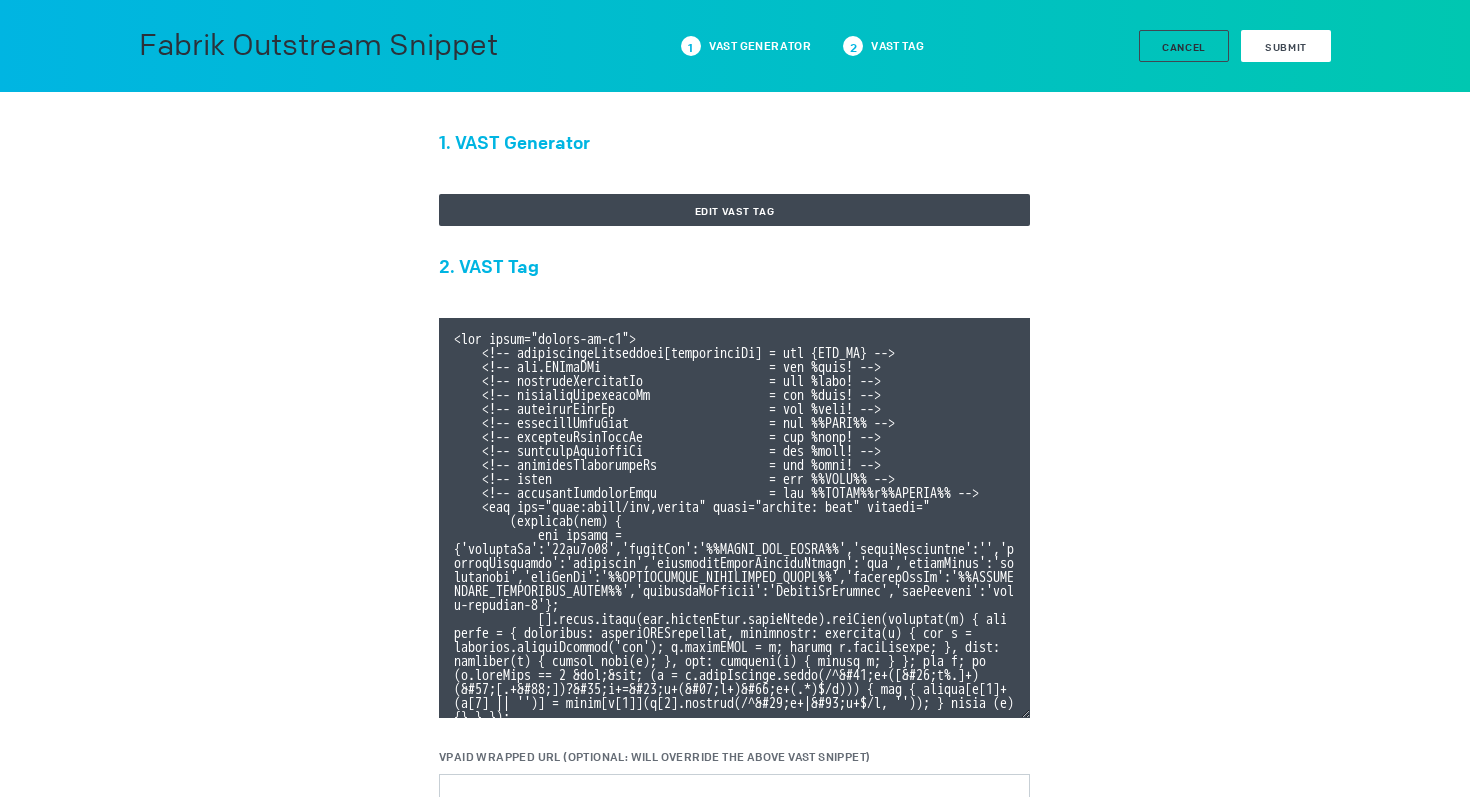 drag, startPoint x: 534, startPoint y: 702, endPoint x: 342, endPoint y: 204, distance: 533.7303 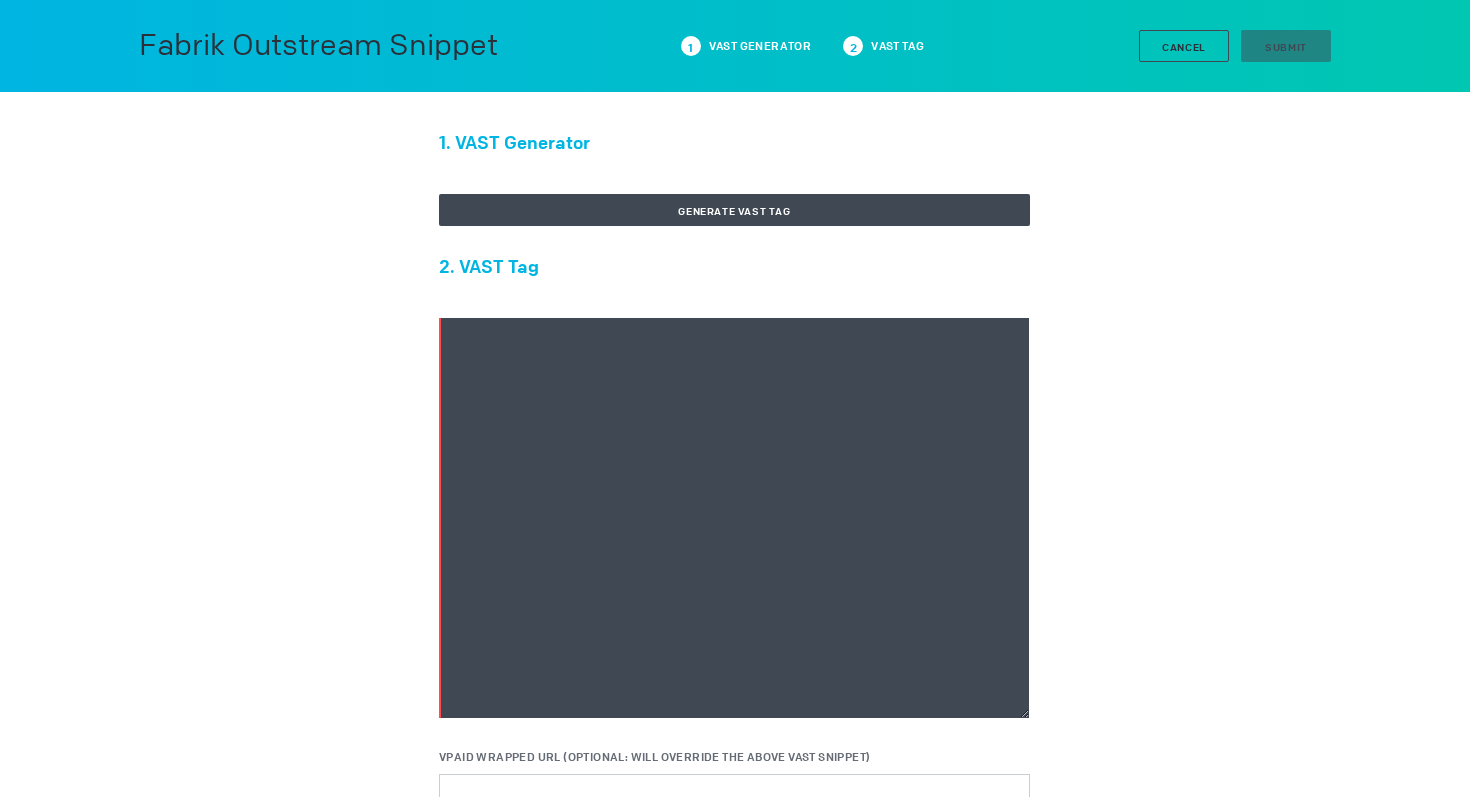 type 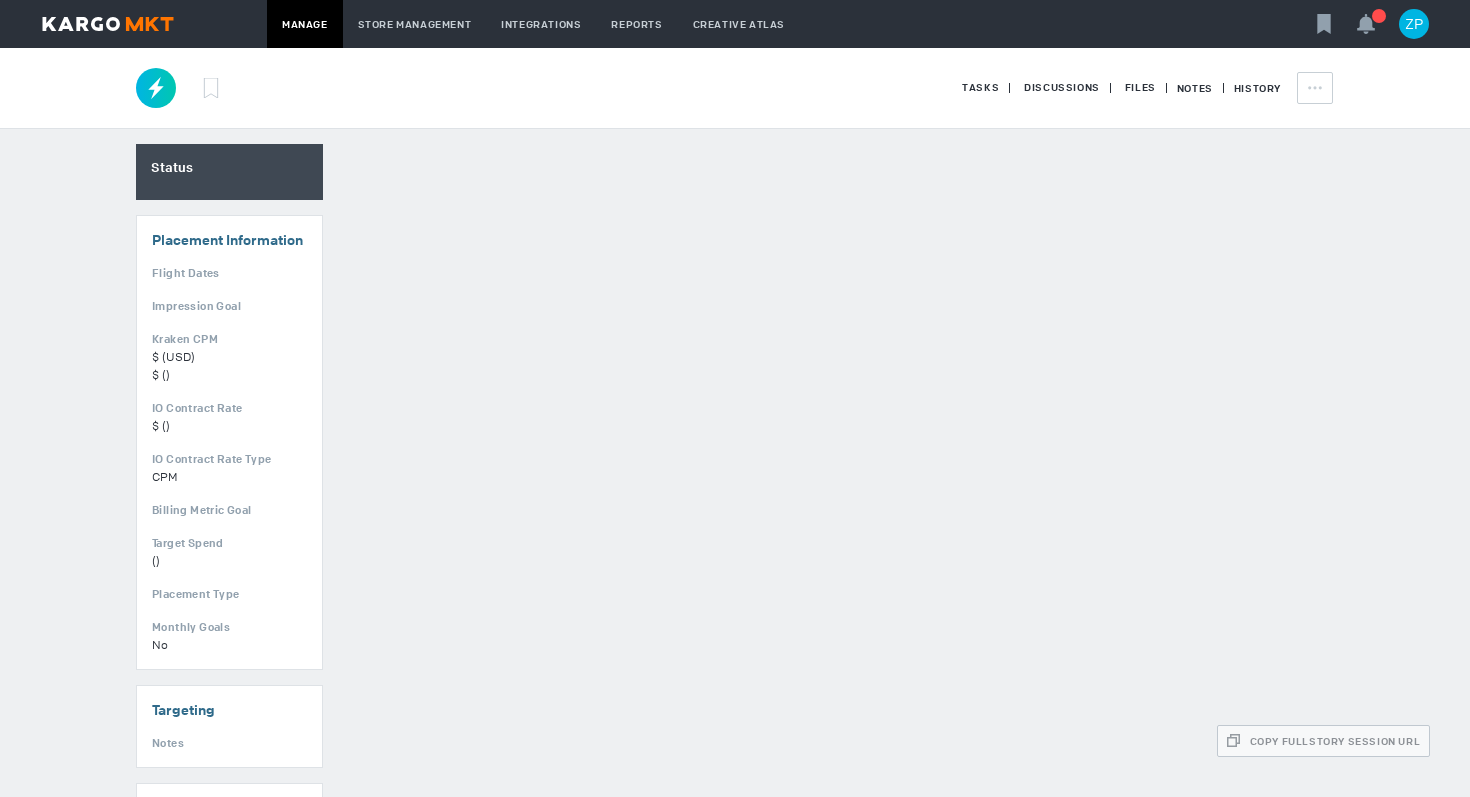 scroll, scrollTop: 0, scrollLeft: 0, axis: both 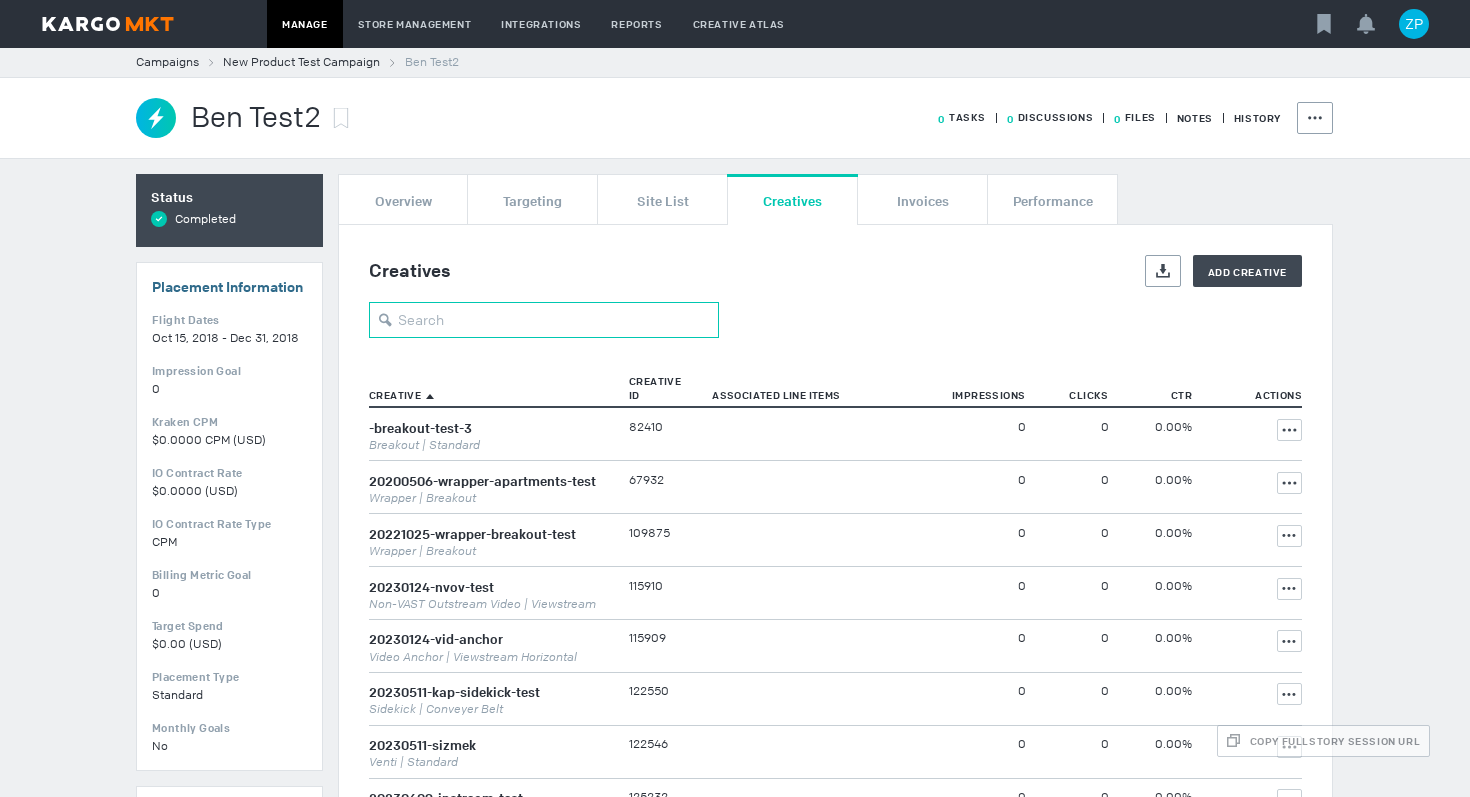 click at bounding box center [544, 320] 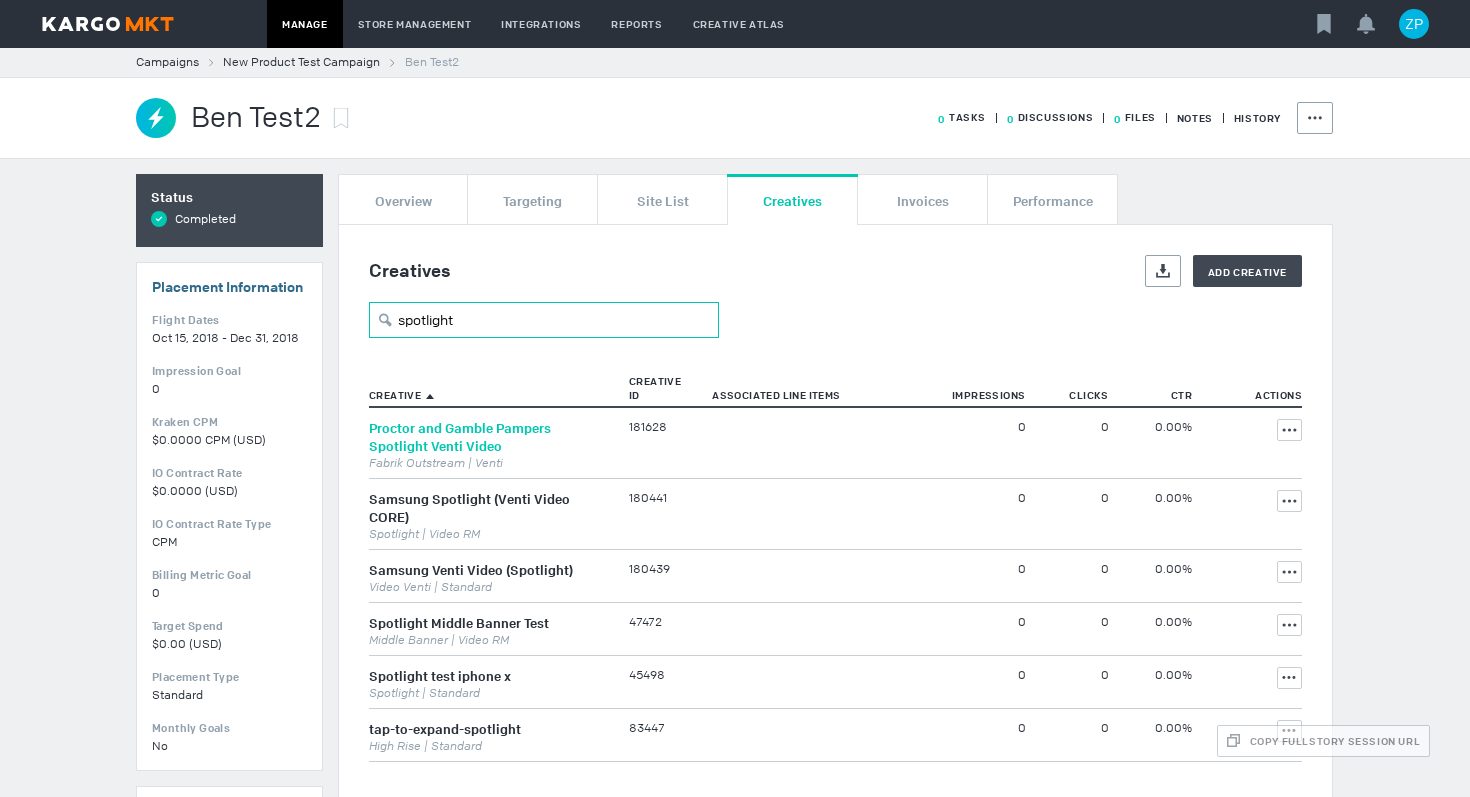 type on "spotlight" 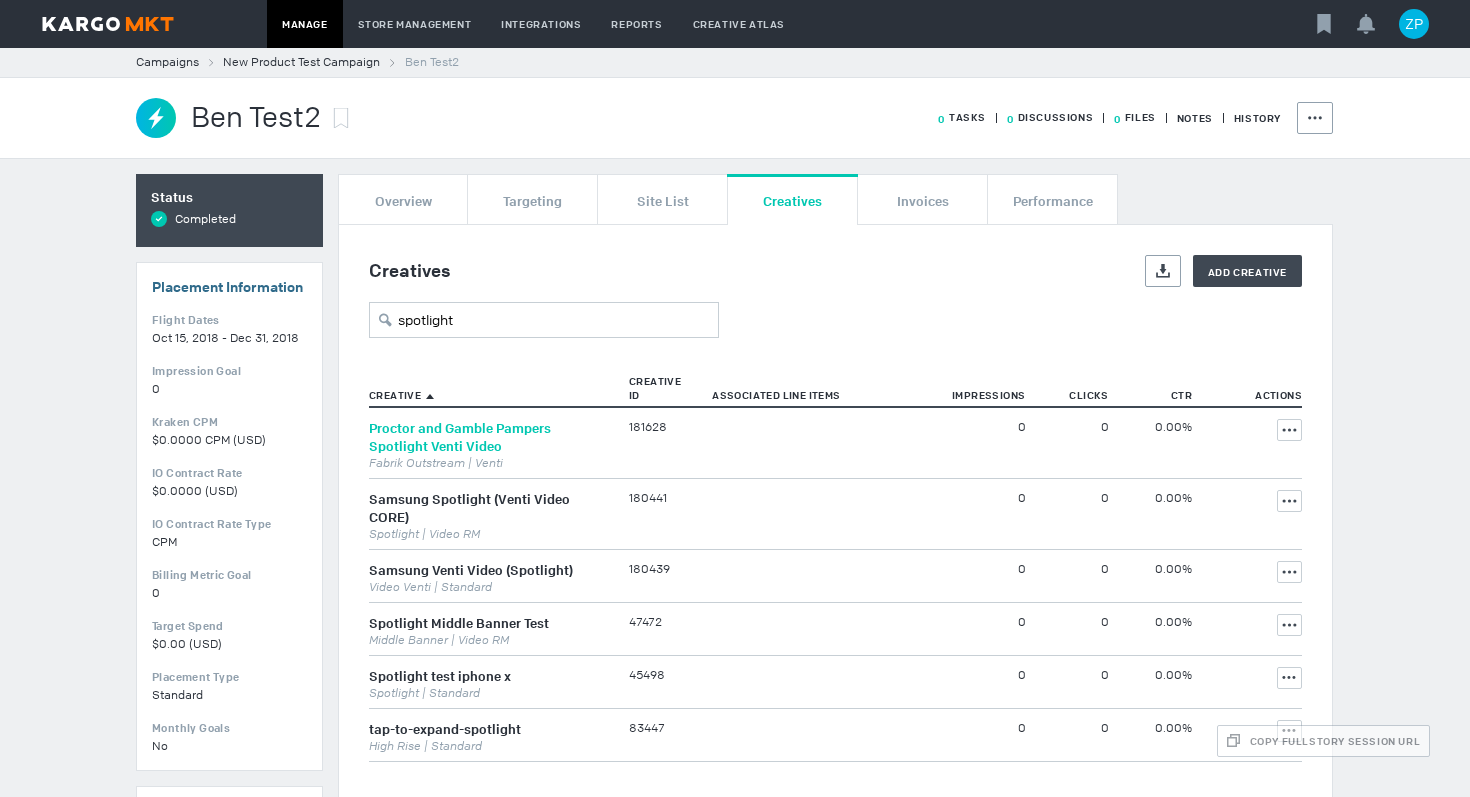 click on "Proctor and Gamble Pampers Spotlight Venti Video" at bounding box center [460, 437] 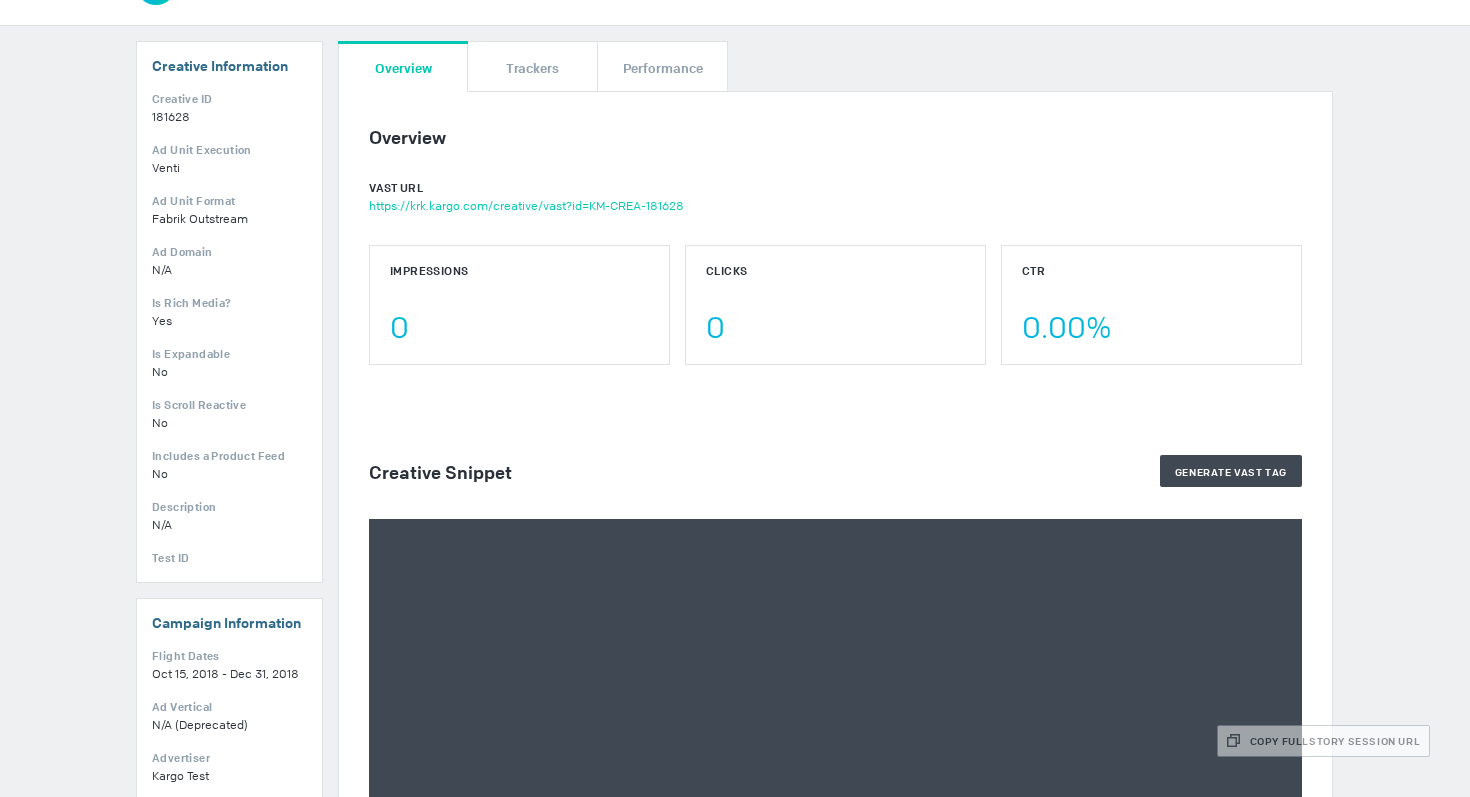 scroll, scrollTop: 0, scrollLeft: 0, axis: both 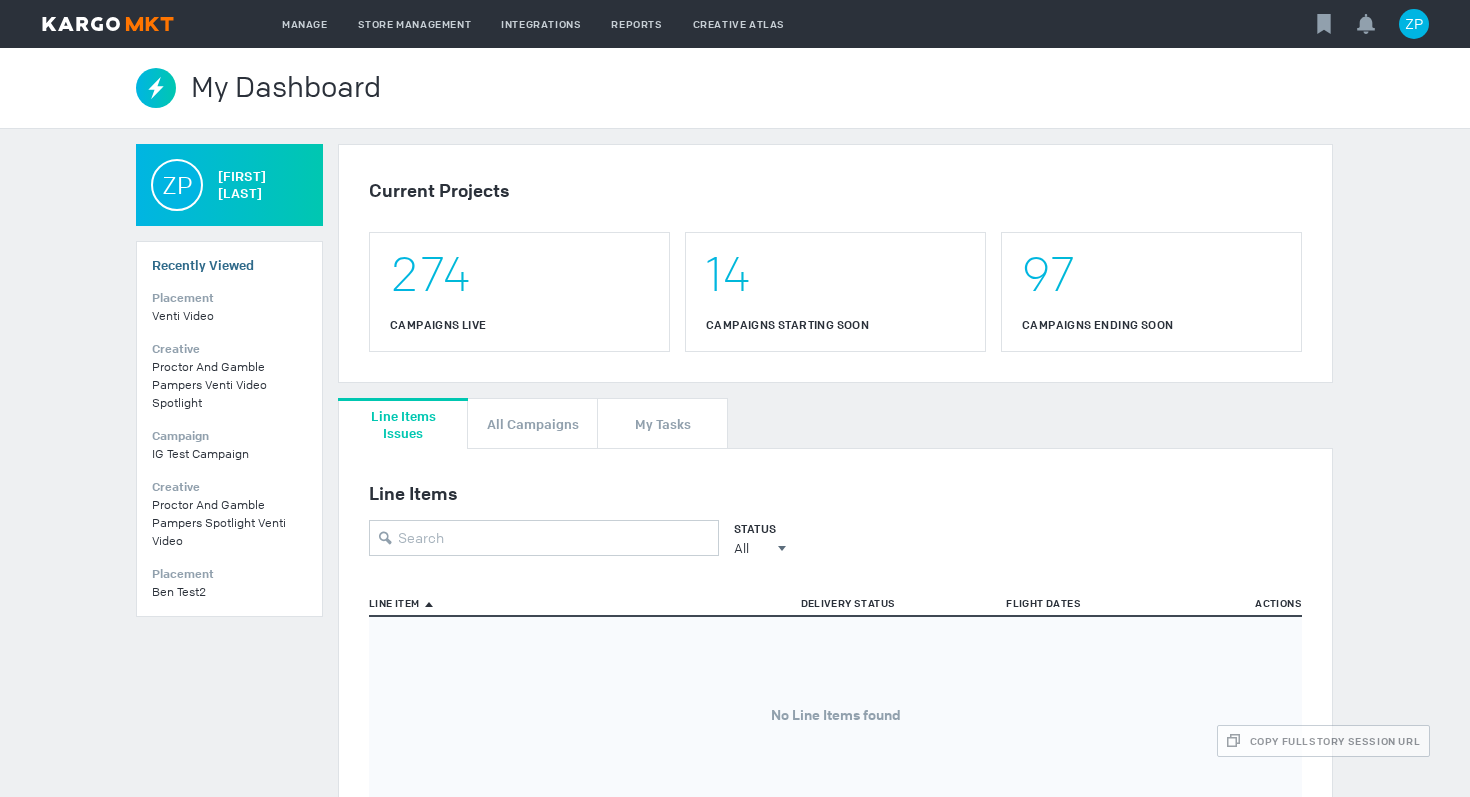 click on "IG Test Campaign" at bounding box center (200, 454) 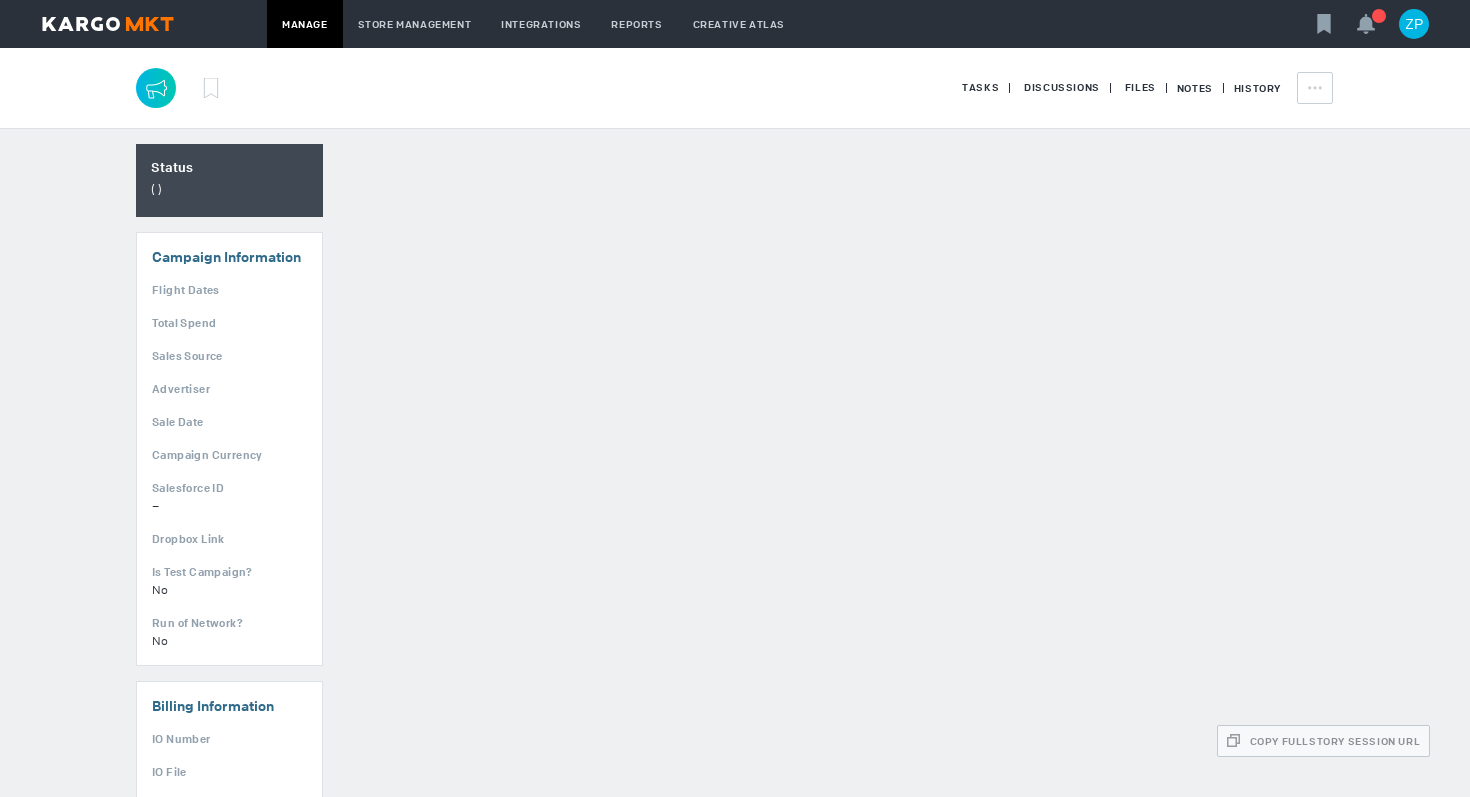 scroll, scrollTop: 0, scrollLeft: 0, axis: both 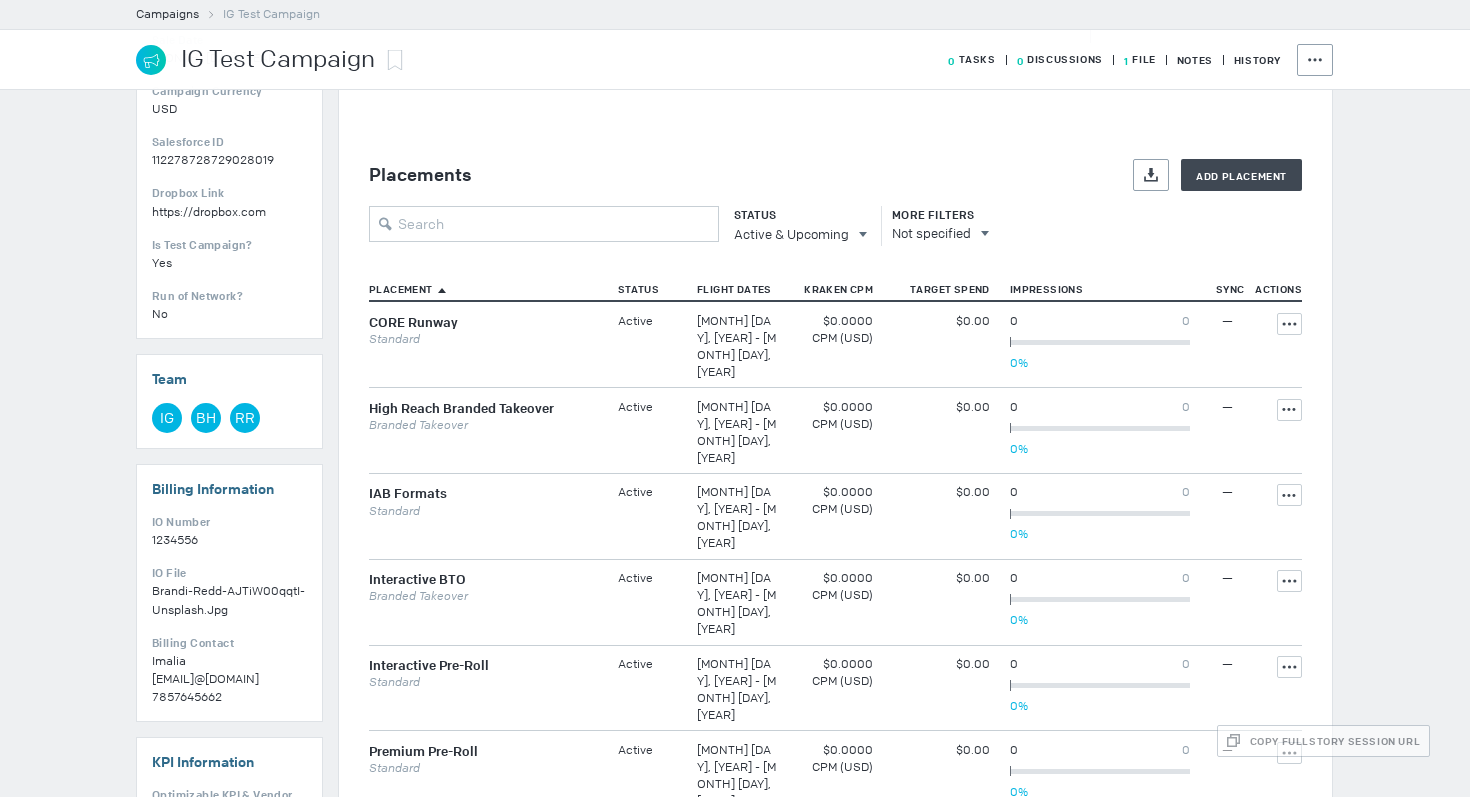 click on "Status" at bounding box center (795, 215) 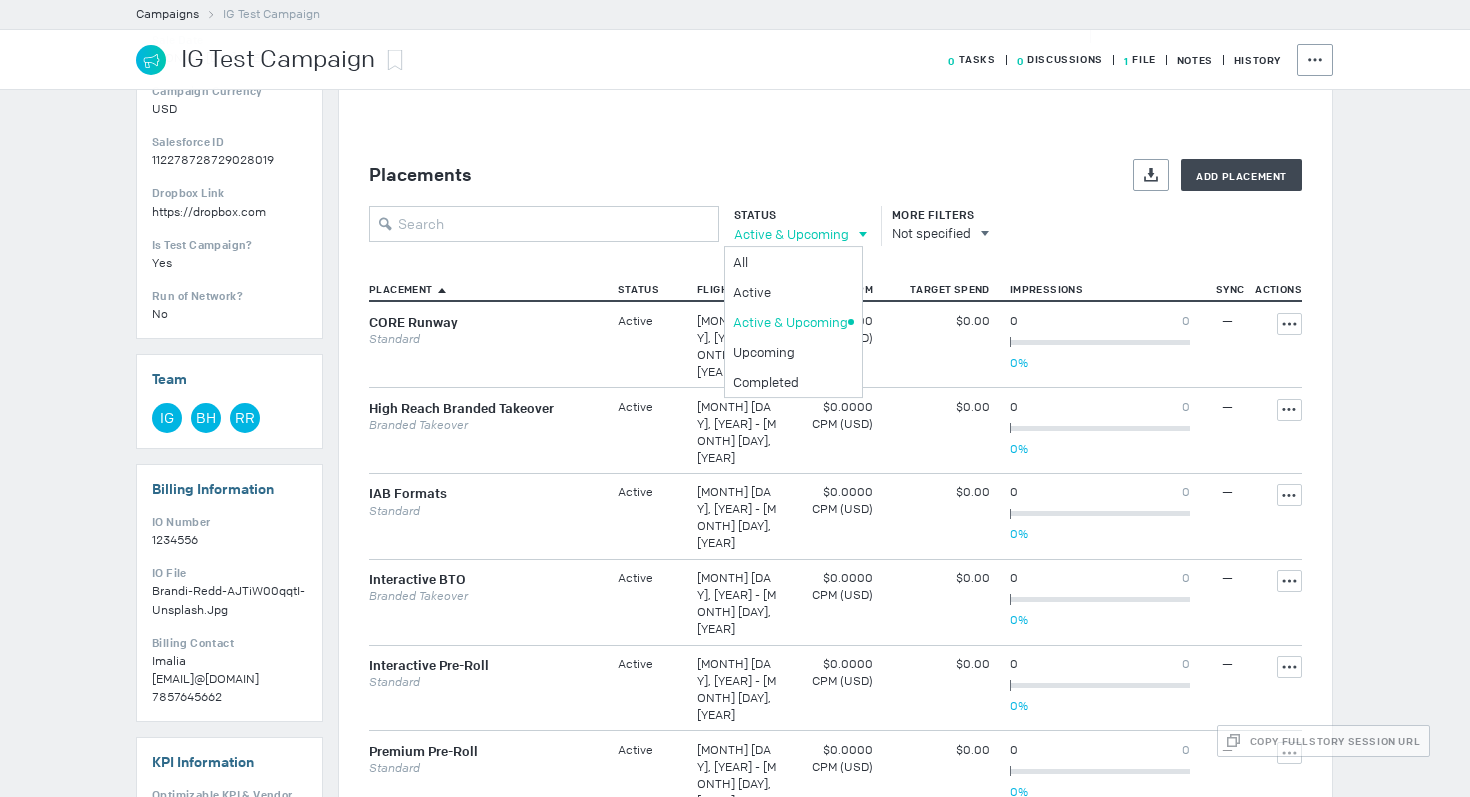 click on "Active & Upcoming" at bounding box center [791, 234] 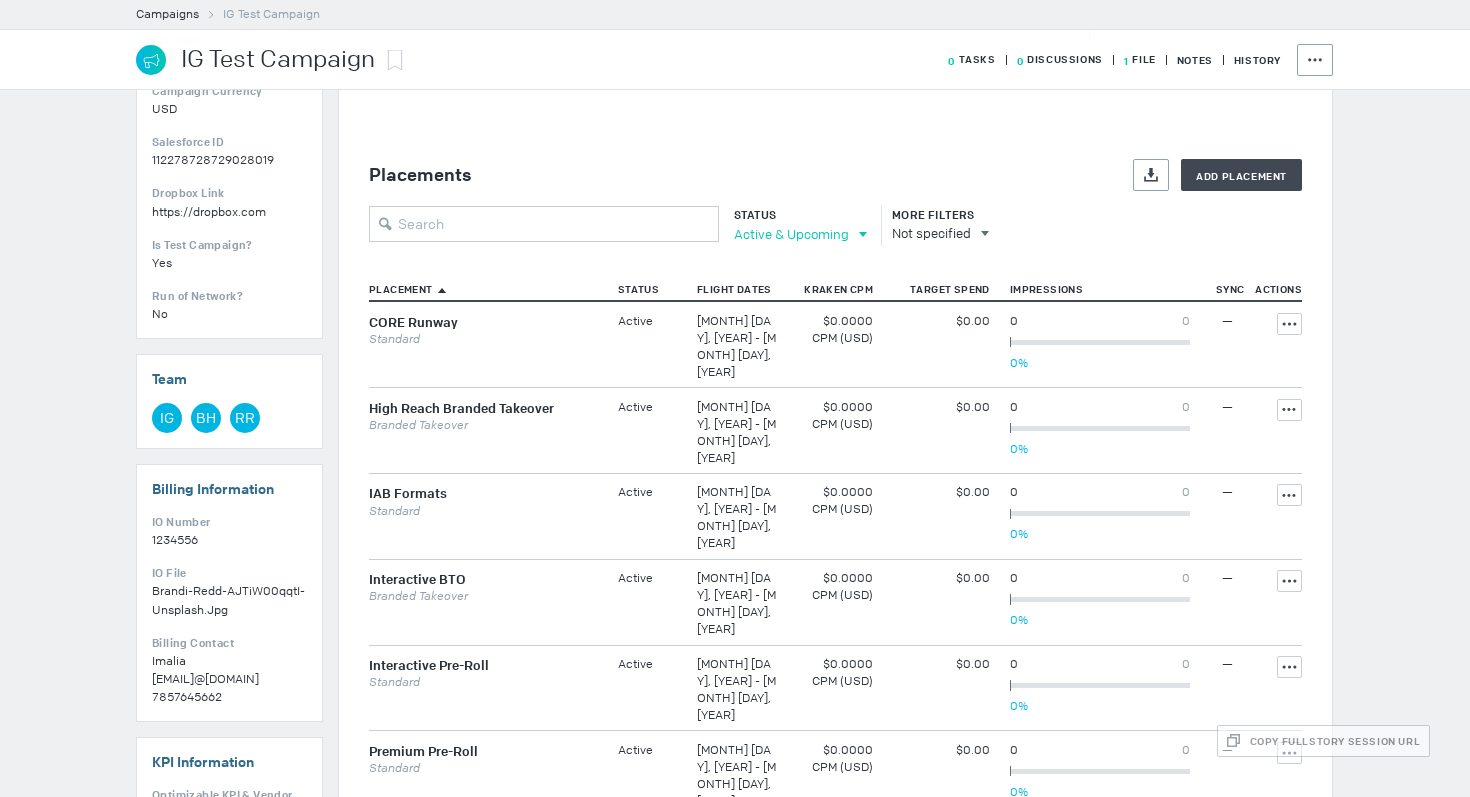 click on "Active & Upcoming" at bounding box center [791, 234] 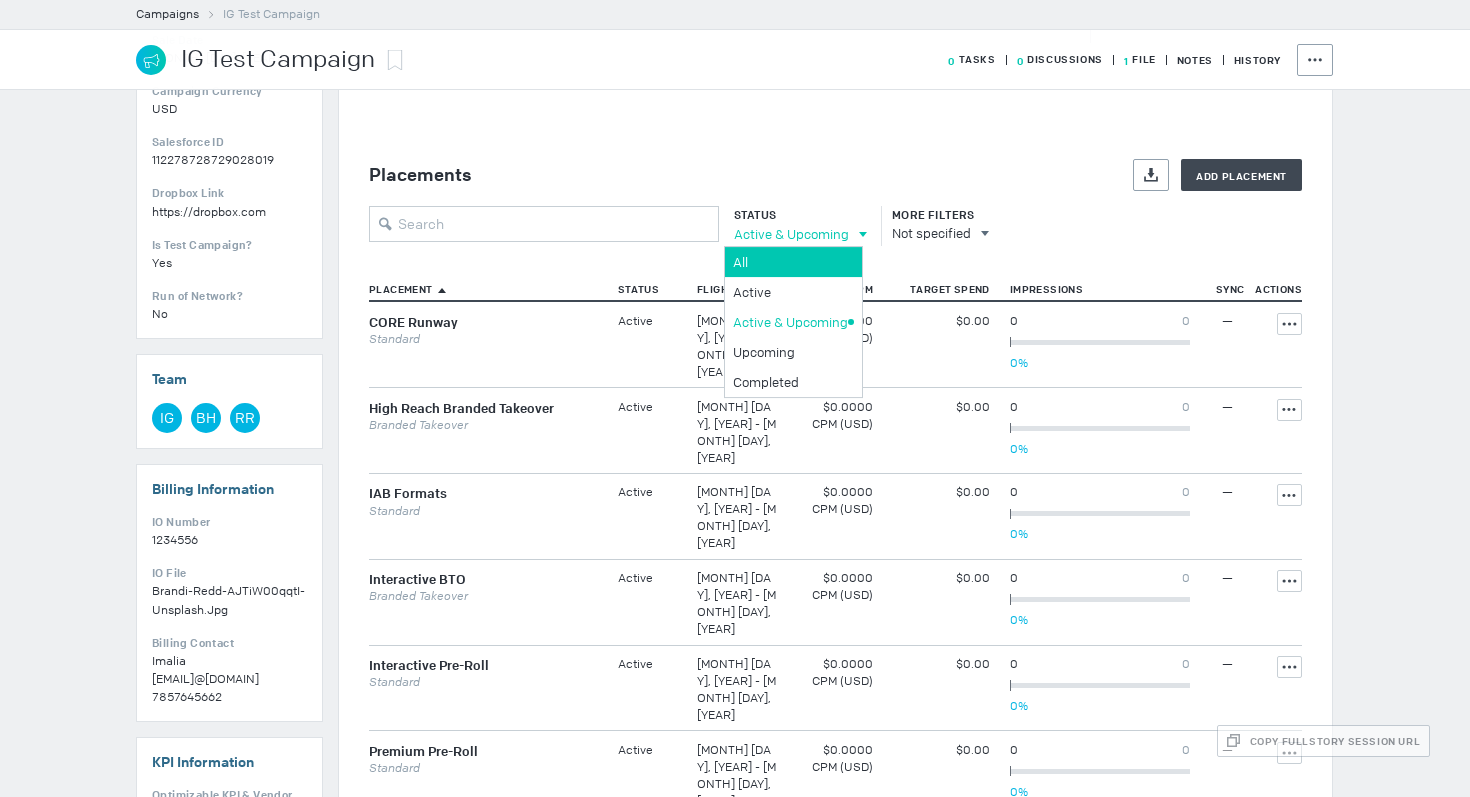 click on "All" at bounding box center [790, 262] 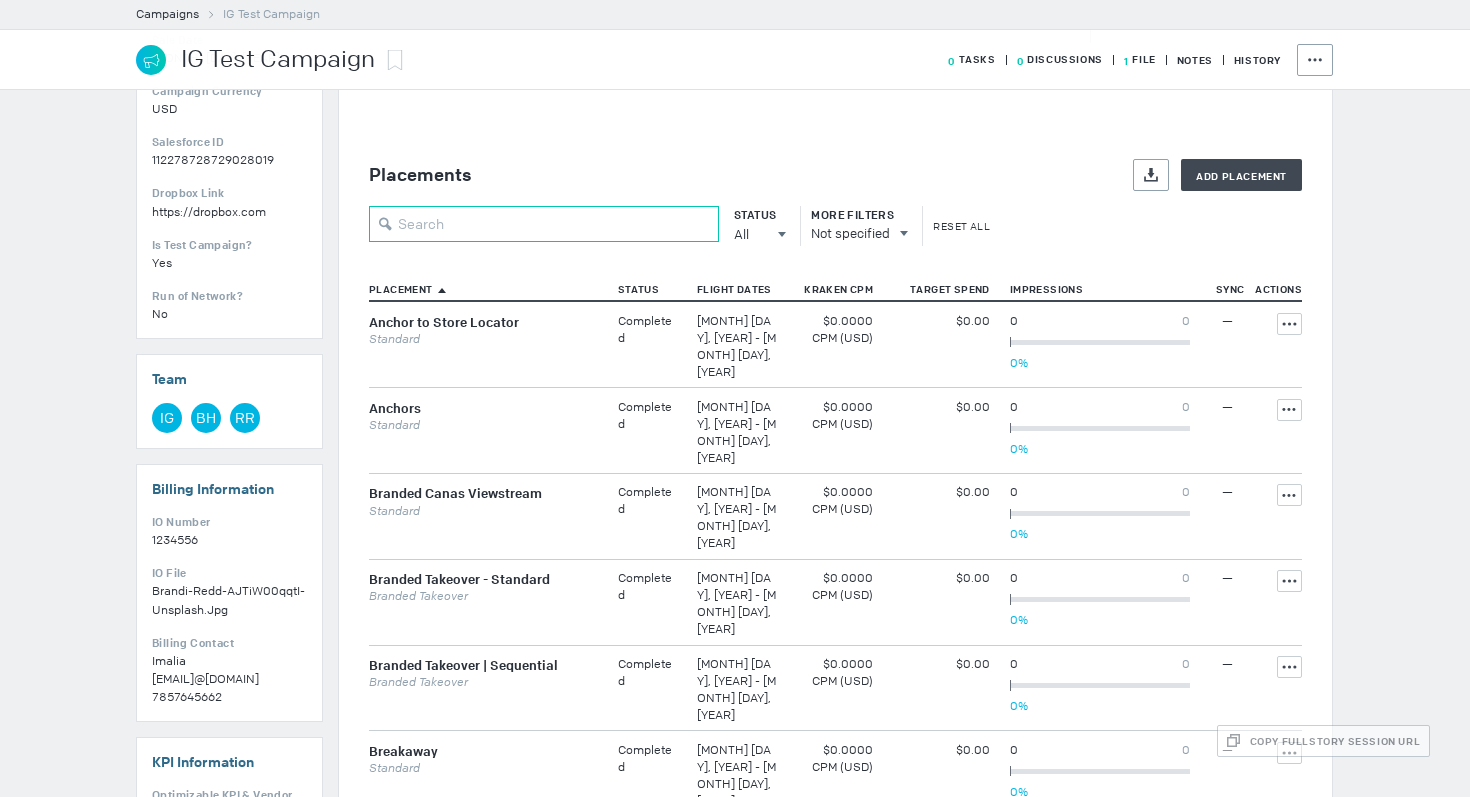 click at bounding box center (544, 224) 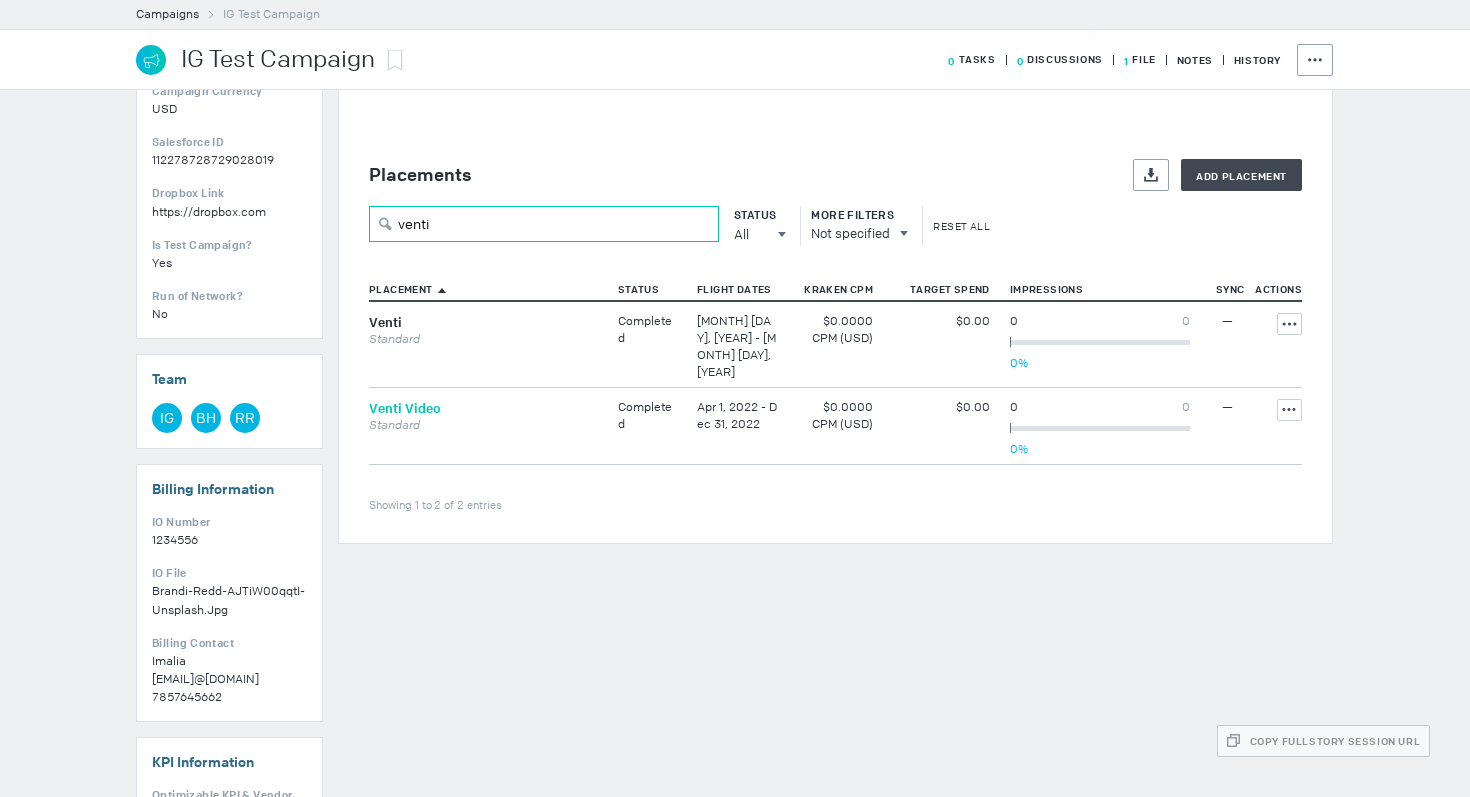 type on "venti" 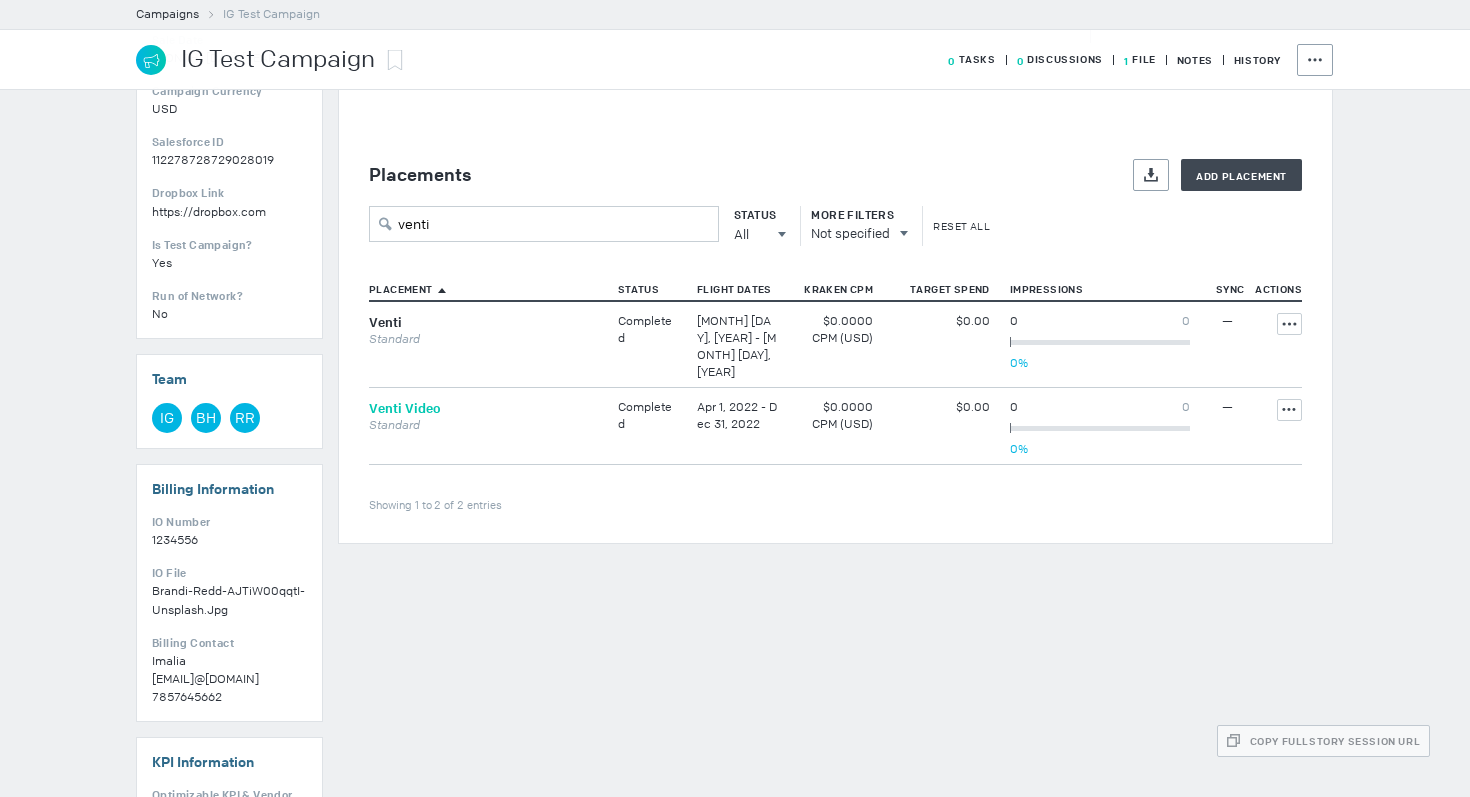 click on "Venti Video" at bounding box center [405, 408] 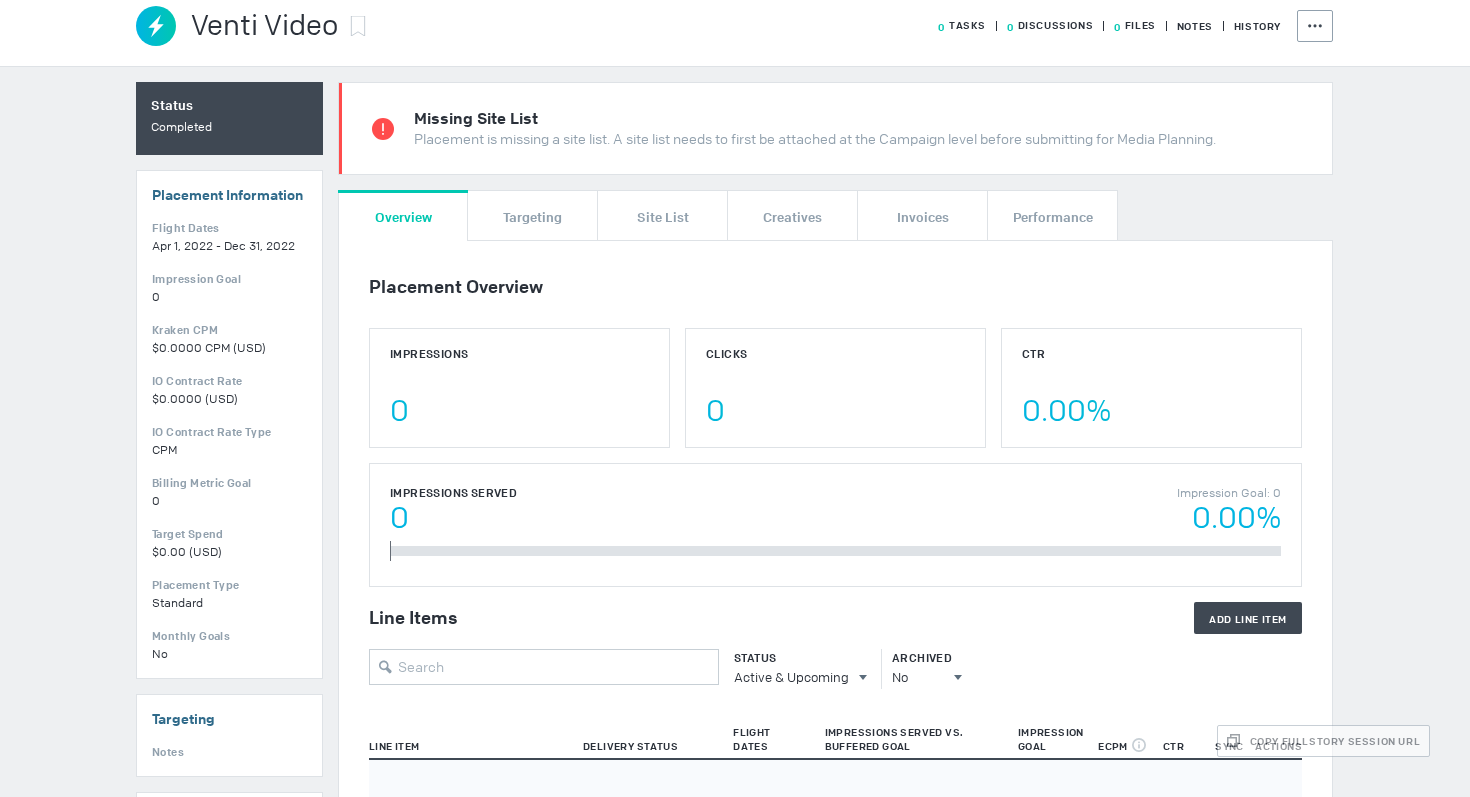 scroll, scrollTop: 51, scrollLeft: 0, axis: vertical 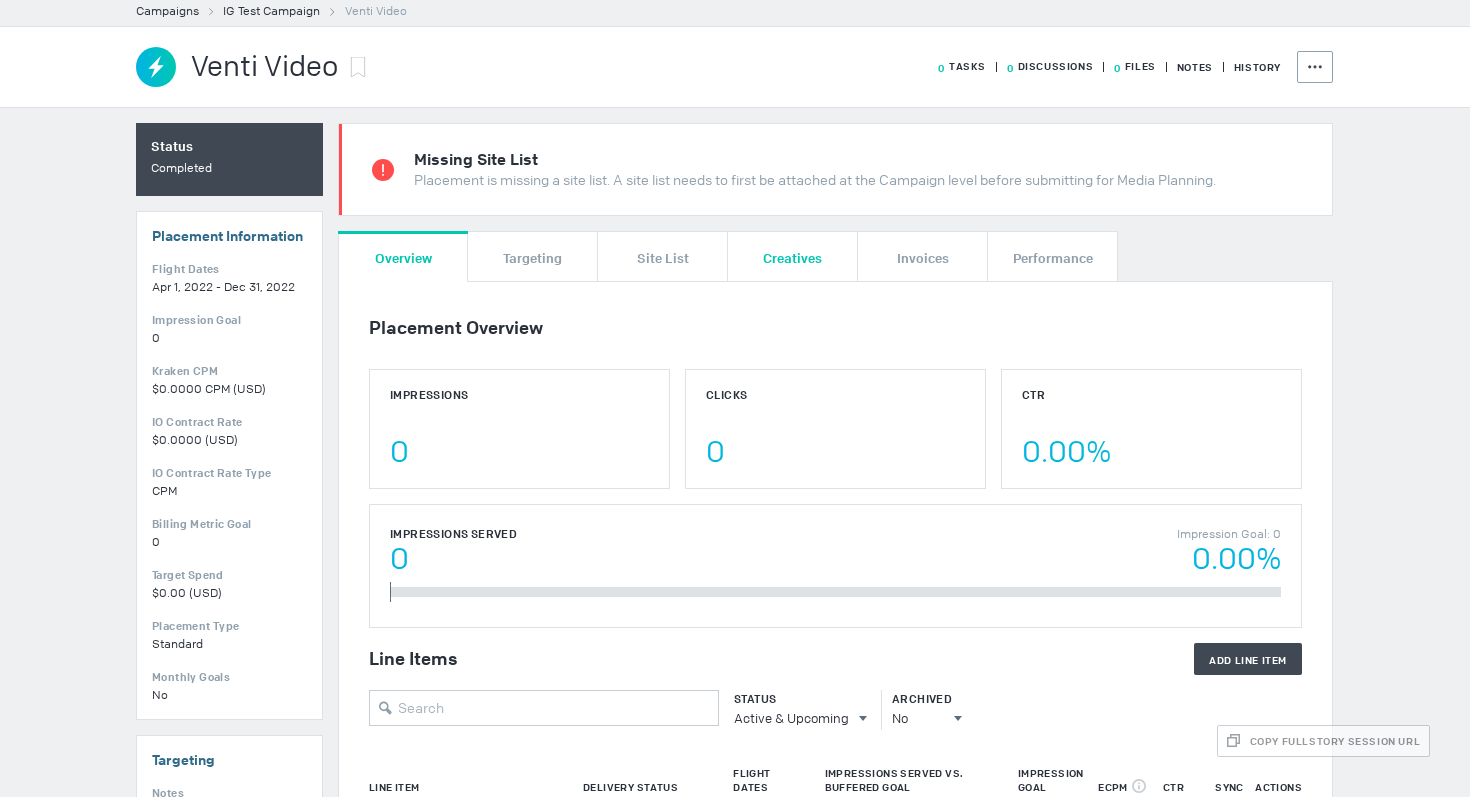 click on "Creatives" at bounding box center [792, 256] 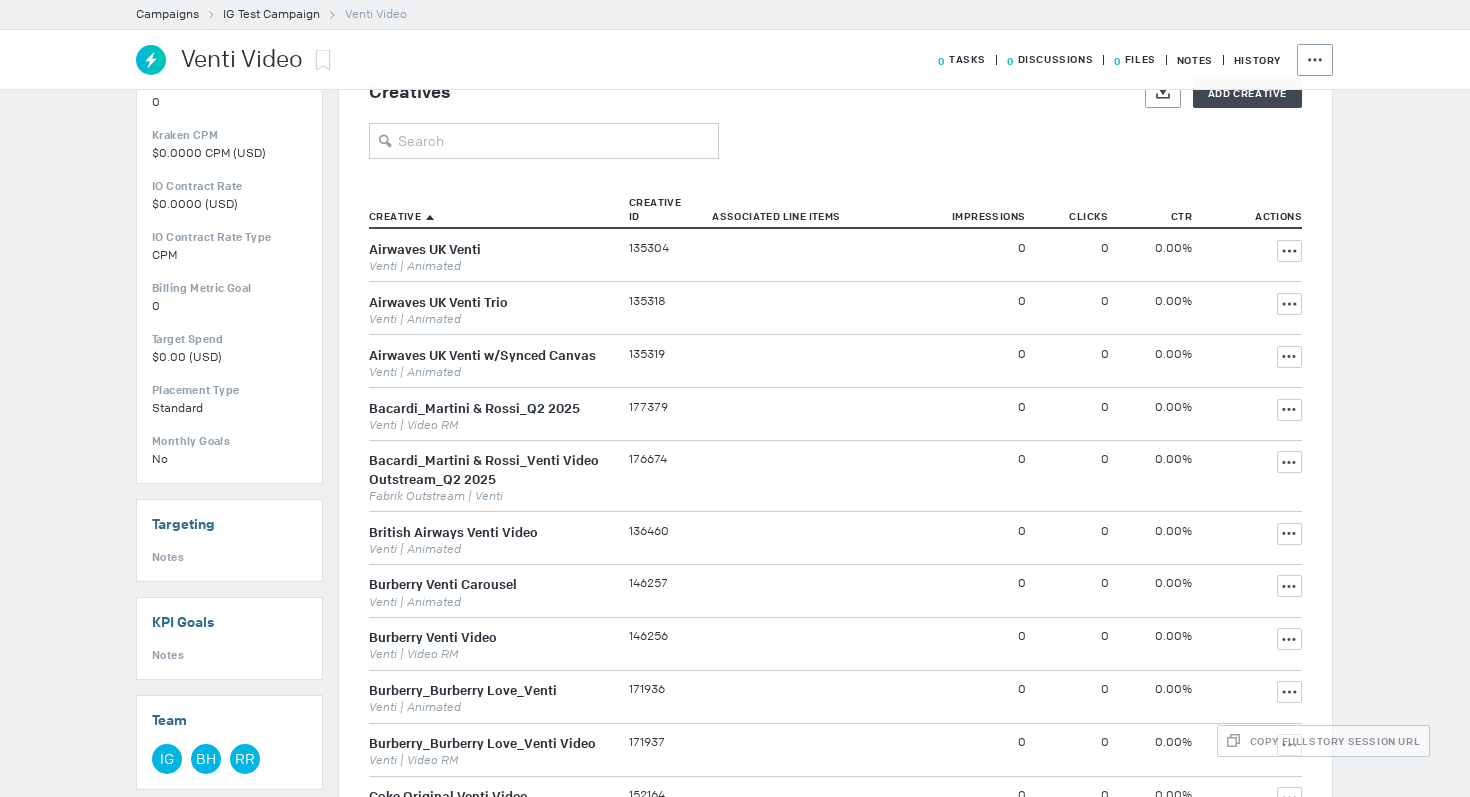 scroll, scrollTop: 252, scrollLeft: 0, axis: vertical 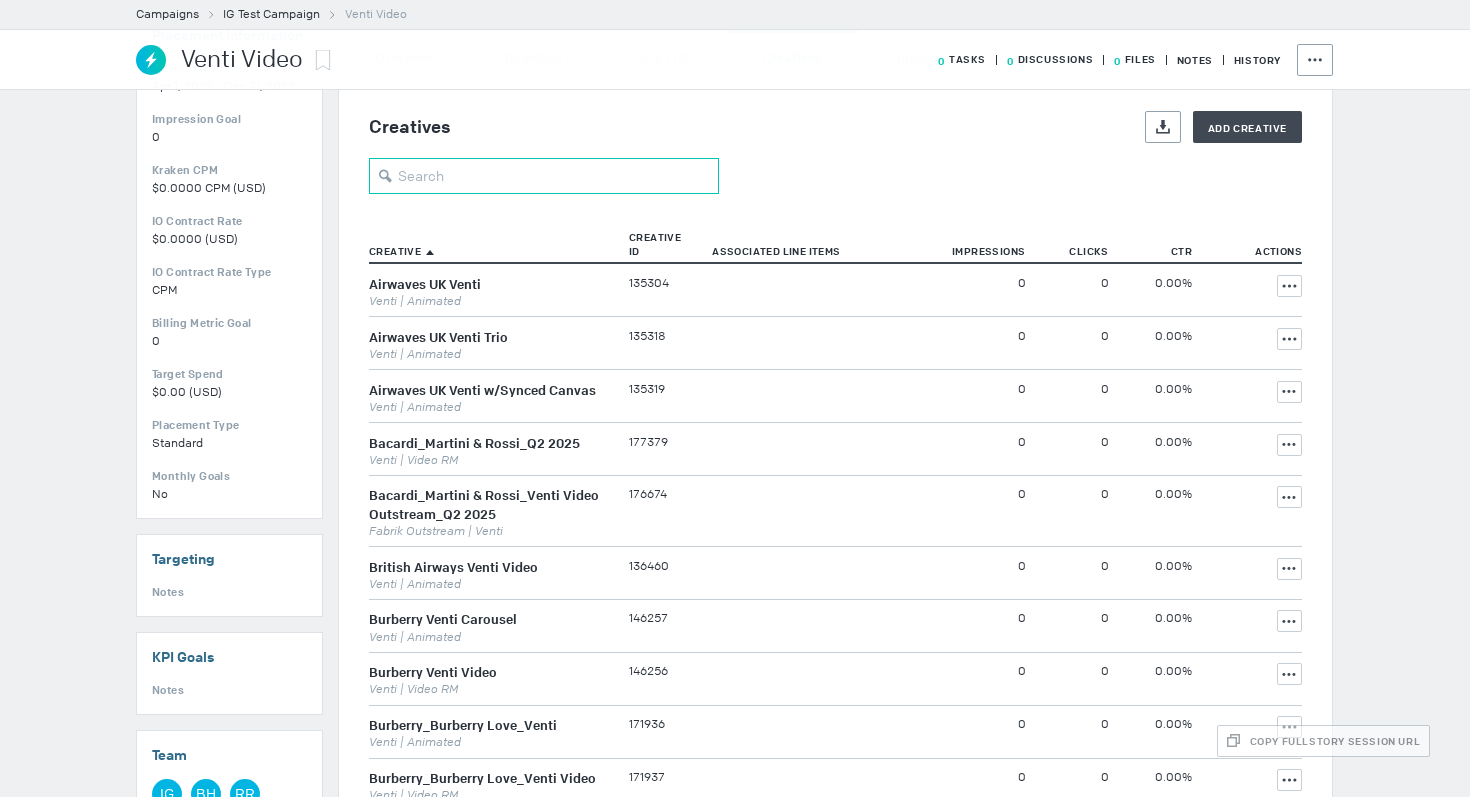 click at bounding box center (544, 176) 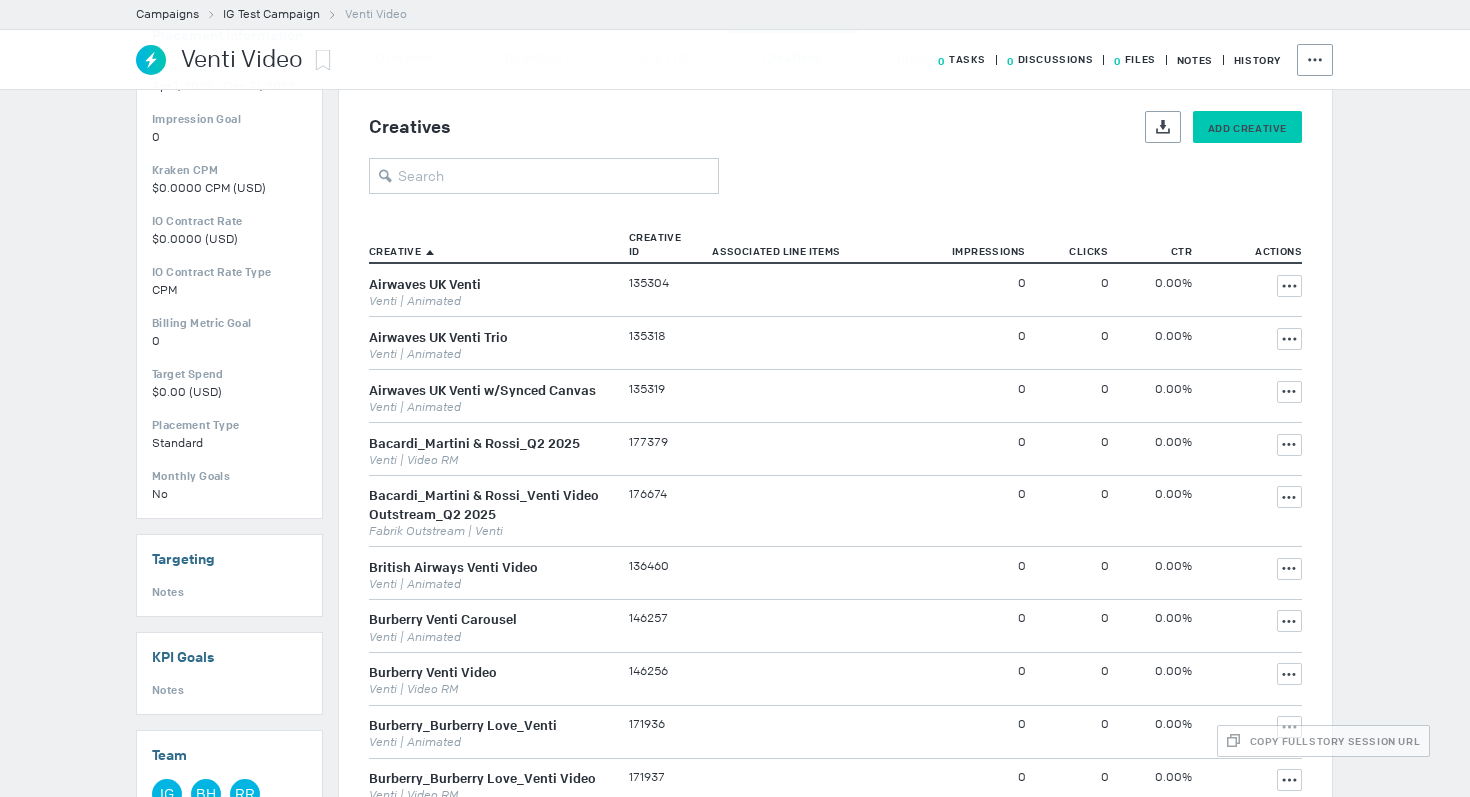 click on "Add Creative" at bounding box center (1247, 128) 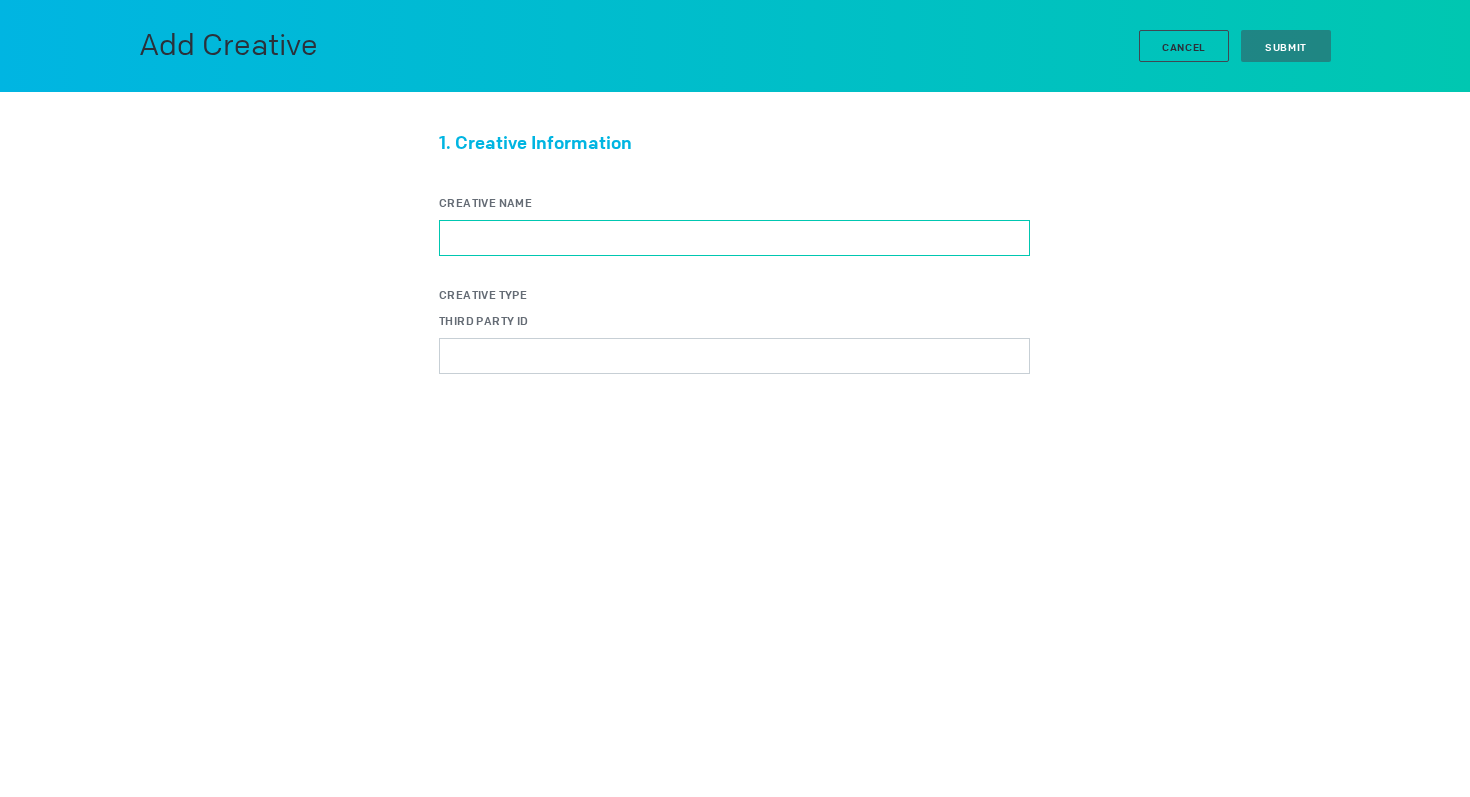 click on "Creative Name" at bounding box center [734, 238] 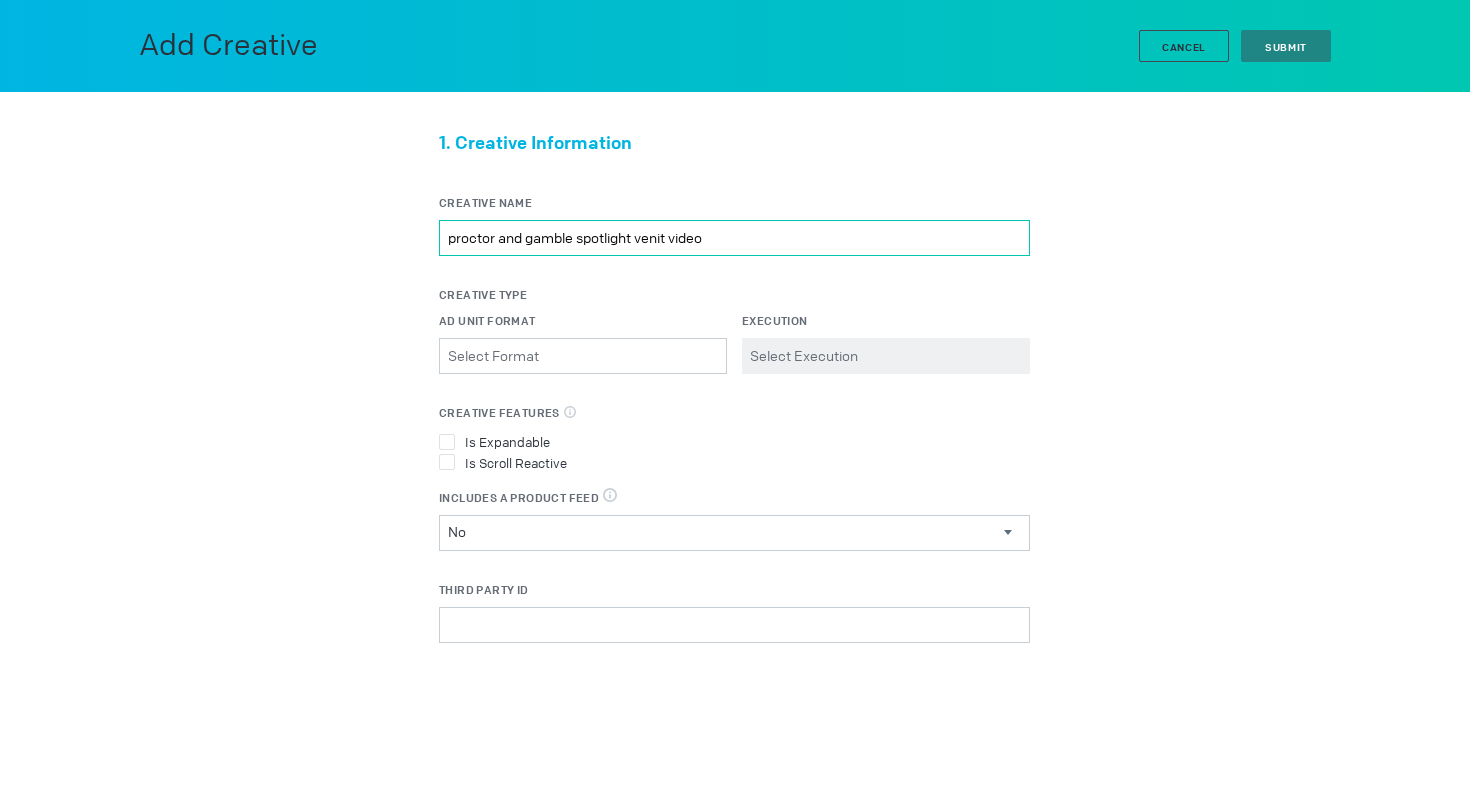 type on "proctor and gamble spotlight venit video" 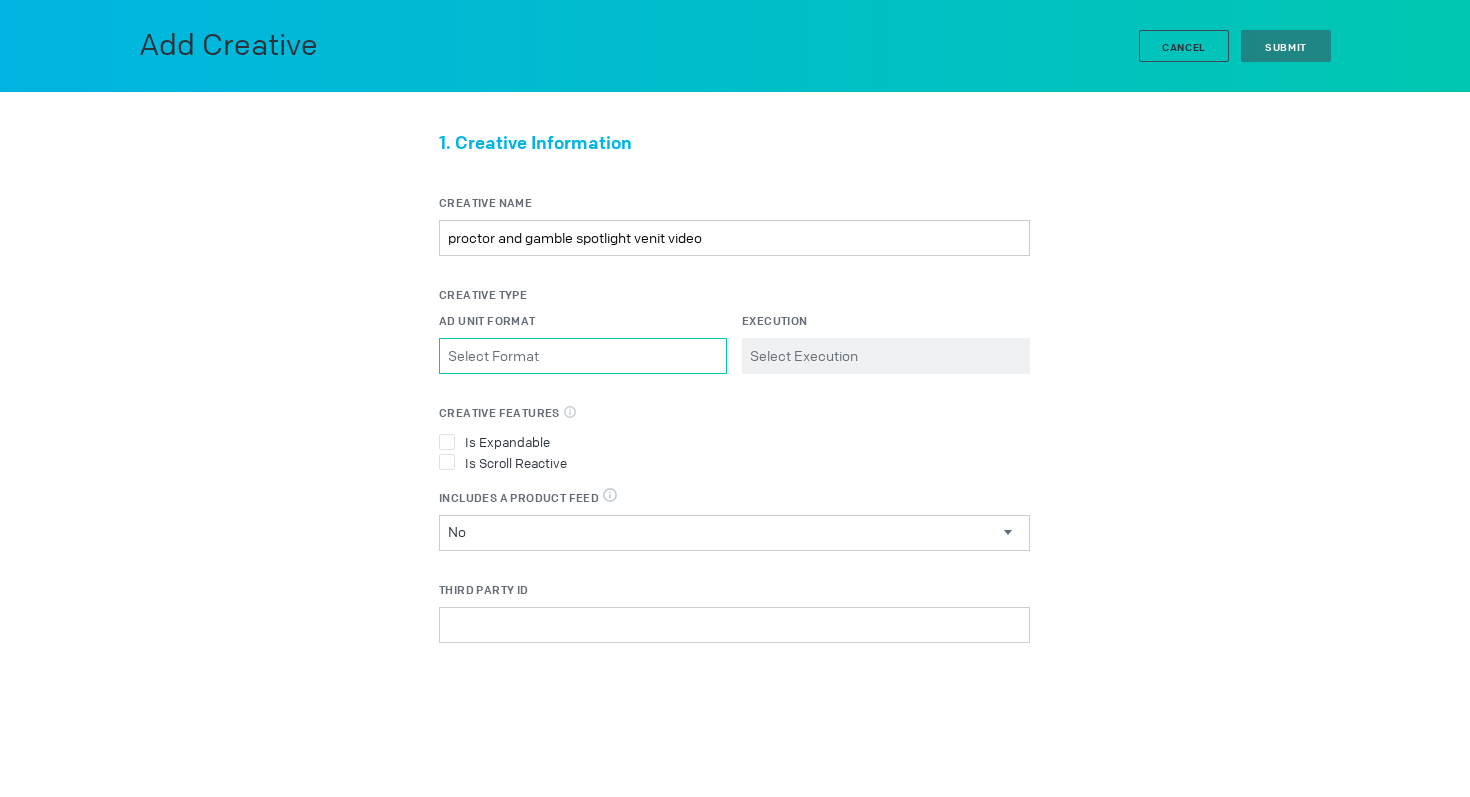 click on "Ad Unit Format Please select a valid item" at bounding box center (583, 356) 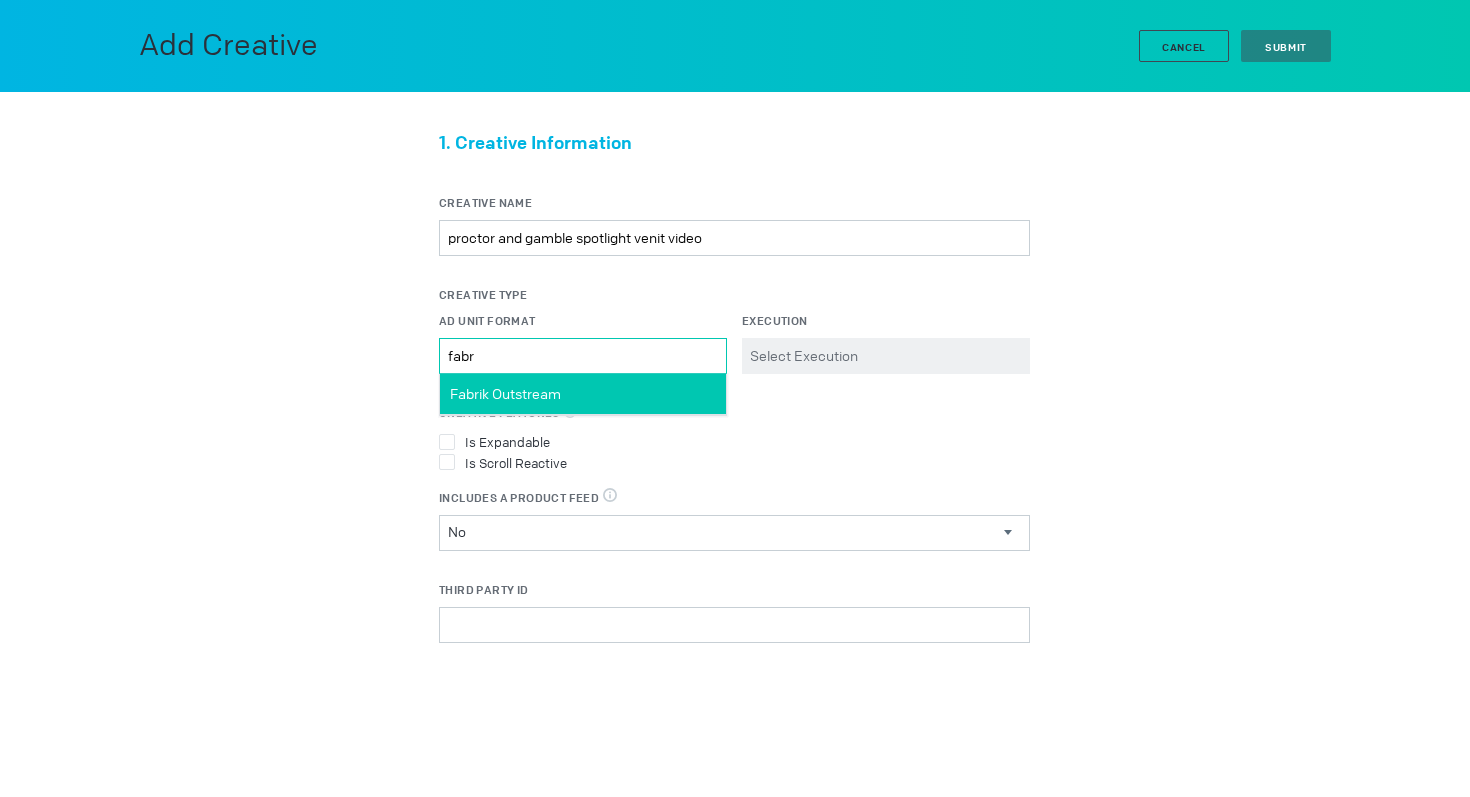 type on "fabr" 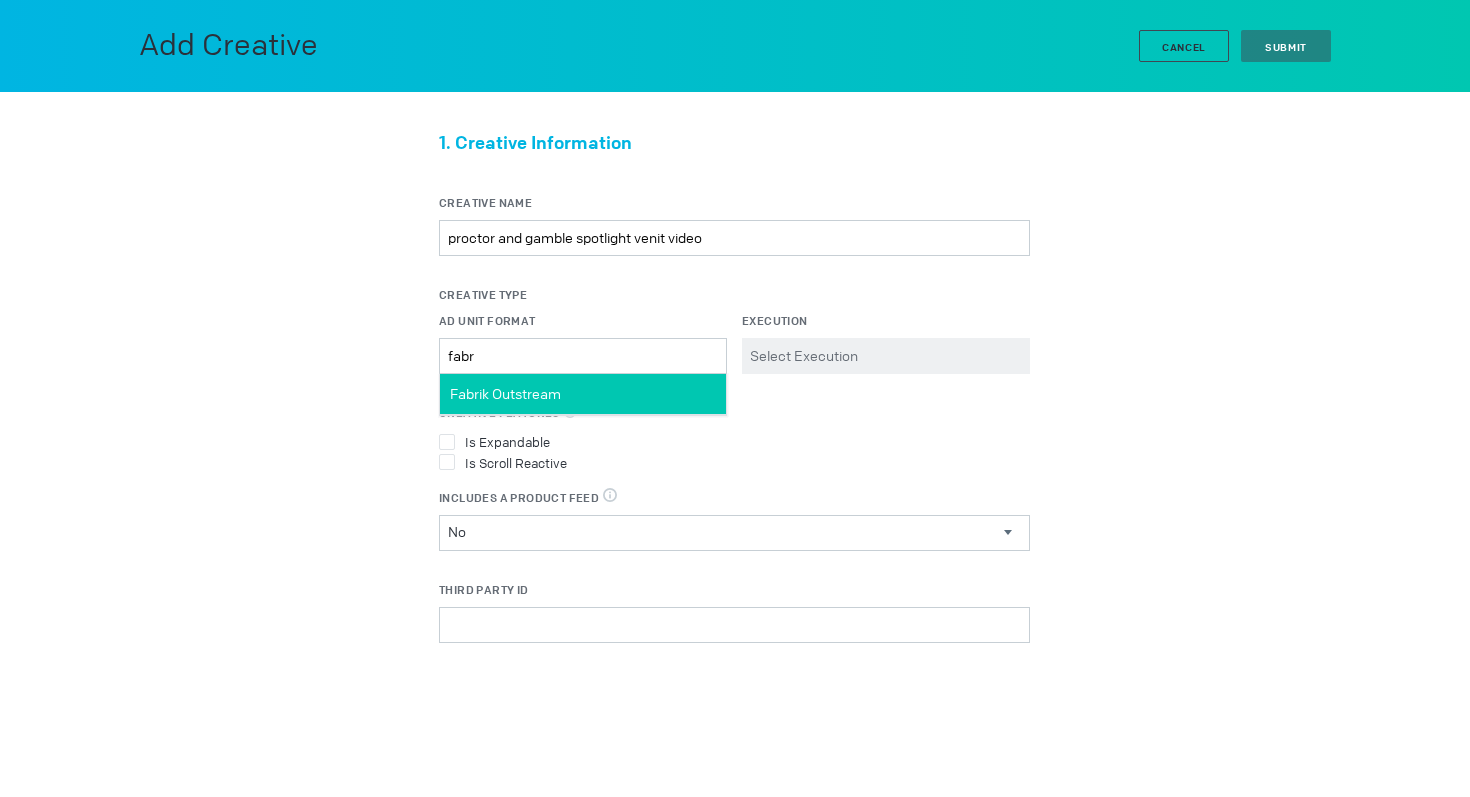 click on "Fabrik Outstream" at bounding box center [583, 394] 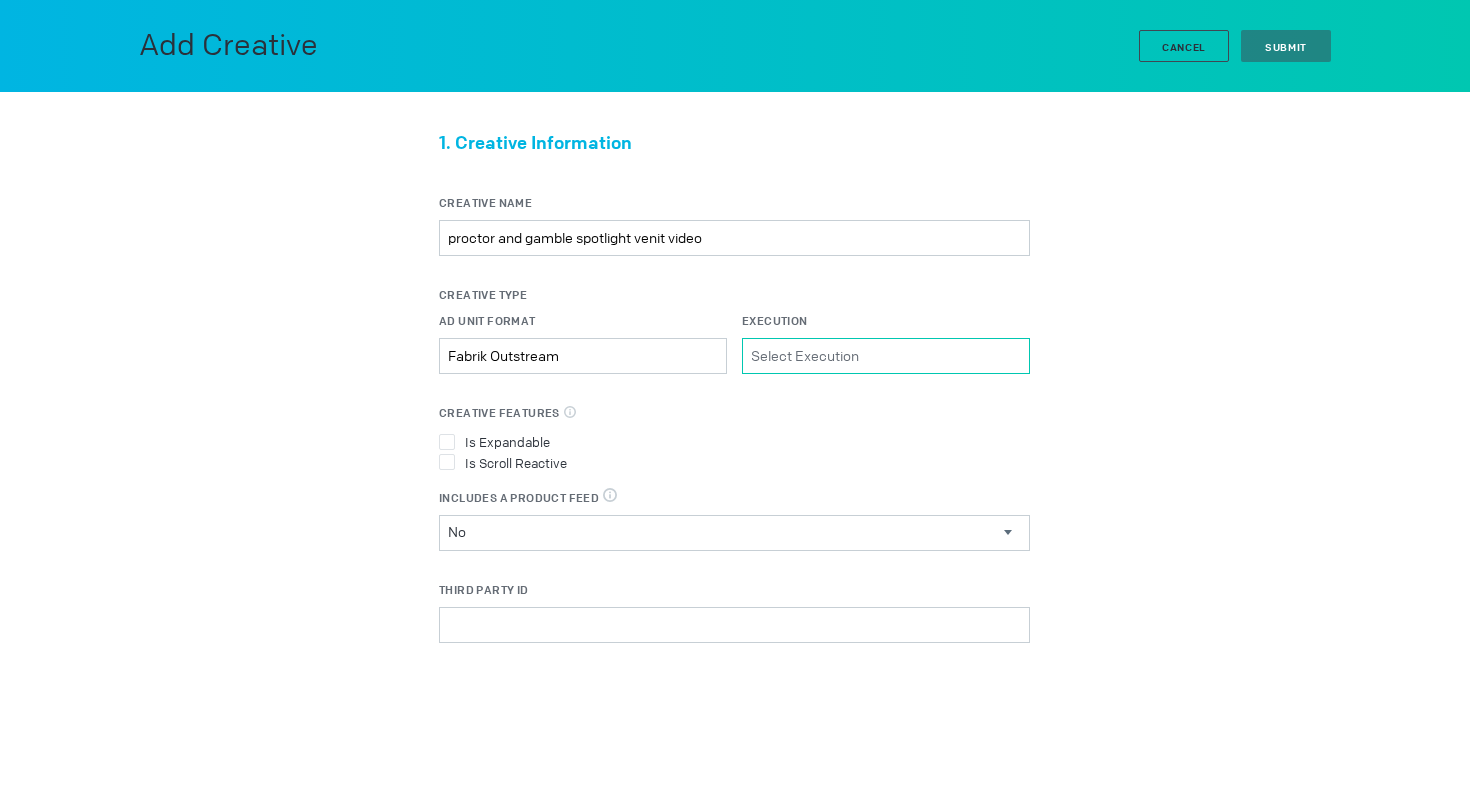 click on "Execution Please select a valid item" at bounding box center [886, 356] 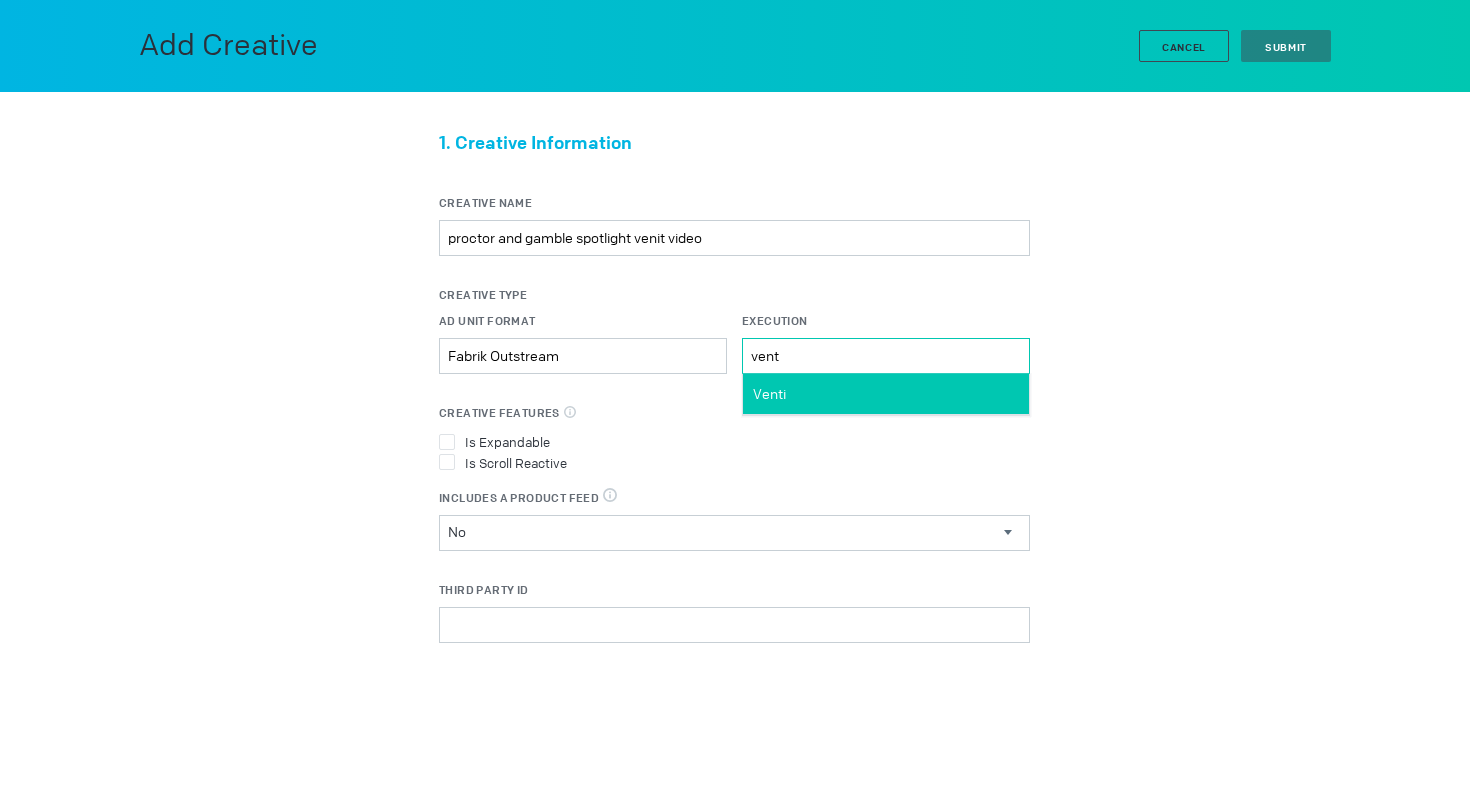 type on "vent" 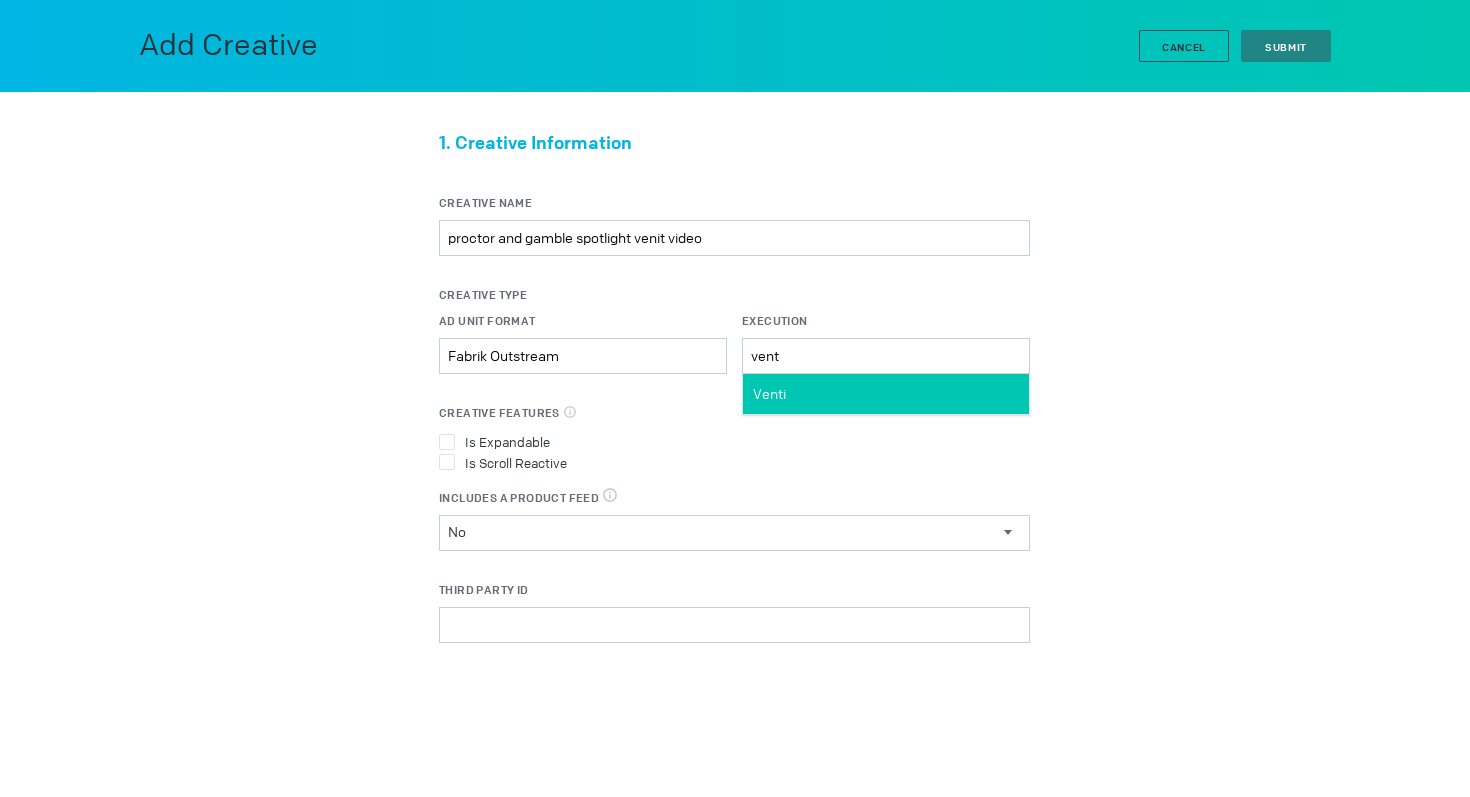 click on "Venti" at bounding box center (886, 394) 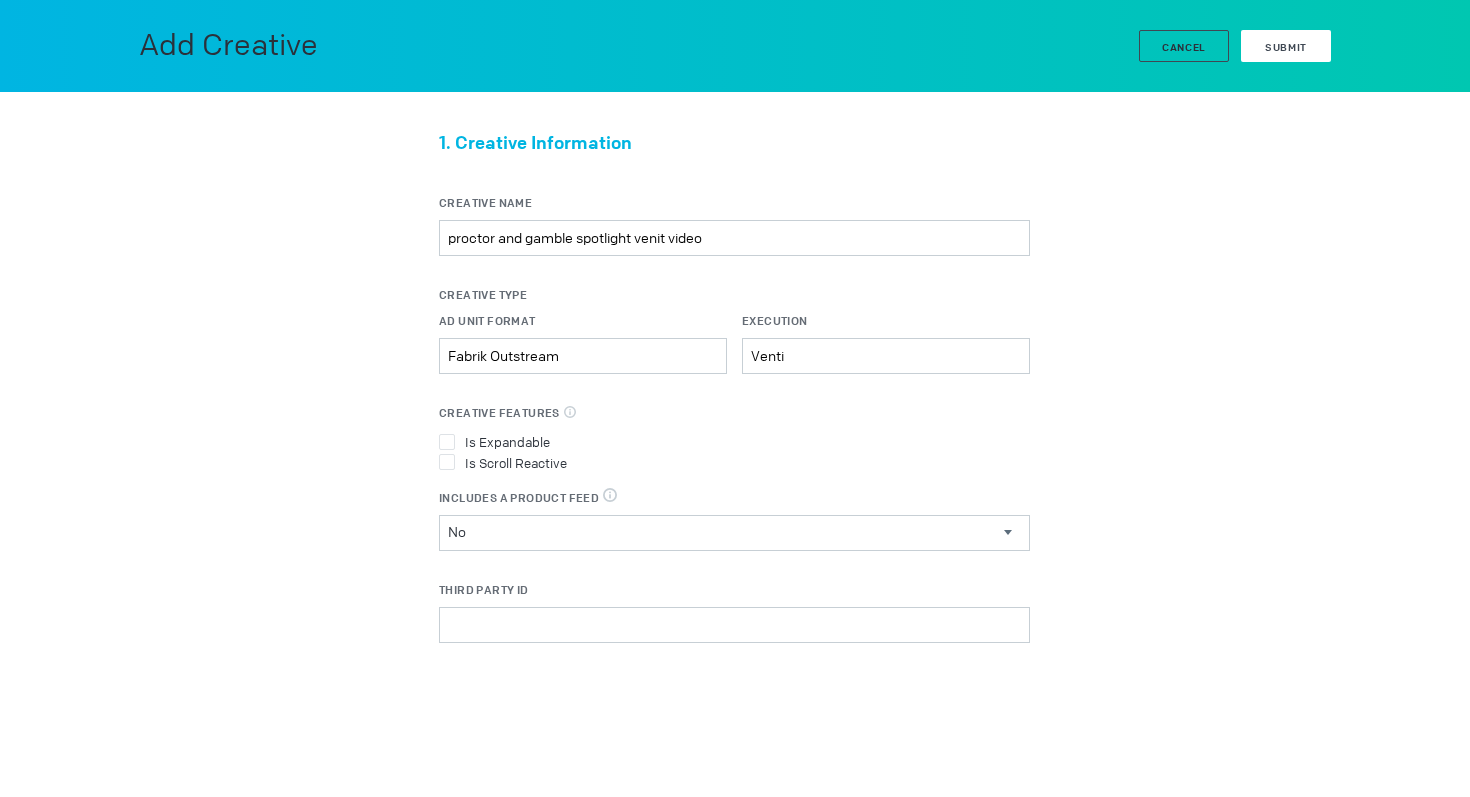click on "Submit" at bounding box center [1286, 46] 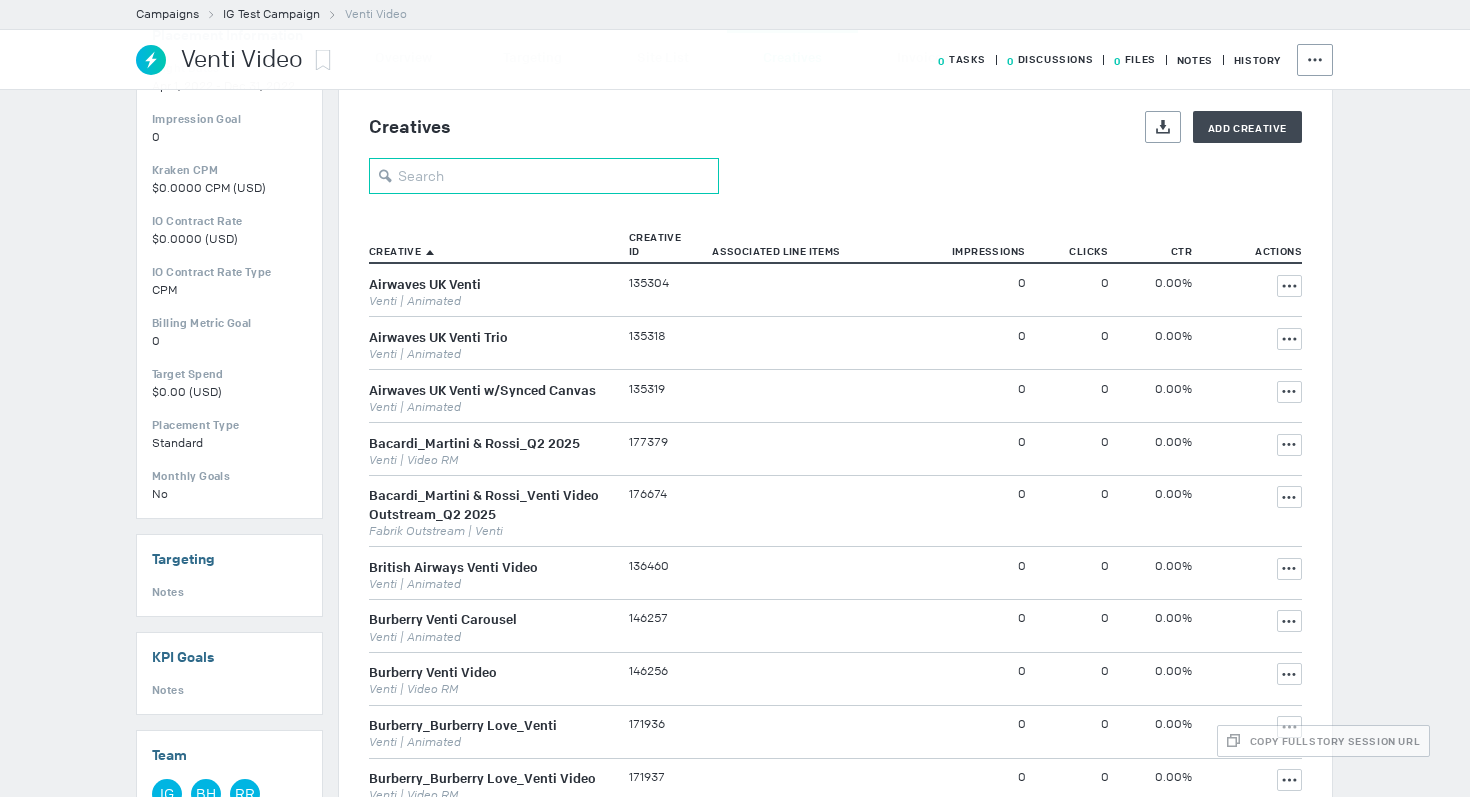 click at bounding box center (544, 176) 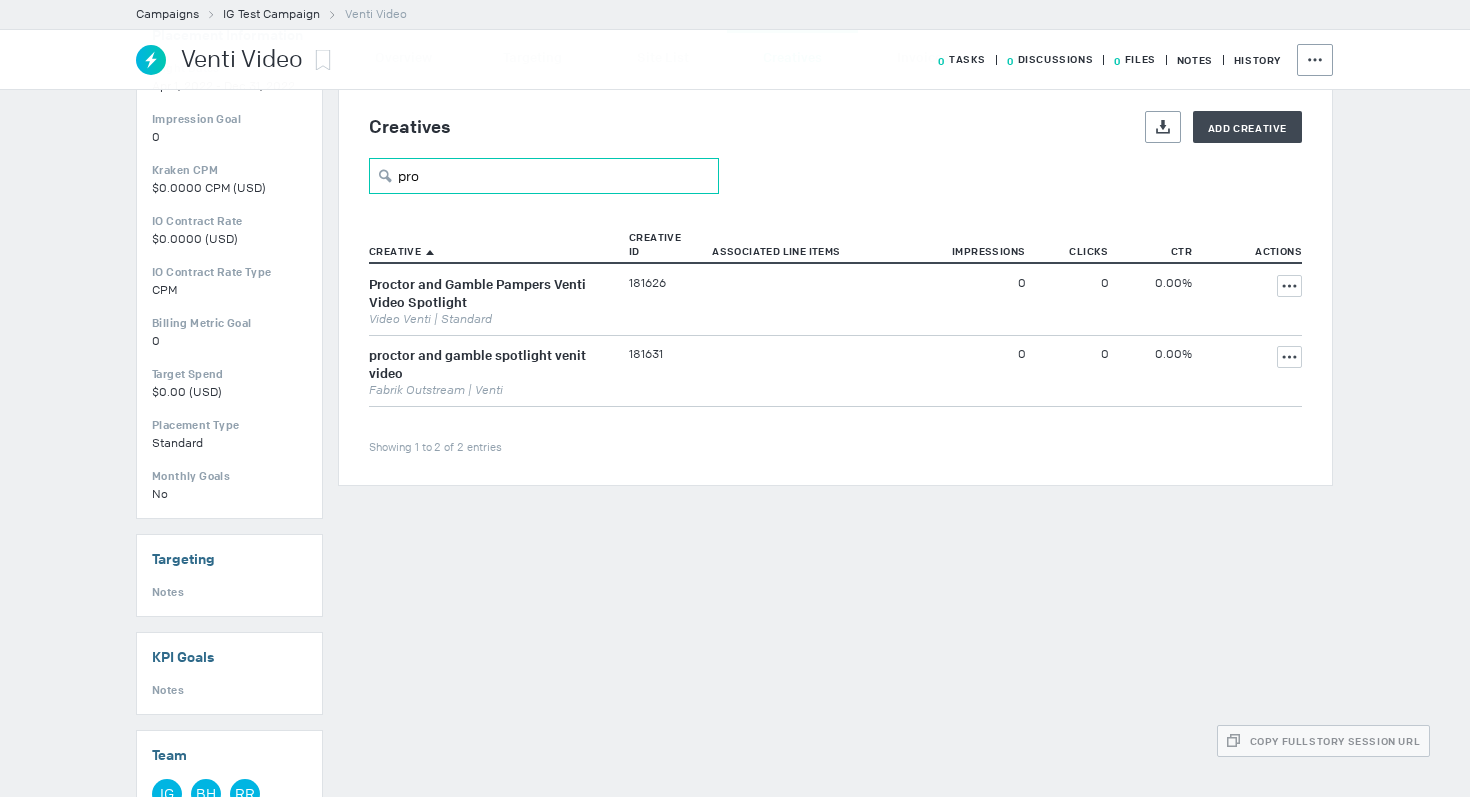 type on "pro" 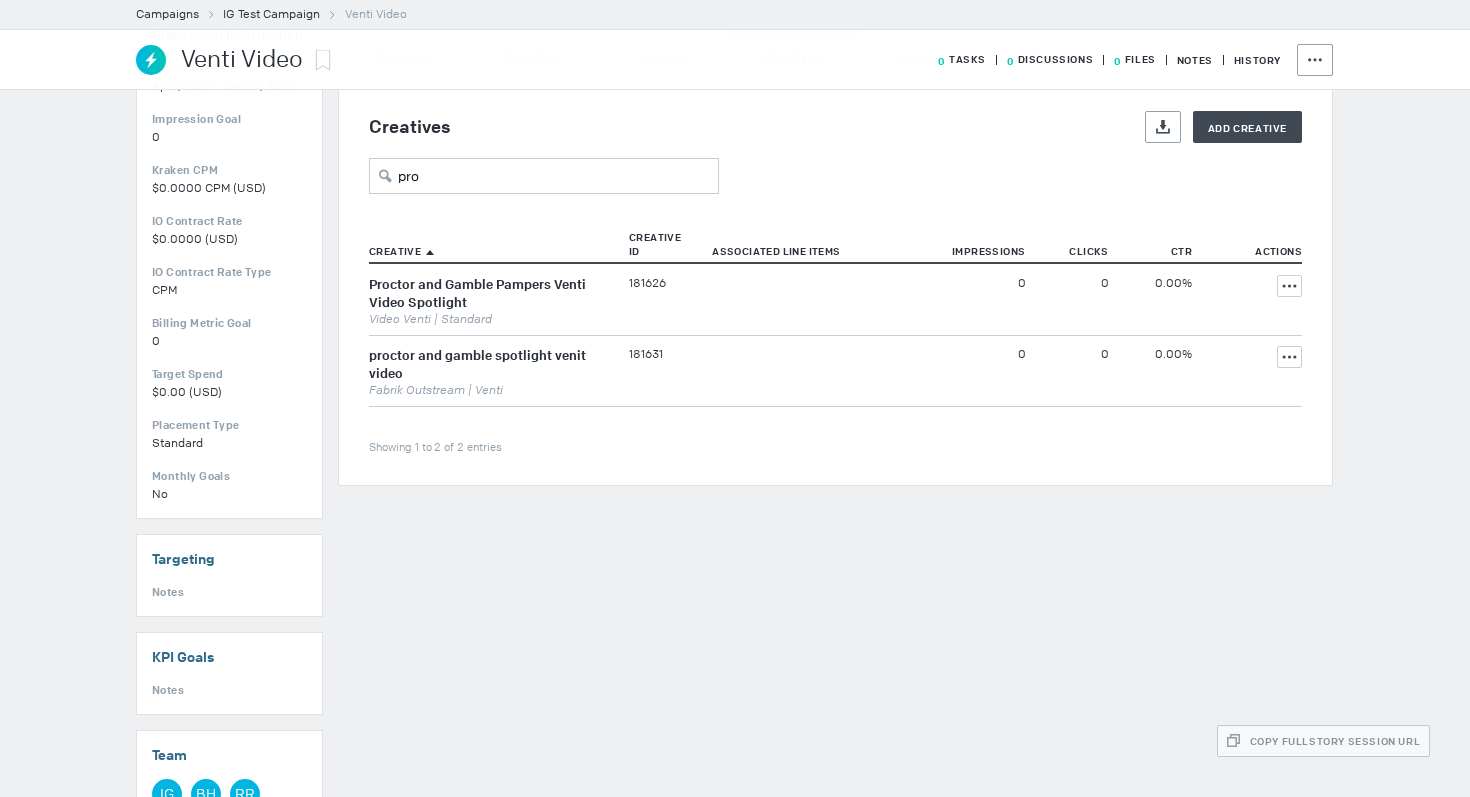 click on "proctor and gamble spotlight venit video Fabrik Outstream | Venti" at bounding box center [494, 299] 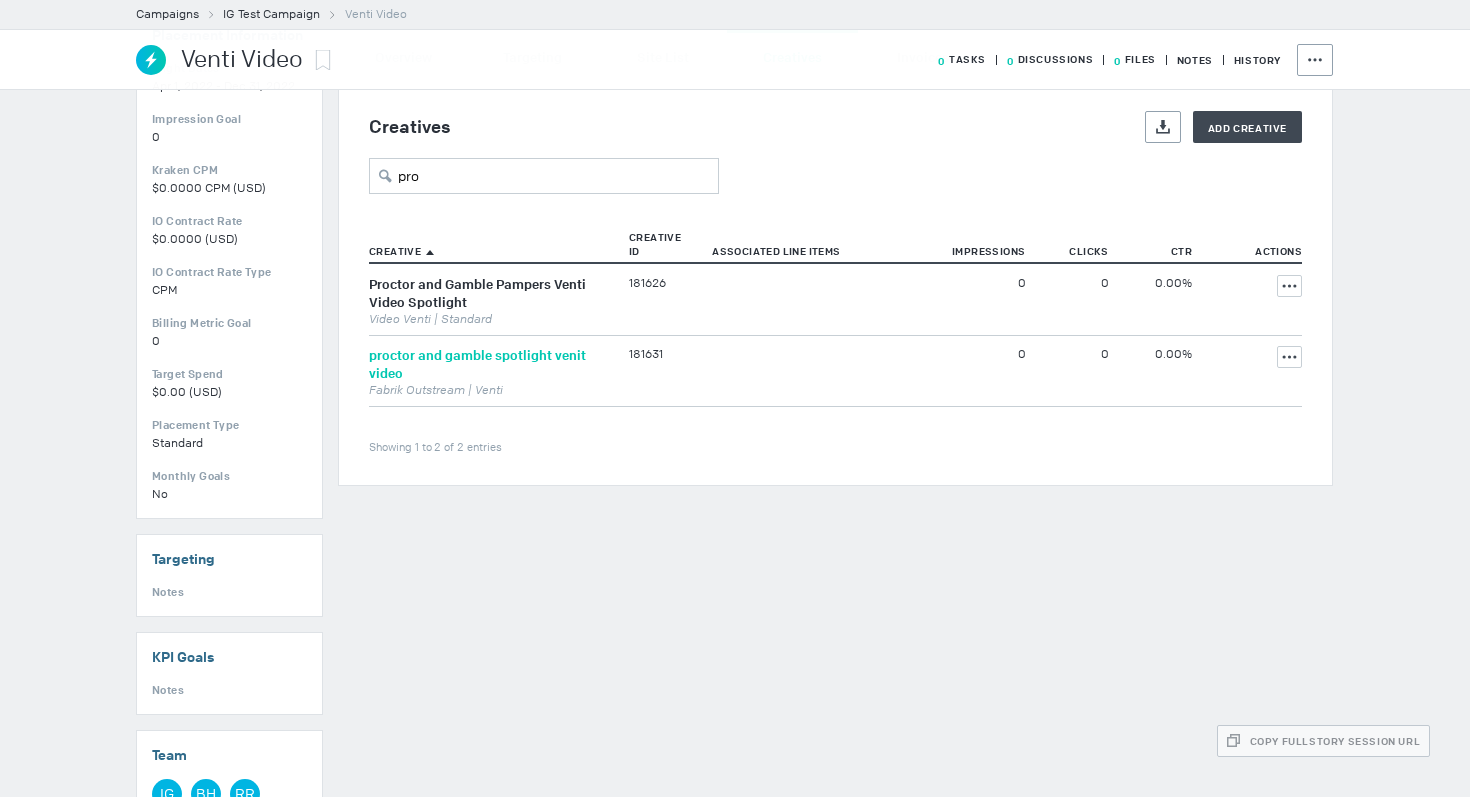 click on "proctor and gamble spotlight venit video" at bounding box center (477, 364) 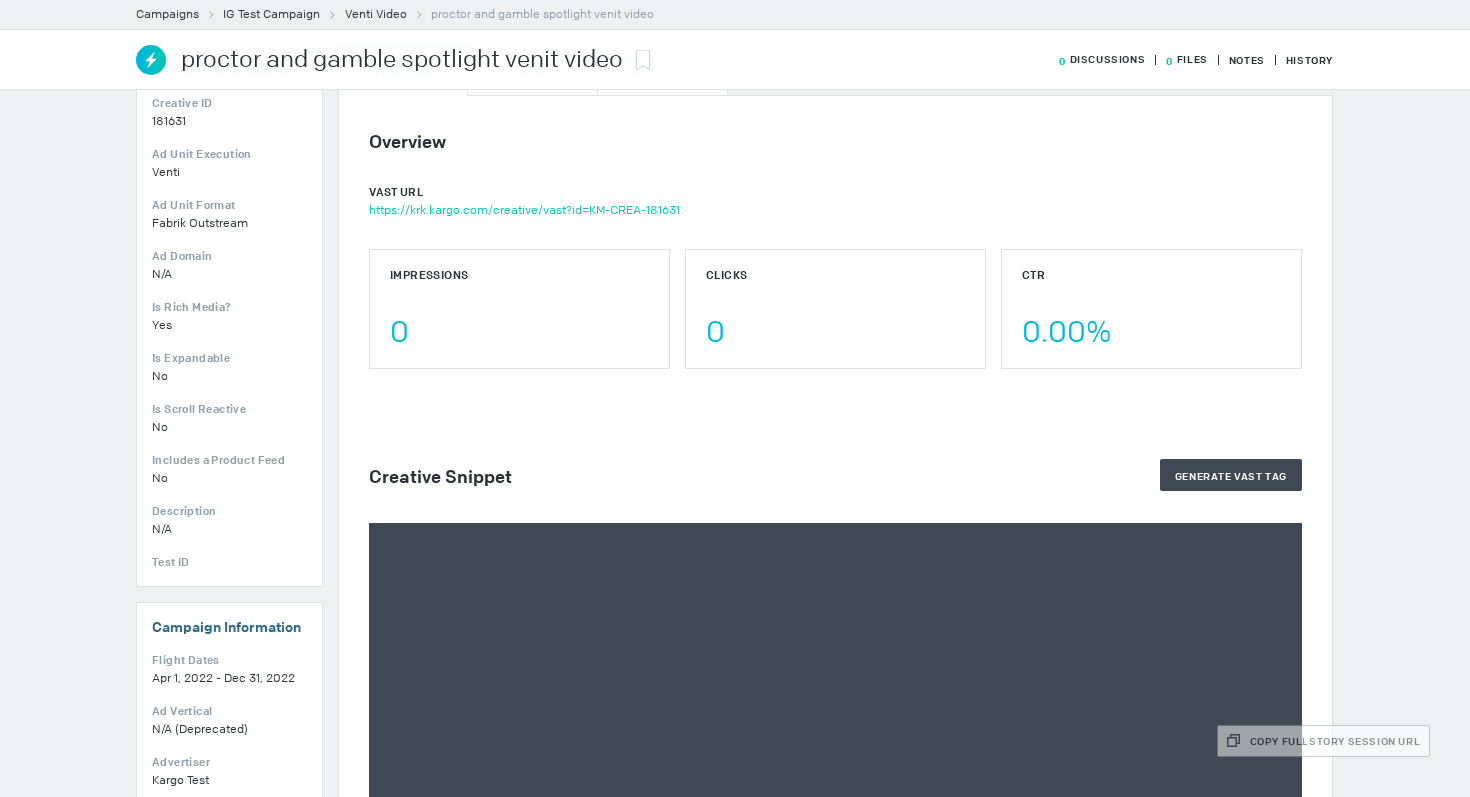 scroll, scrollTop: 323, scrollLeft: 0, axis: vertical 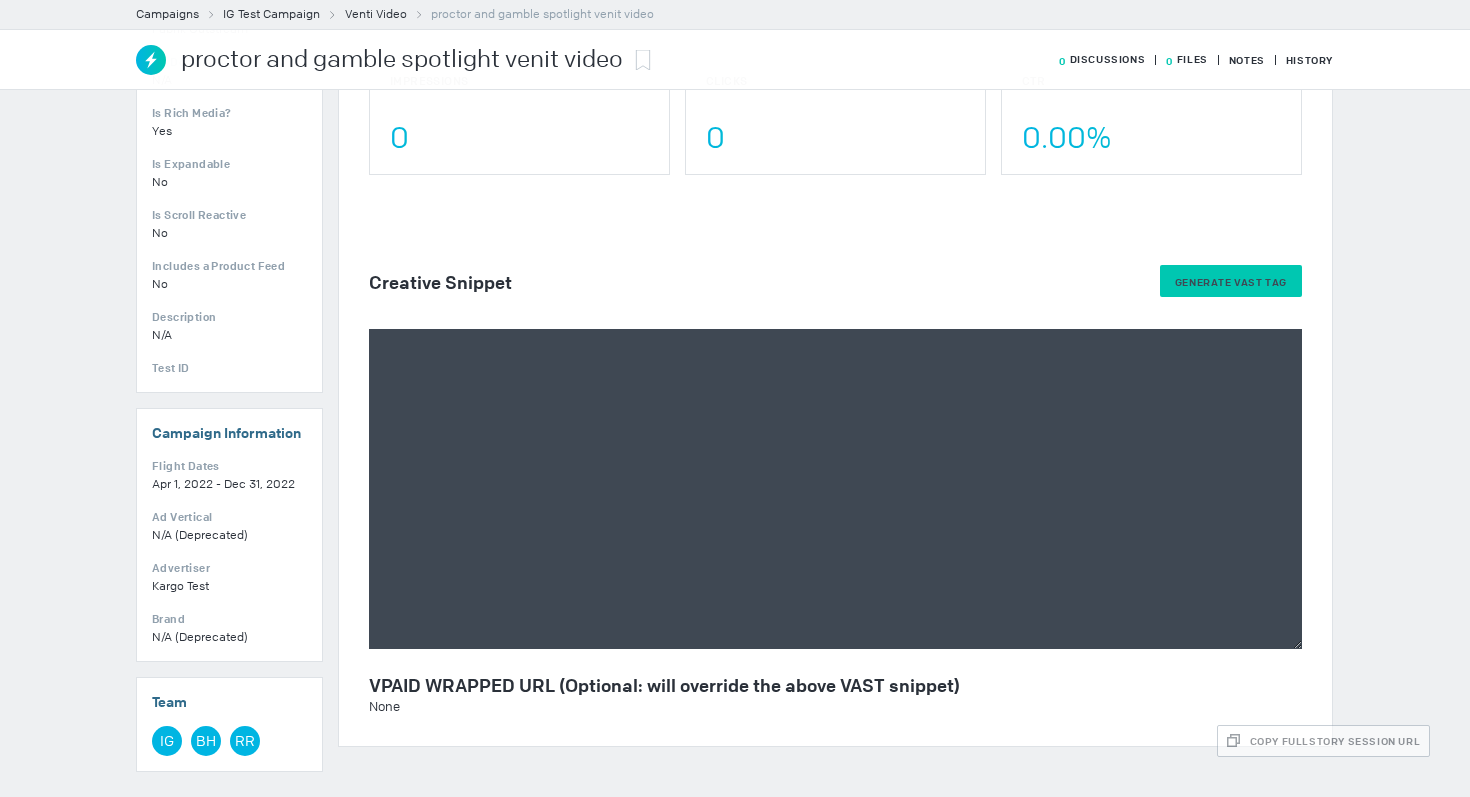 click on "Generate VAST Tag" at bounding box center (1231, 282) 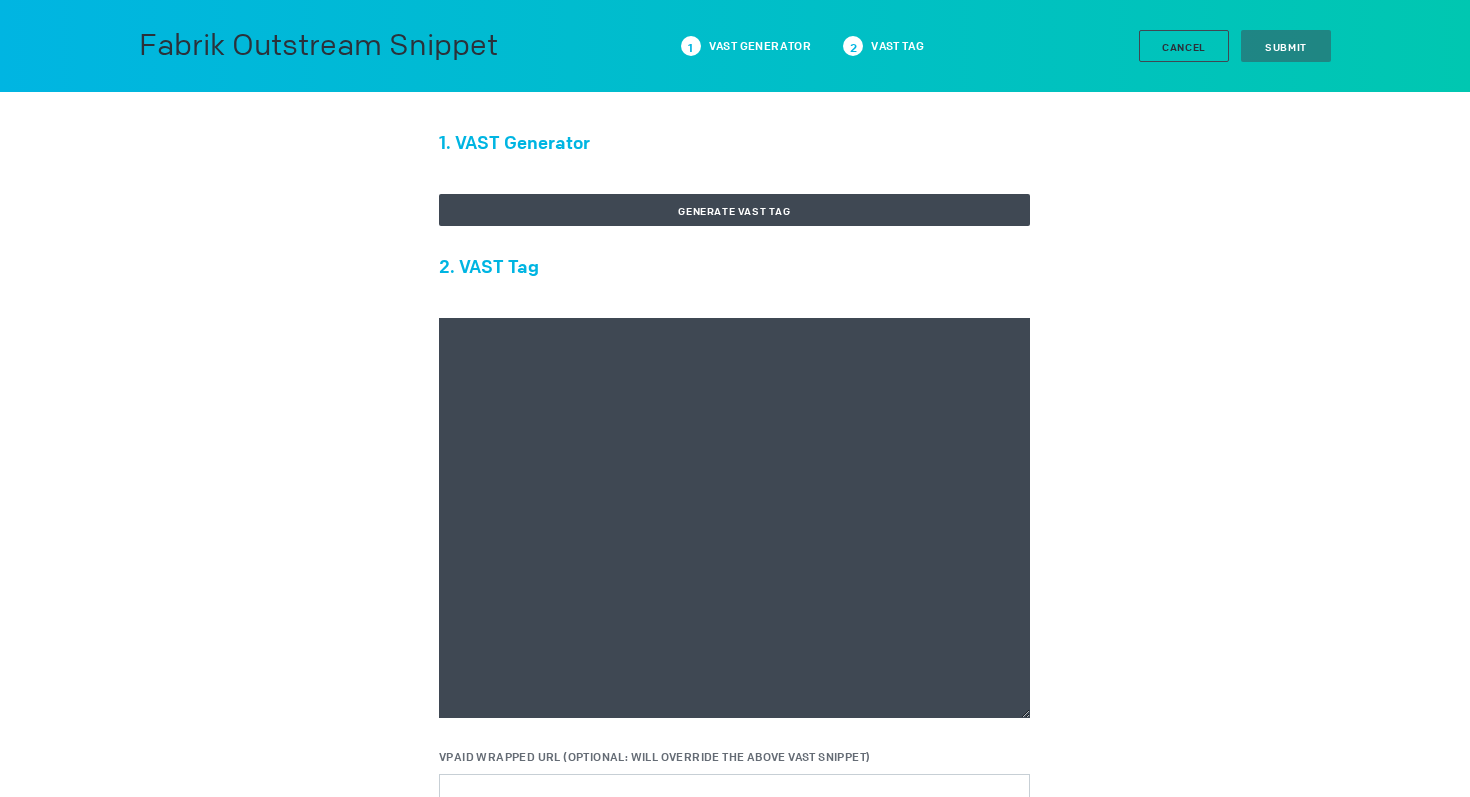click at bounding box center [734, 518] 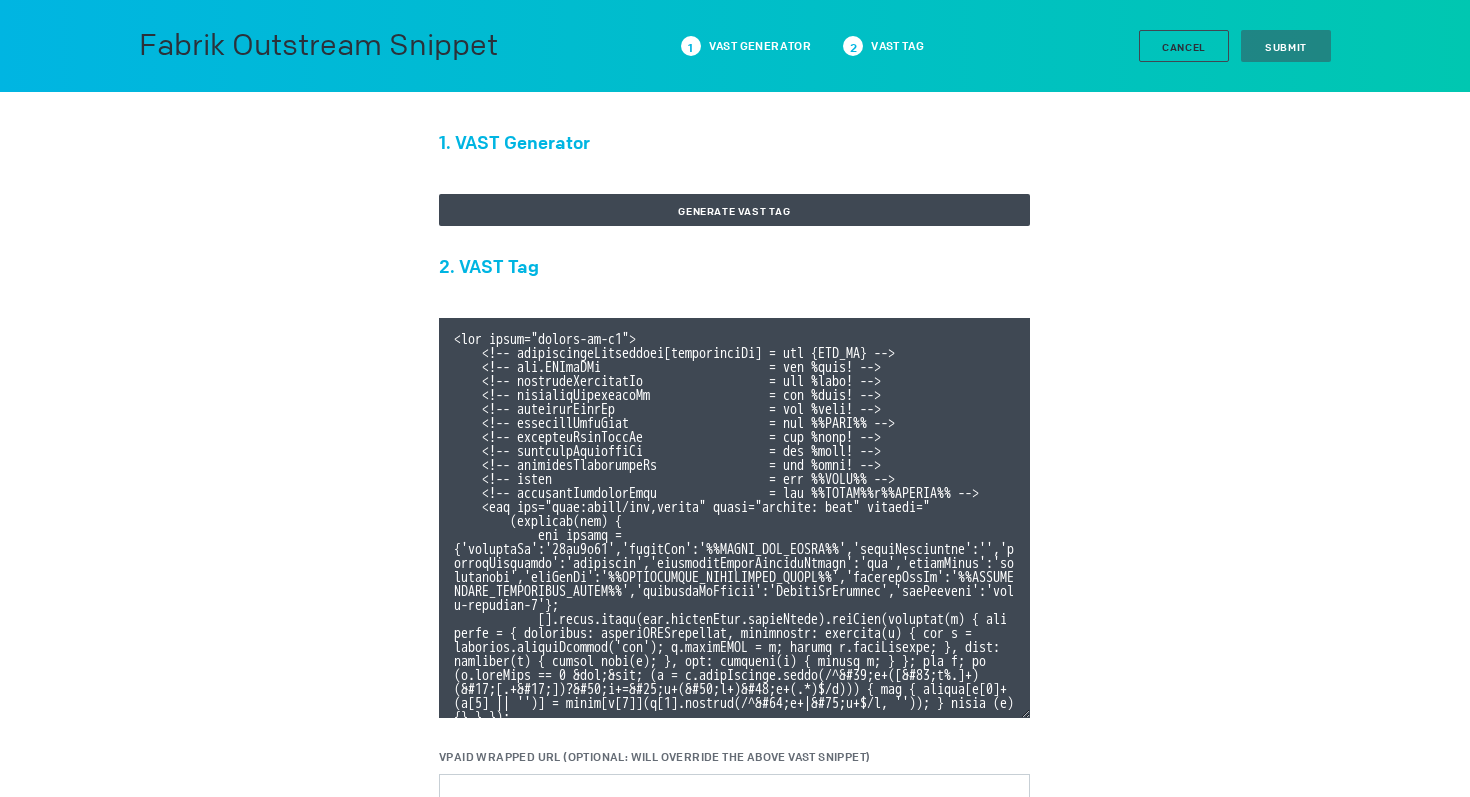 scroll, scrollTop: 372, scrollLeft: 0, axis: vertical 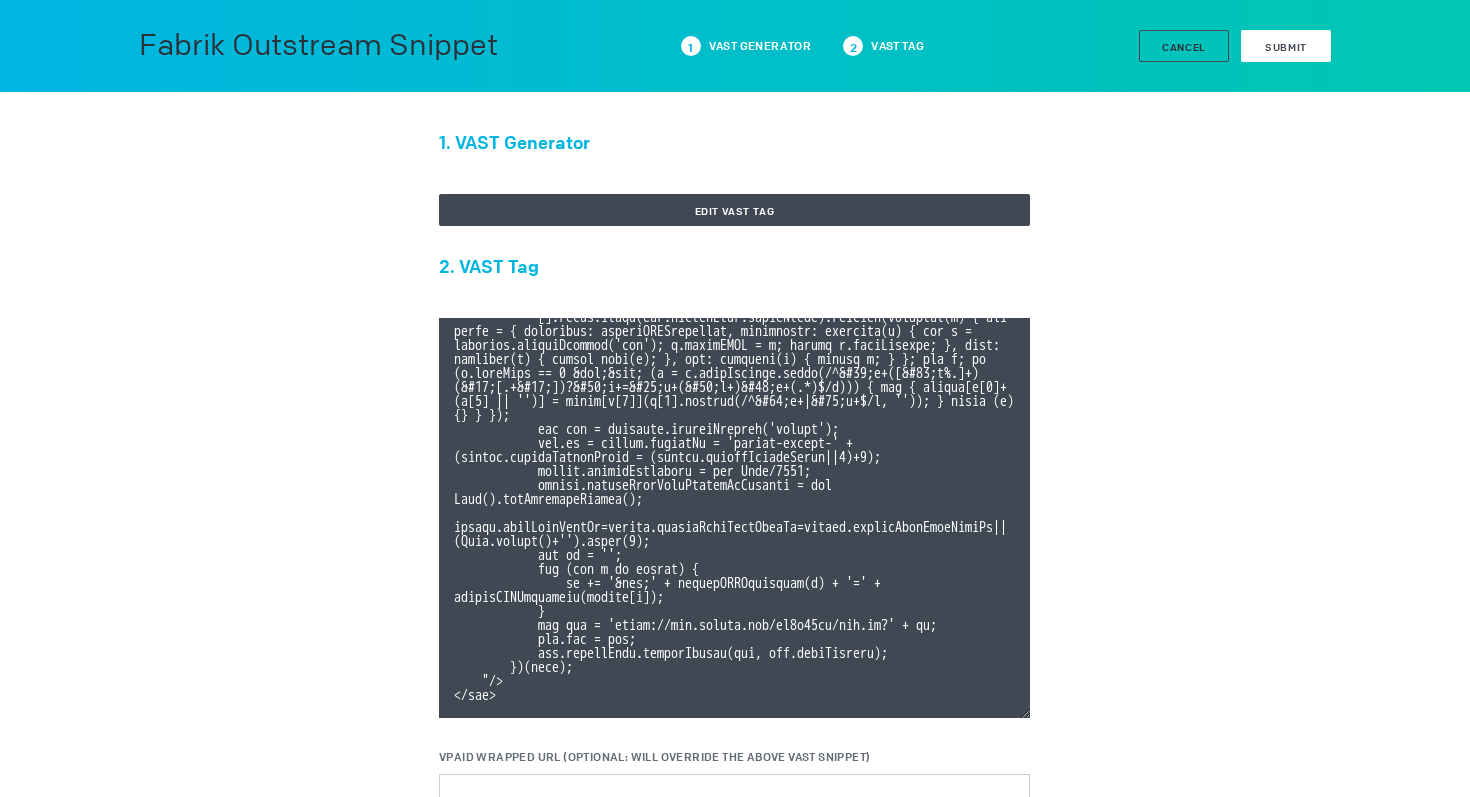 type on "<div class="celtra-ad-v3">
<!-- passthroughParameters[impressionId] = raw {IMP_ID} -->
<!-- eas.JWVjaWQh                        = raw %ecid! -->
<!-- externalCreativeId                  = raw %ecid! -->
<!-- externalPlacementId                 = raw %epid! -->
<!-- externalSiteId                      = raw %esid! -->
<!-- externalSiteName                    = raw %%SITE%% -->
<!-- externalLineItemId                  = raw %eaid! -->
<!-- externalCampaignId                  = raw %ebuy! -->
<!-- externalAdvertiserId                = raw %eadv! -->
<!-- coppa                               = raw %%TFCD%% -->
<!-- externalCreativeSize                = raw %%WIDTH%%x%%HEIGHT%% -->
<img src="data:image/png,celtra" style="display: none" onerror="
(function(img) {
var params = {'accountId':'13be8f66','clickUrl':'%%CLICK_URL_UNESC%%','widthBreakpoint':'','expandDirection':'undefined','preferredClickThroughWindow':'new','clickEvent':'advertiser','io..." 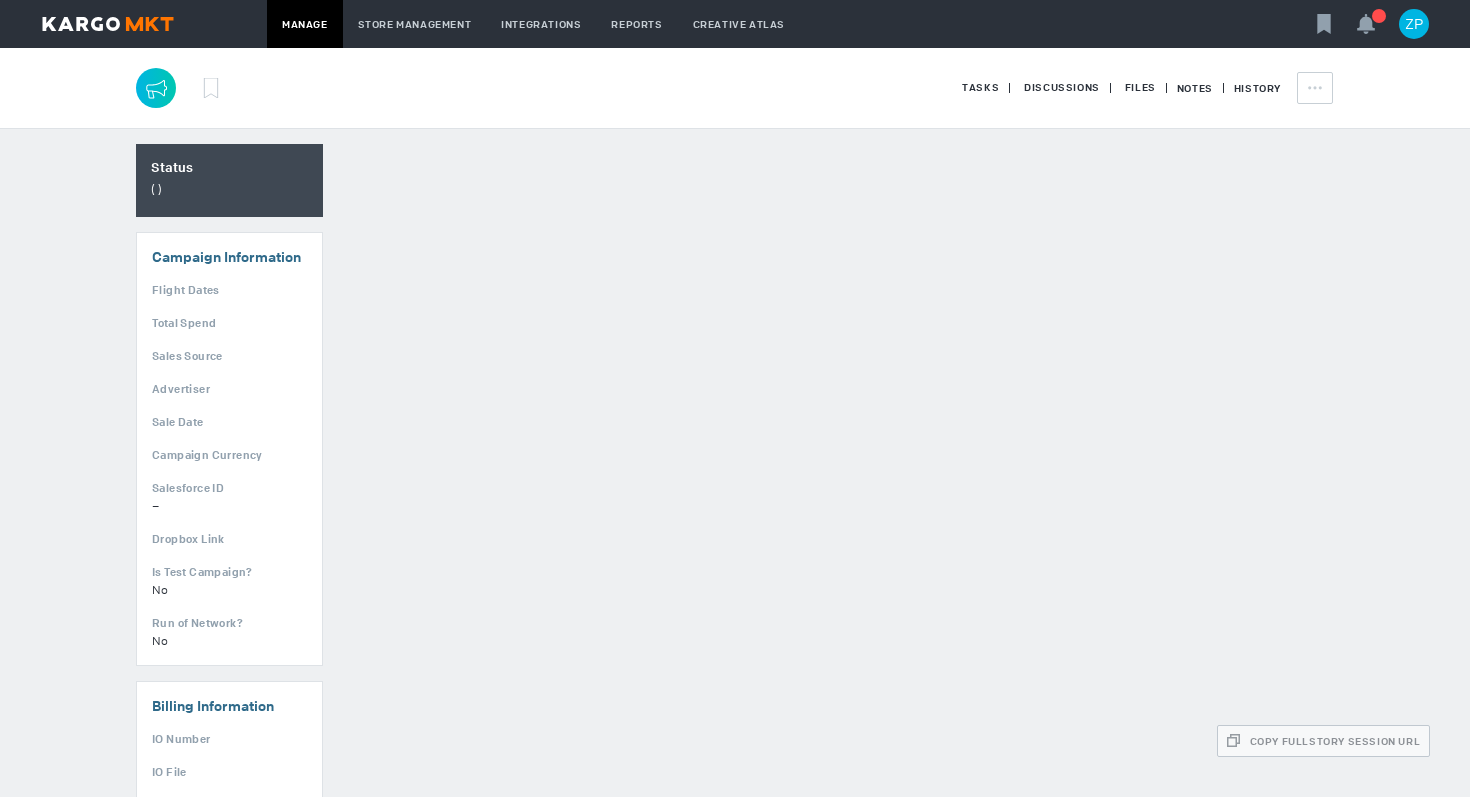 scroll, scrollTop: 0, scrollLeft: 0, axis: both 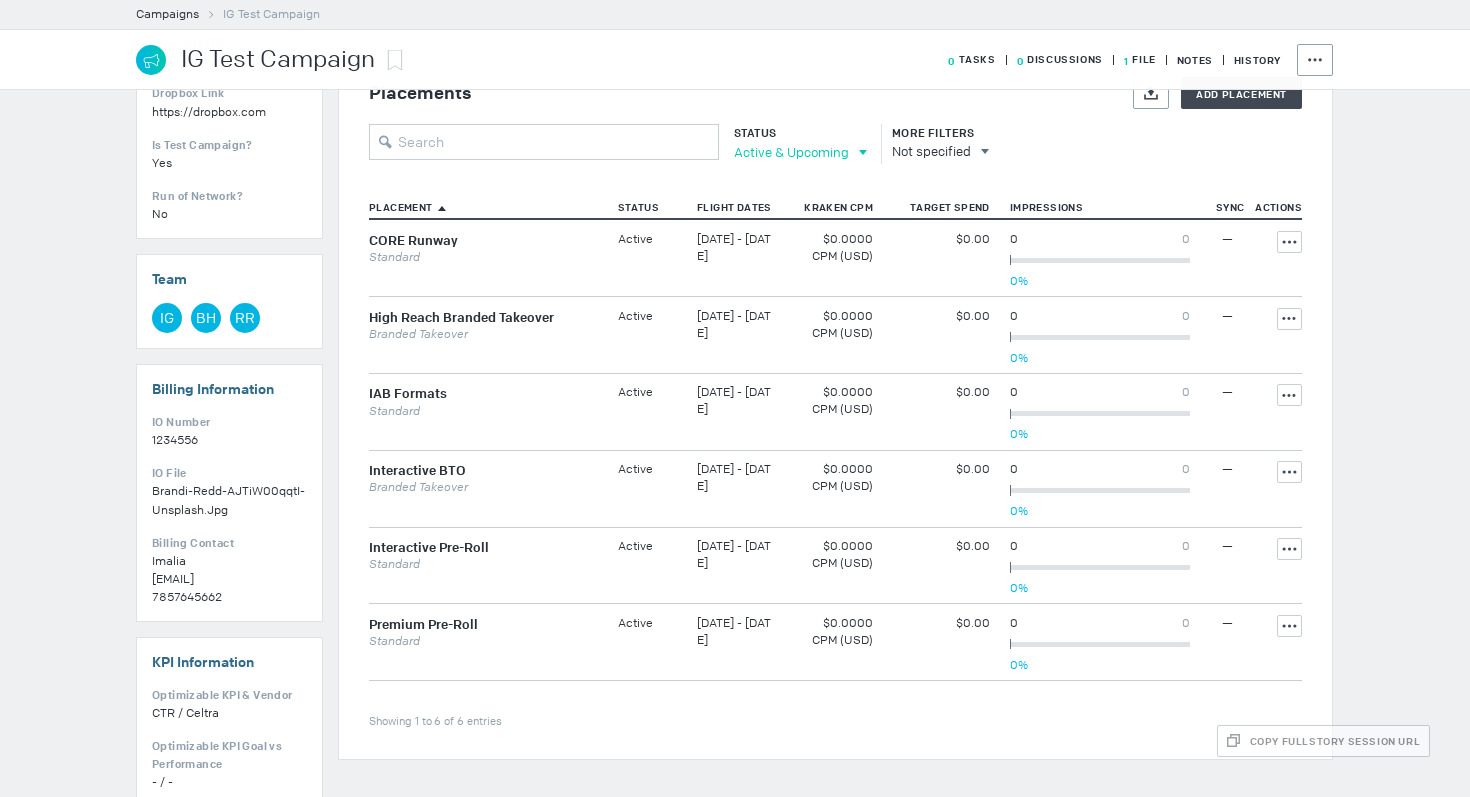 click on "Active & Upcoming" at bounding box center [791, 152] 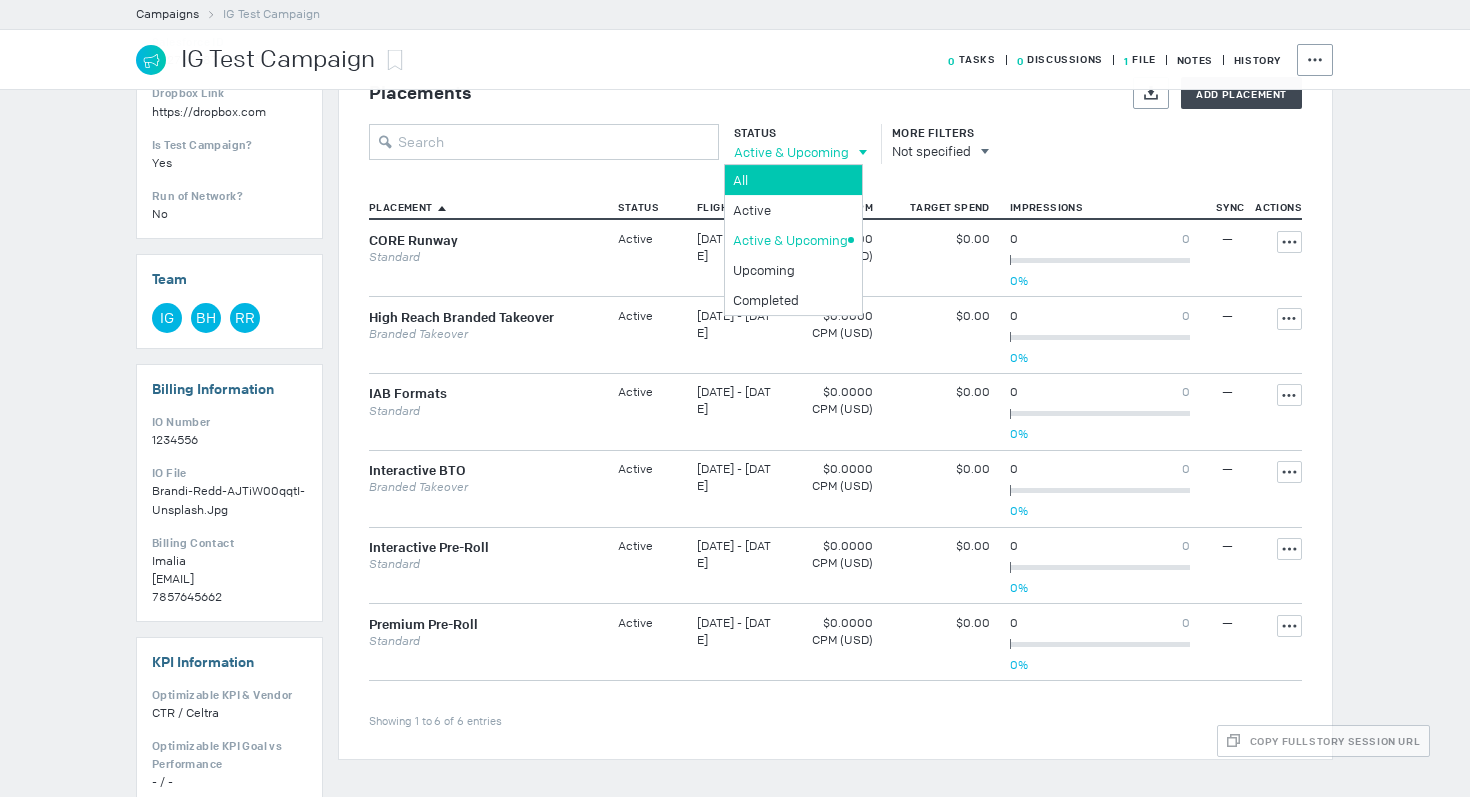 click on "All" at bounding box center (790, 180) 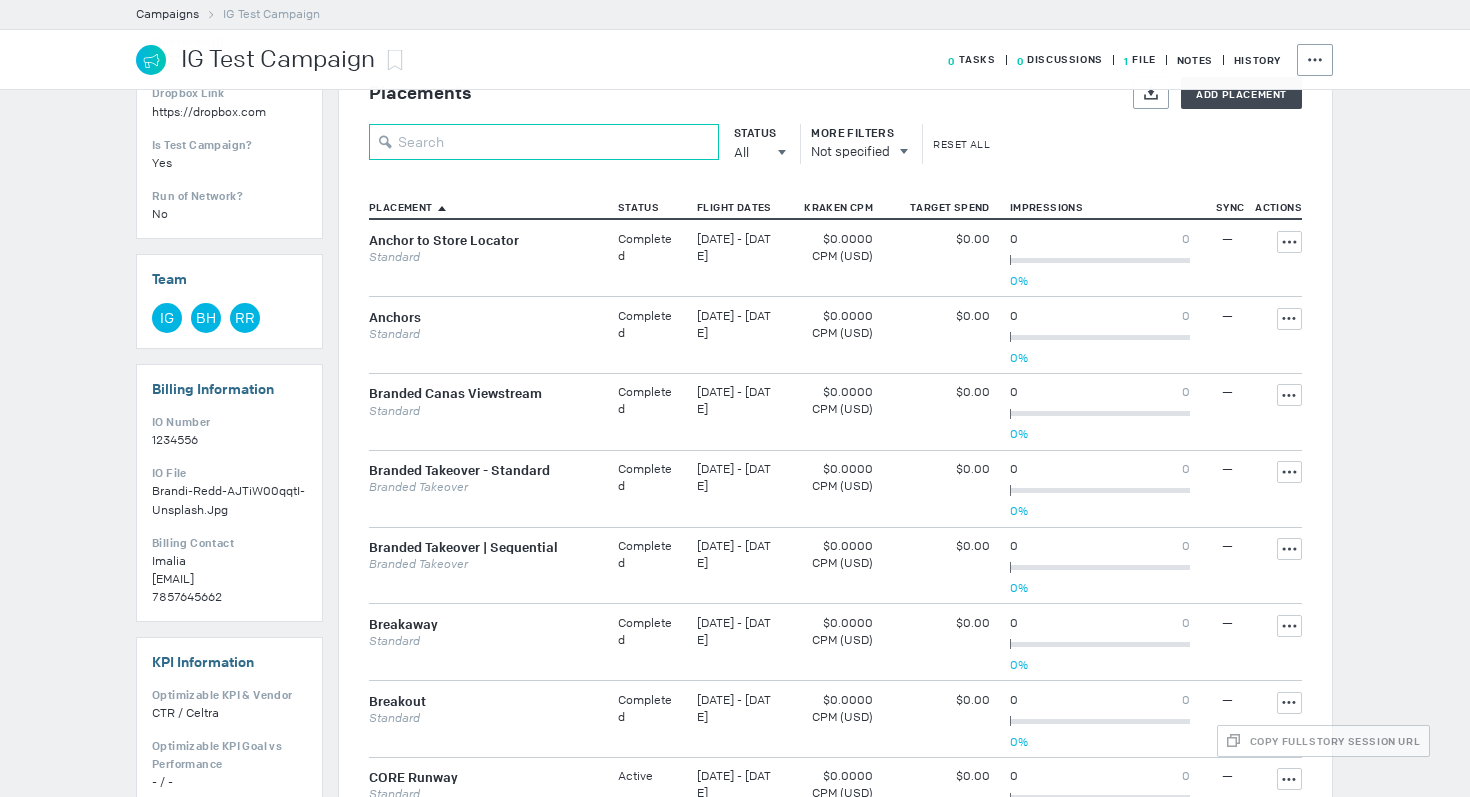 click at bounding box center (544, 142) 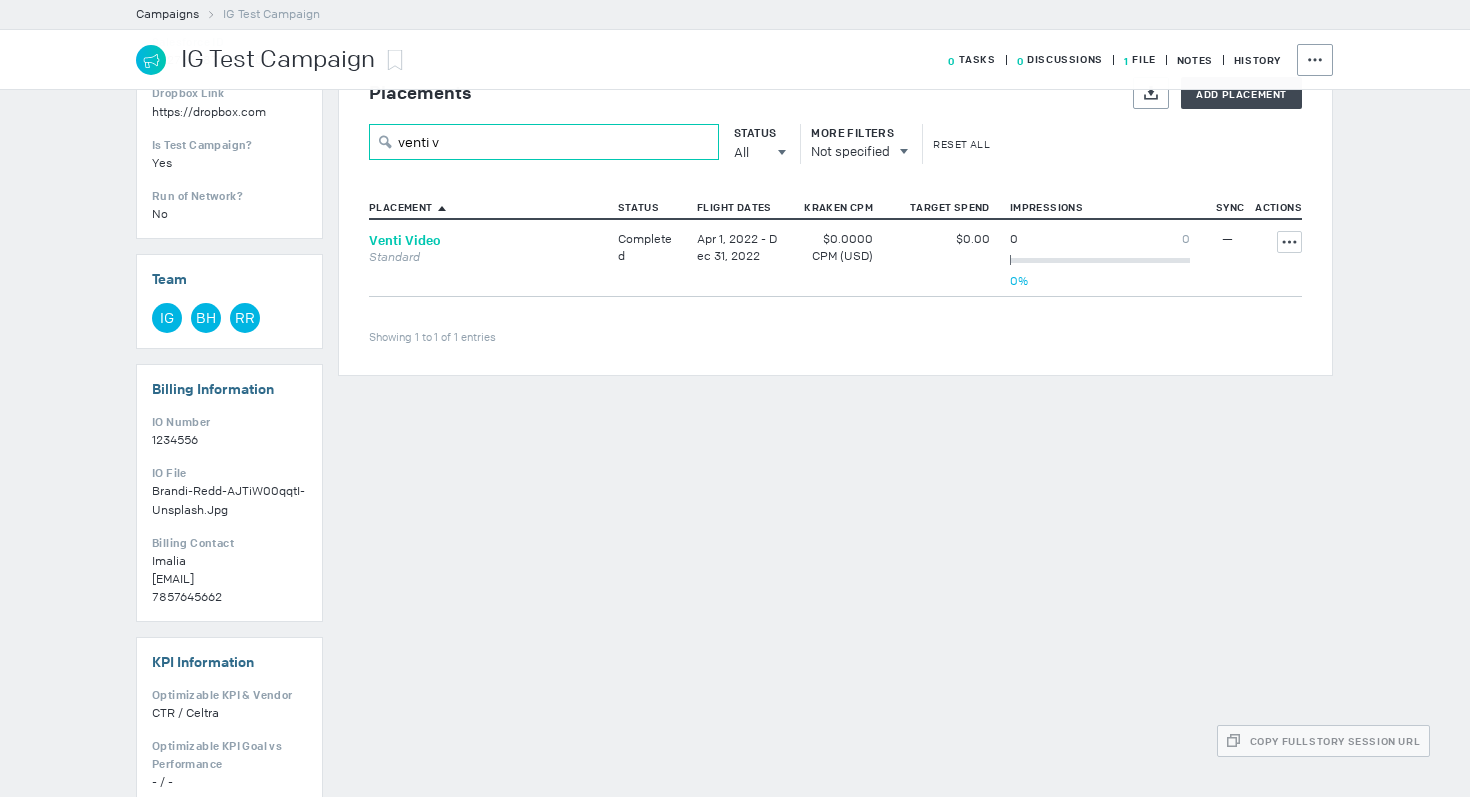 type on "venti v" 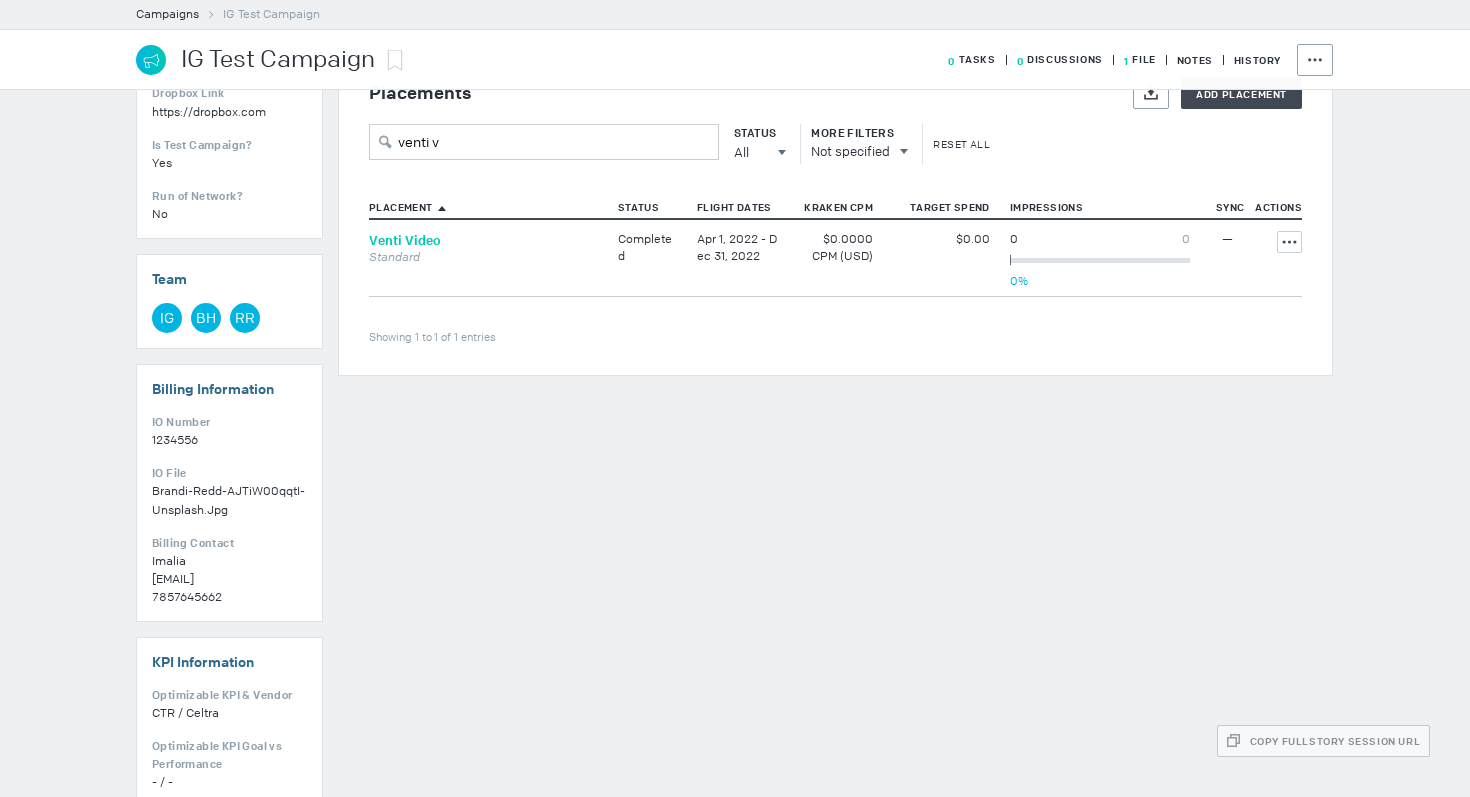 click on "Venti Video" at bounding box center (405, 240) 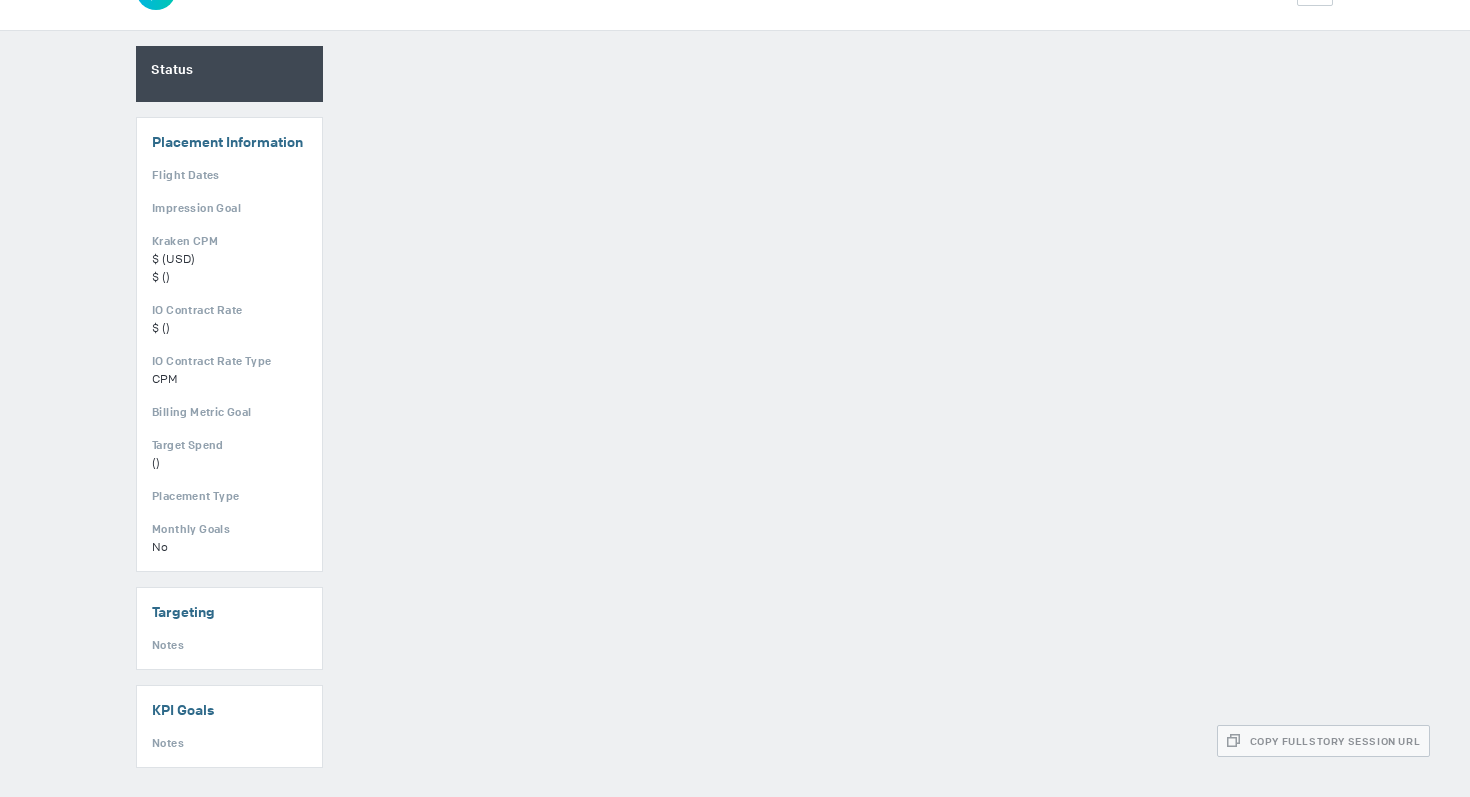 scroll, scrollTop: 128, scrollLeft: 0, axis: vertical 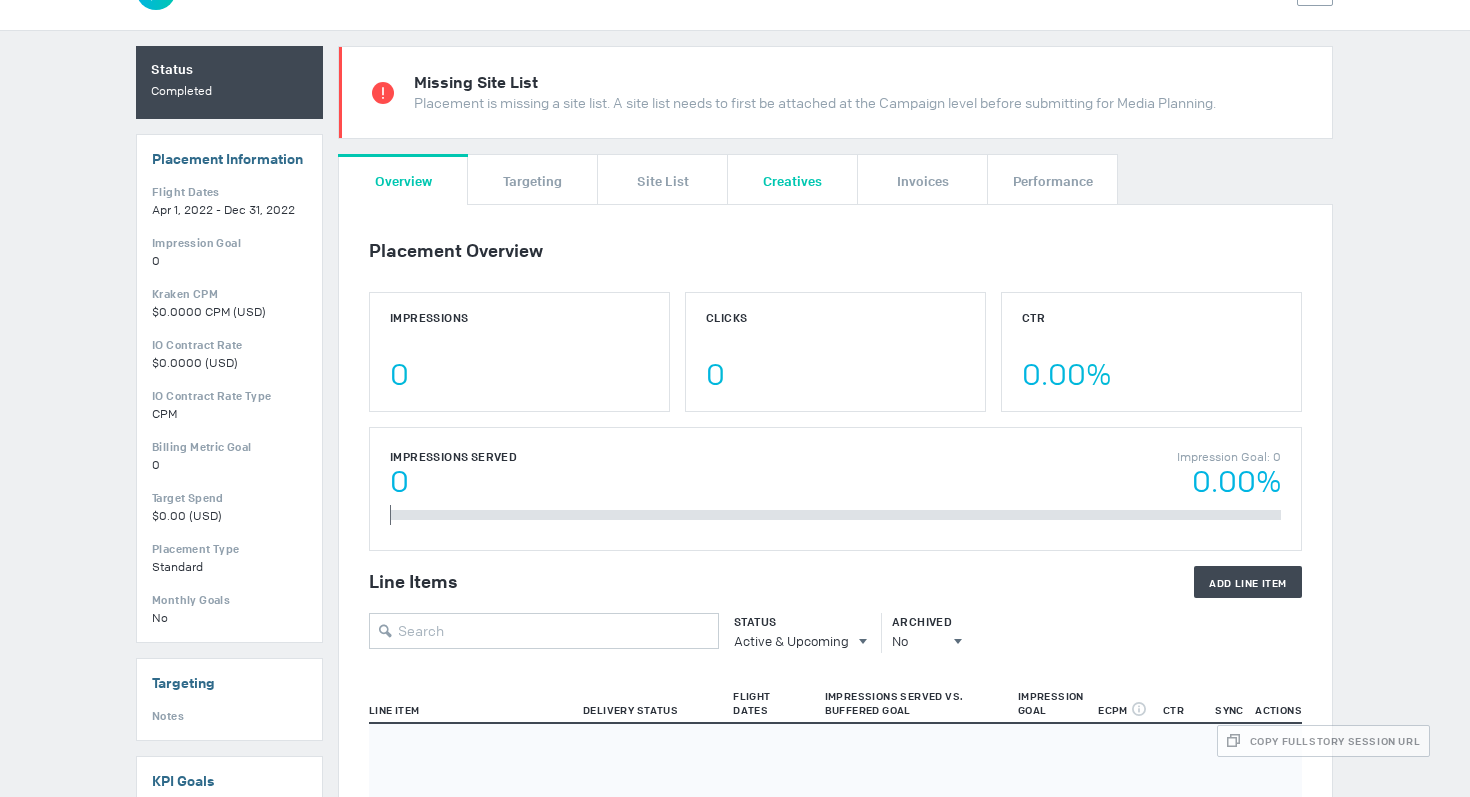 click on "Creatives" at bounding box center (792, 180) 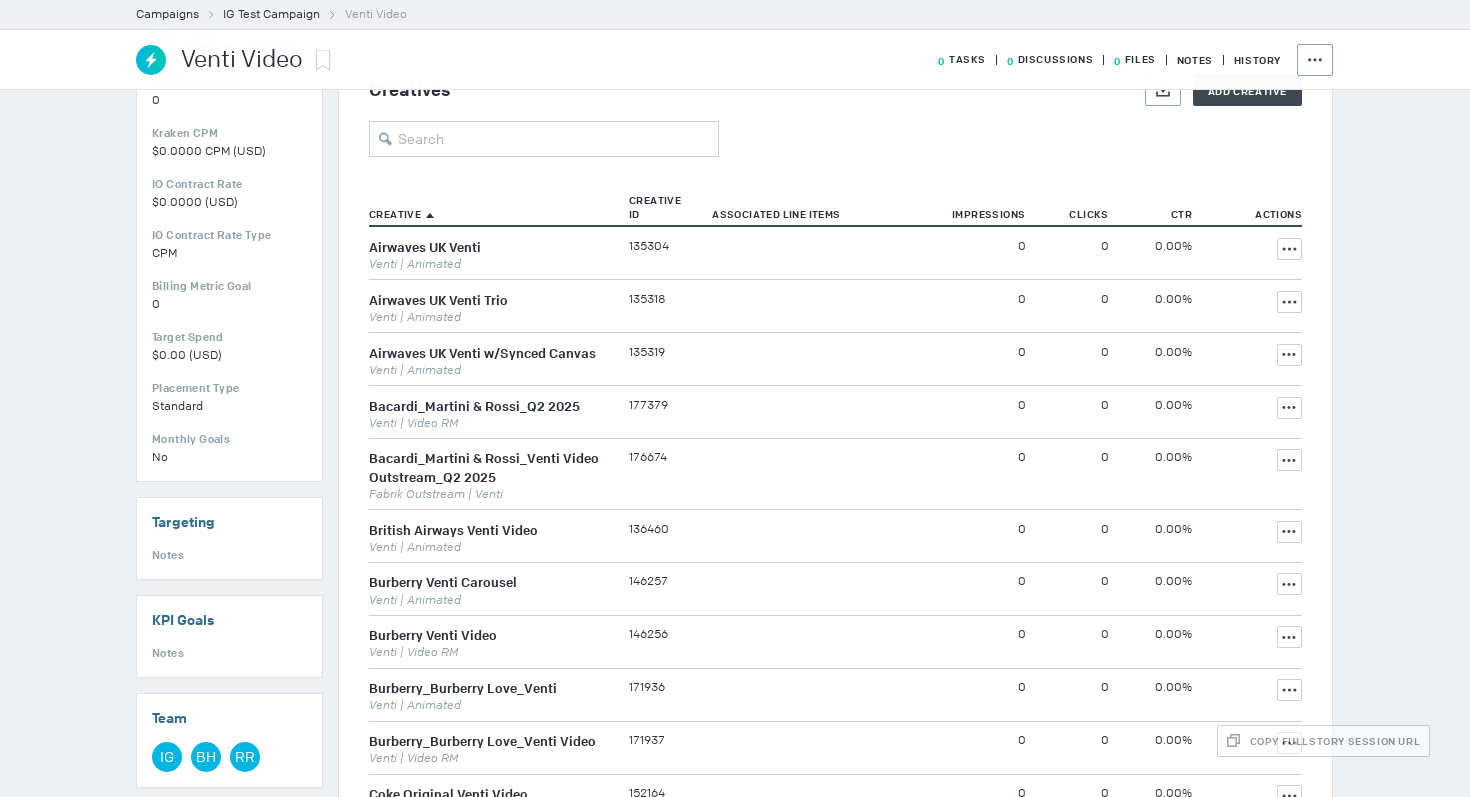scroll, scrollTop: 246, scrollLeft: 0, axis: vertical 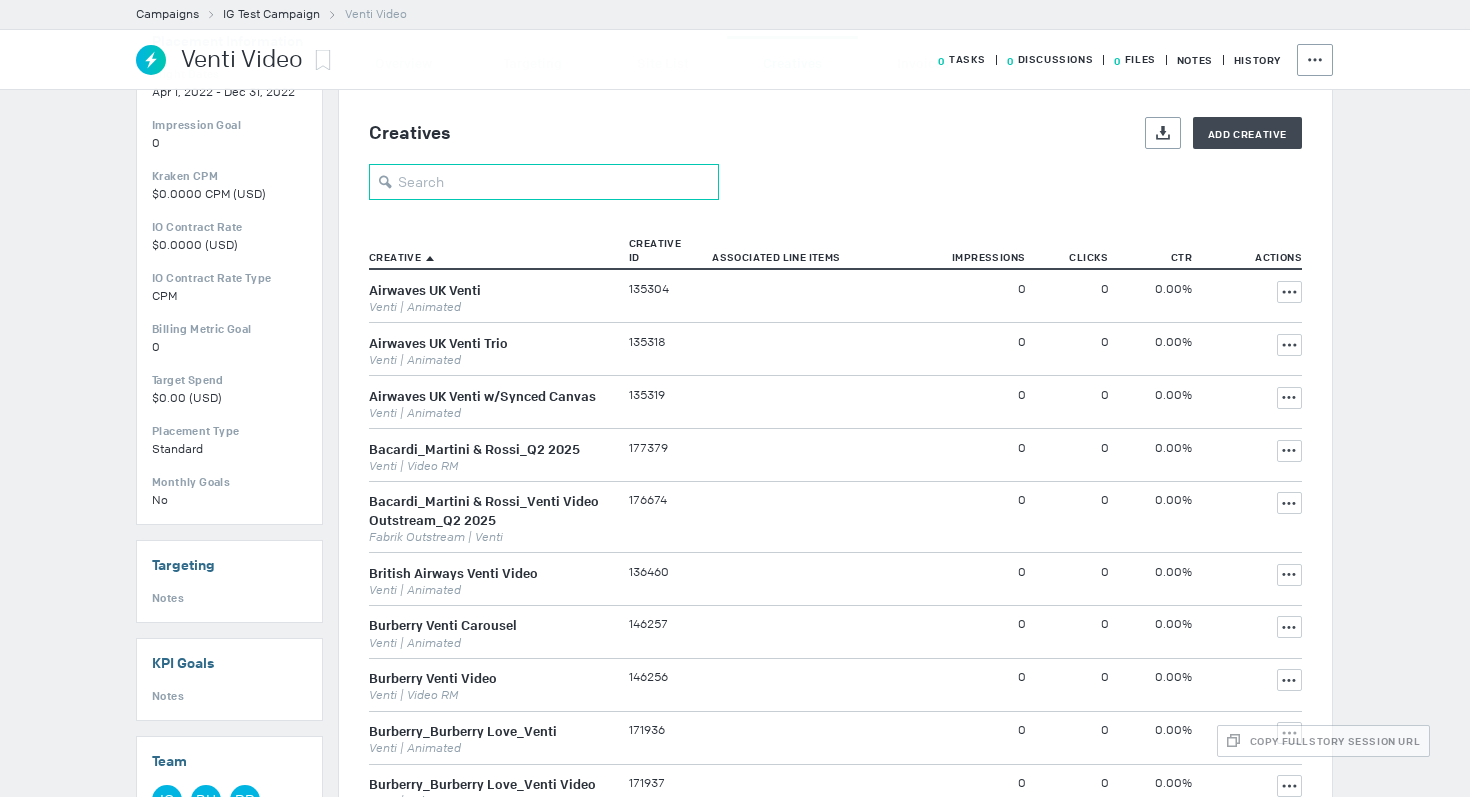 click at bounding box center (544, 182) 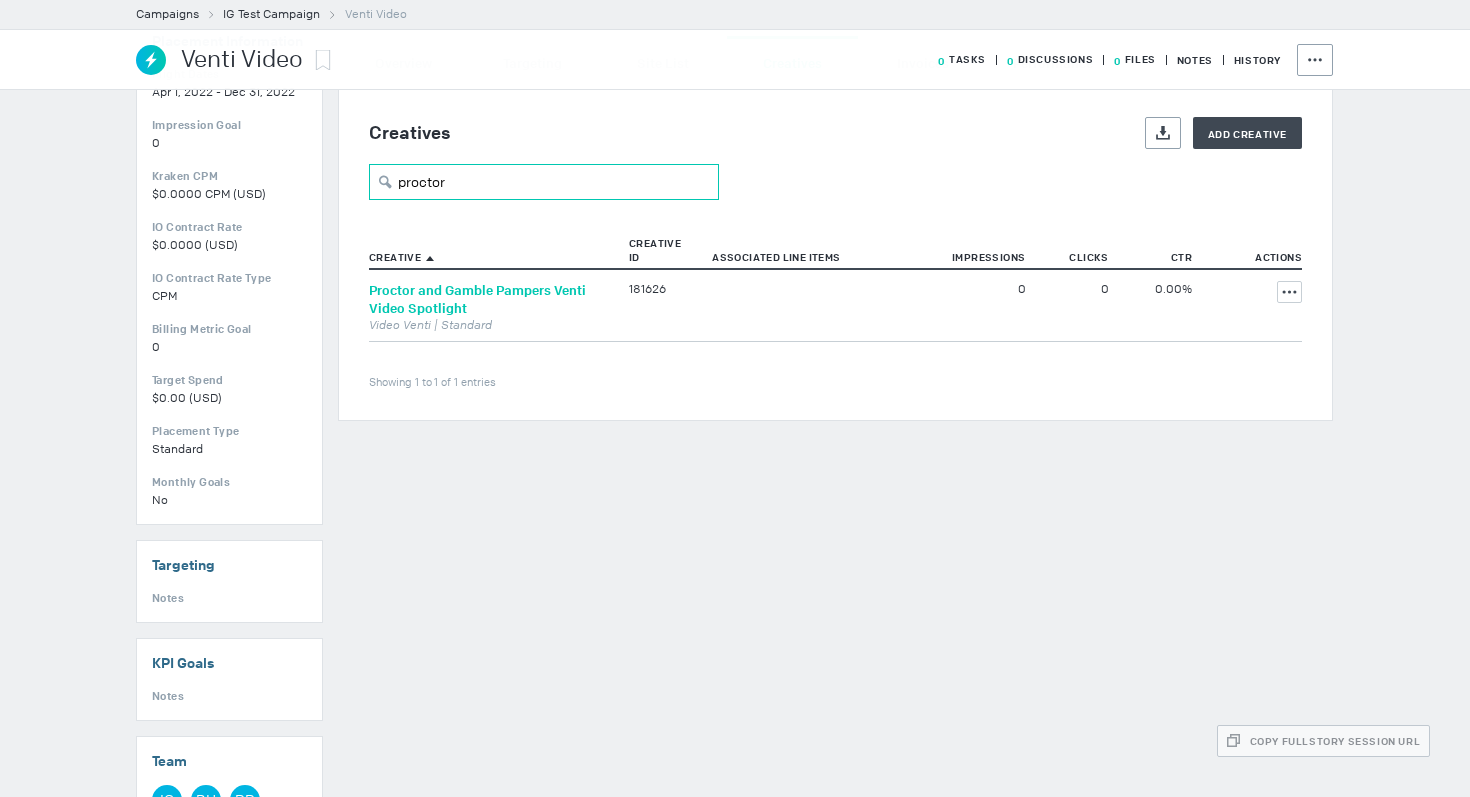 type on "proctor" 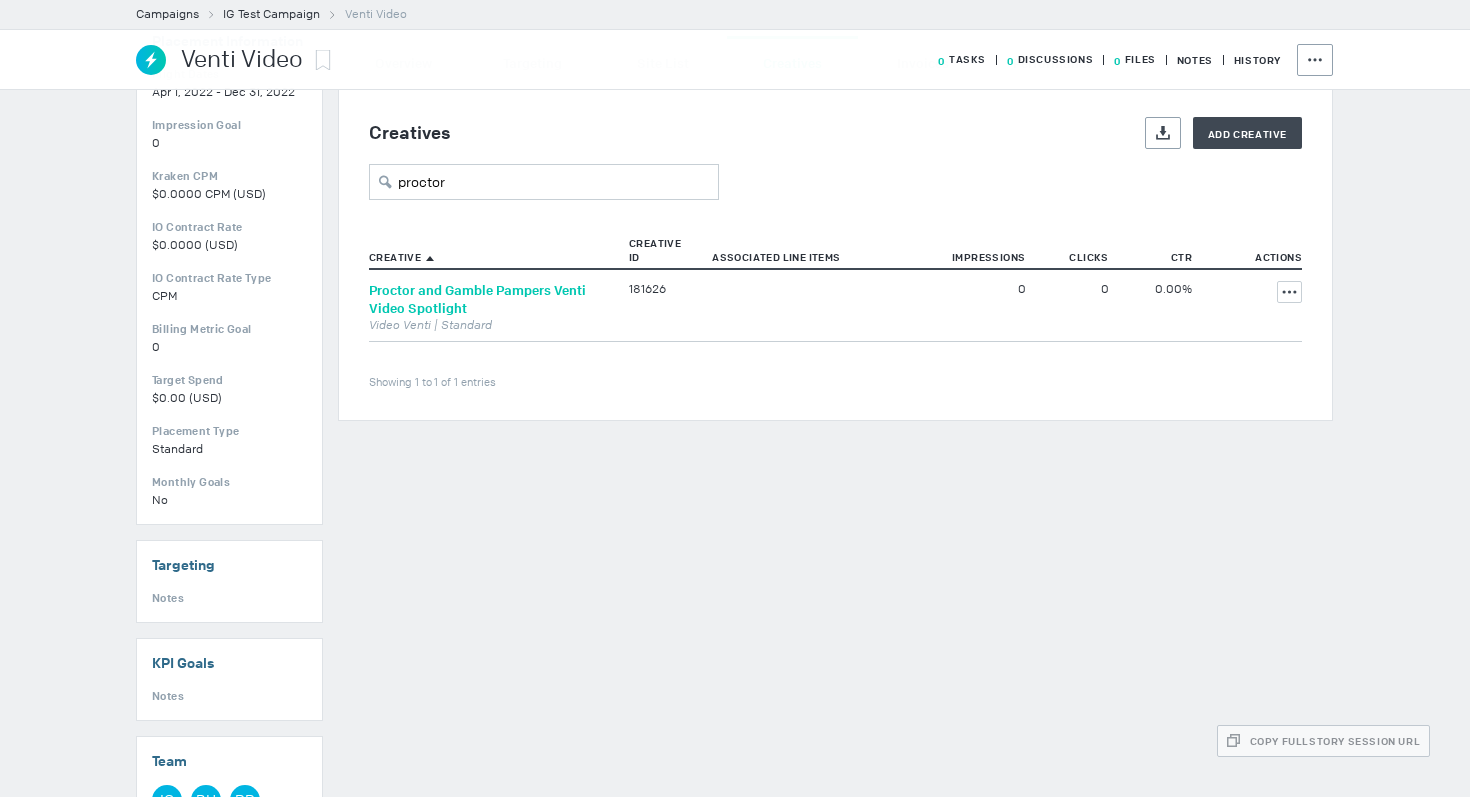 click on "Proctor and Gamble Pampers Venti Video Spotlight" at bounding box center [477, 299] 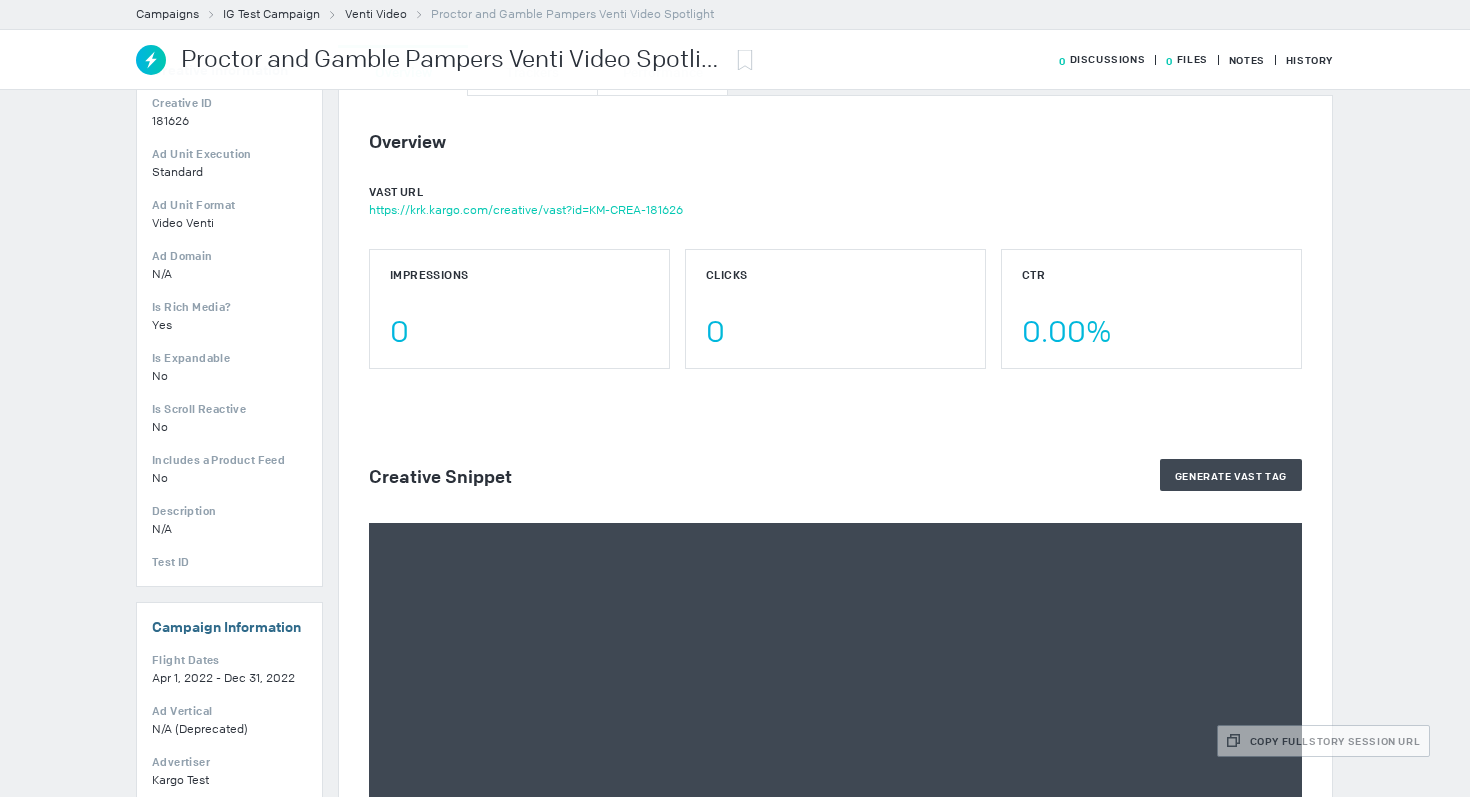 scroll, scrollTop: 323, scrollLeft: 0, axis: vertical 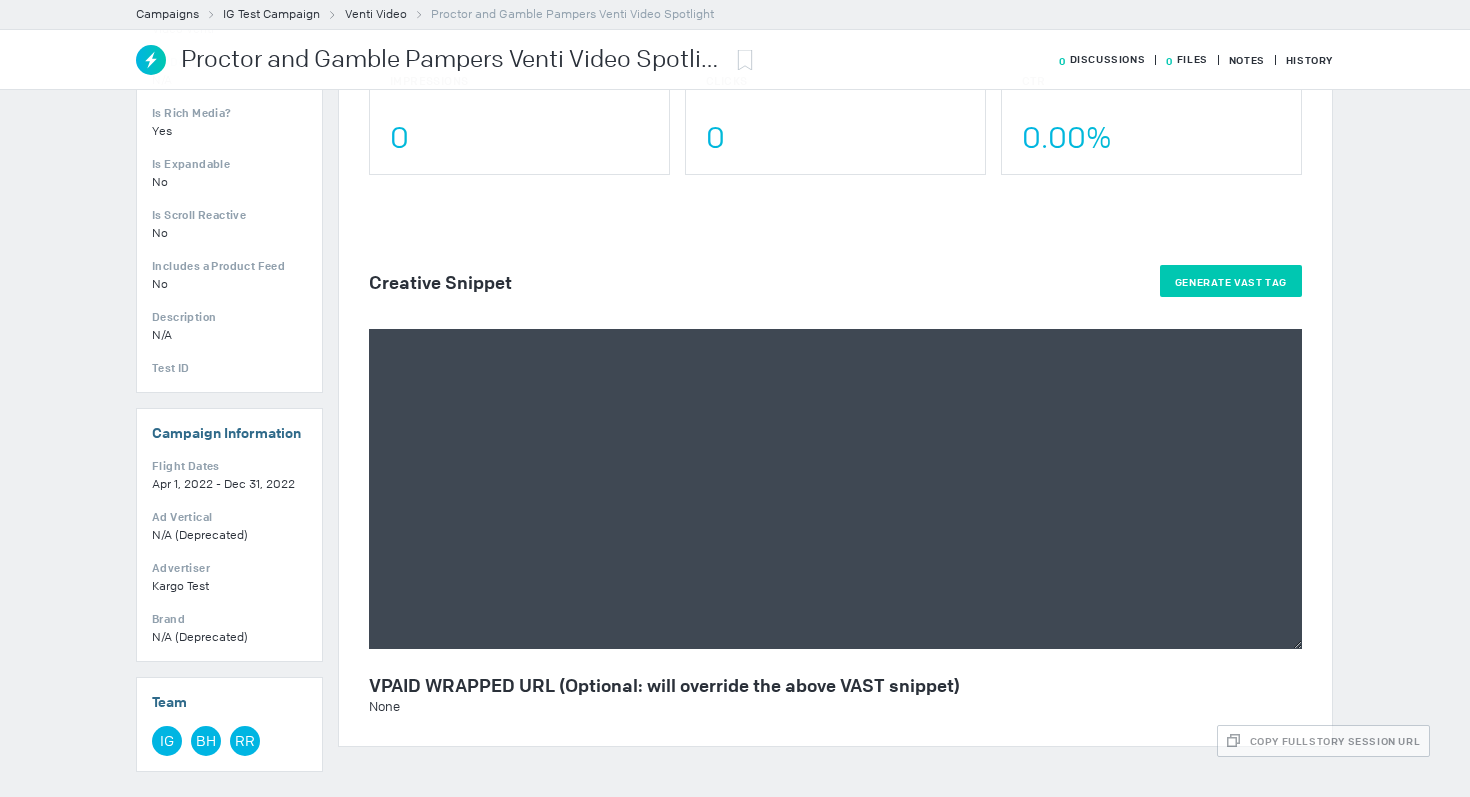 click on "Generate VAST Tag" at bounding box center [1231, 281] 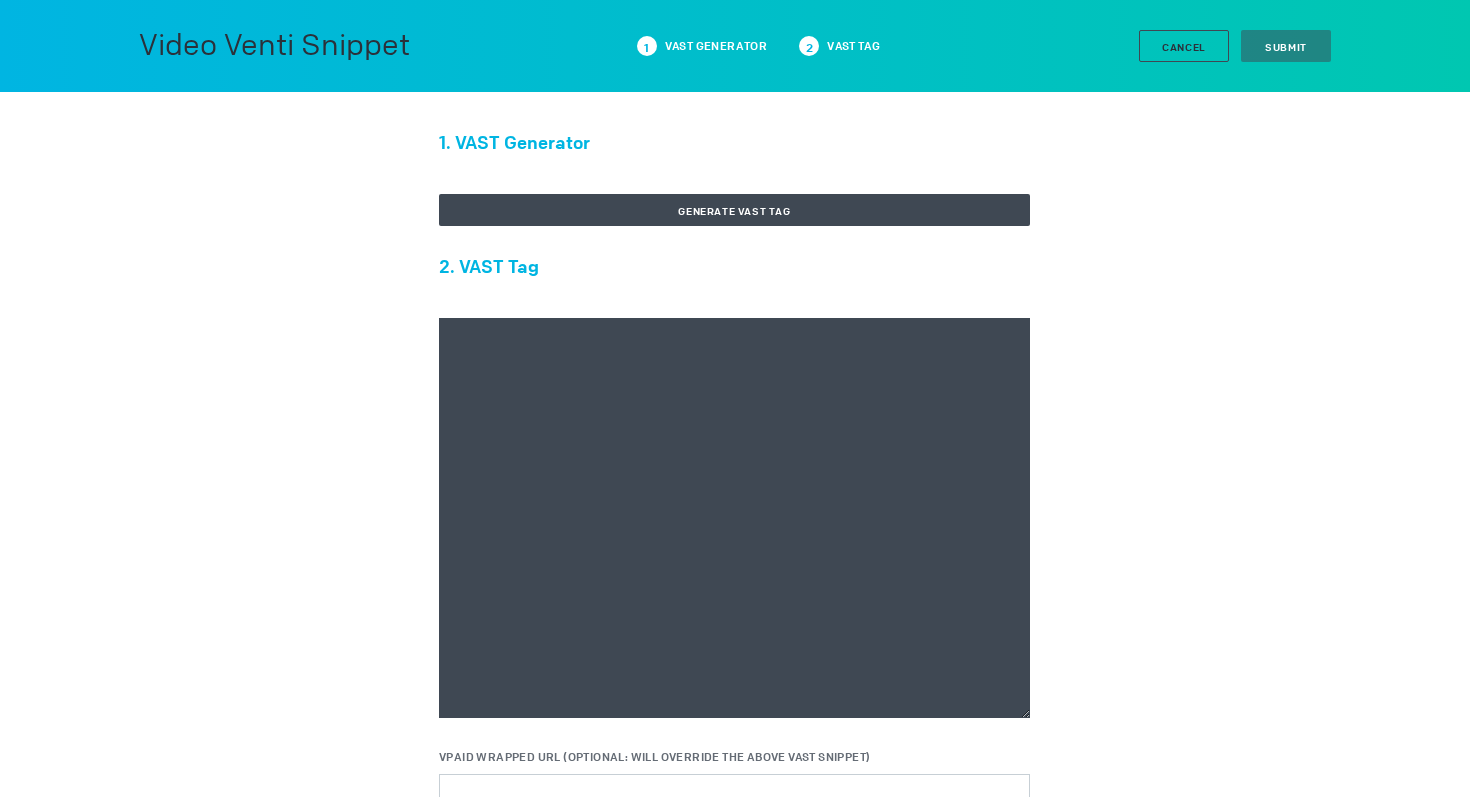 click at bounding box center (734, 518) 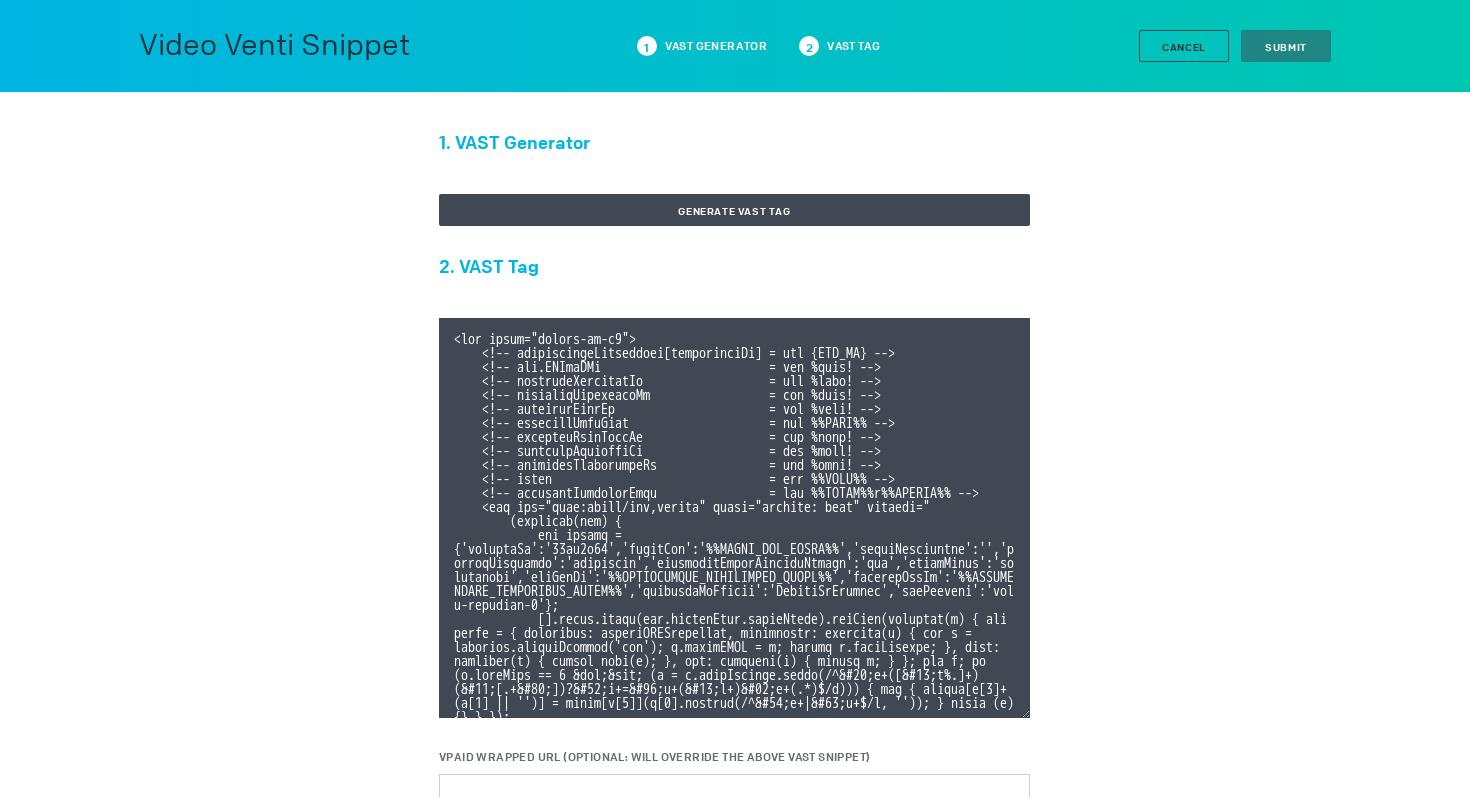 scroll, scrollTop: 372, scrollLeft: 0, axis: vertical 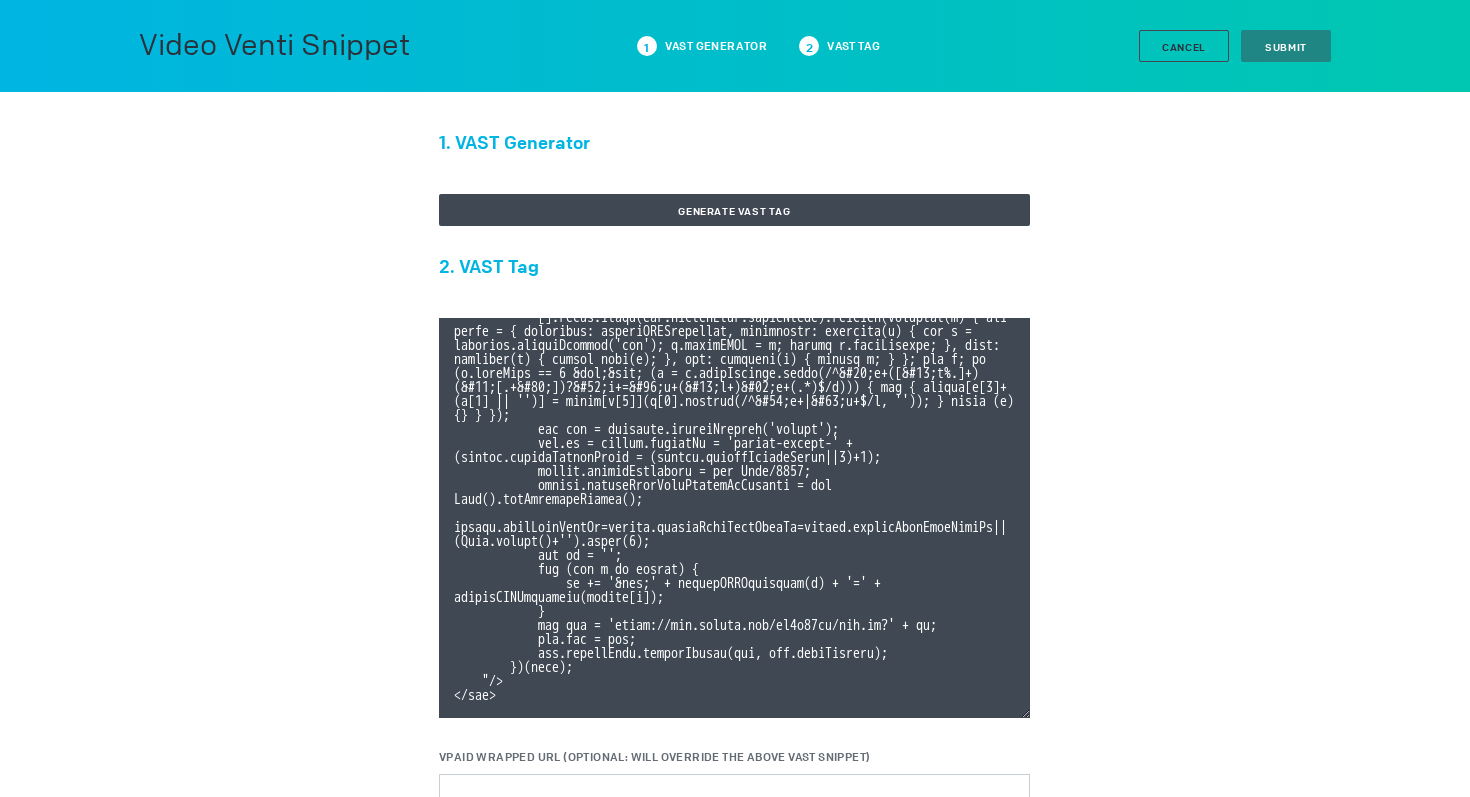 click at bounding box center (734, 518) 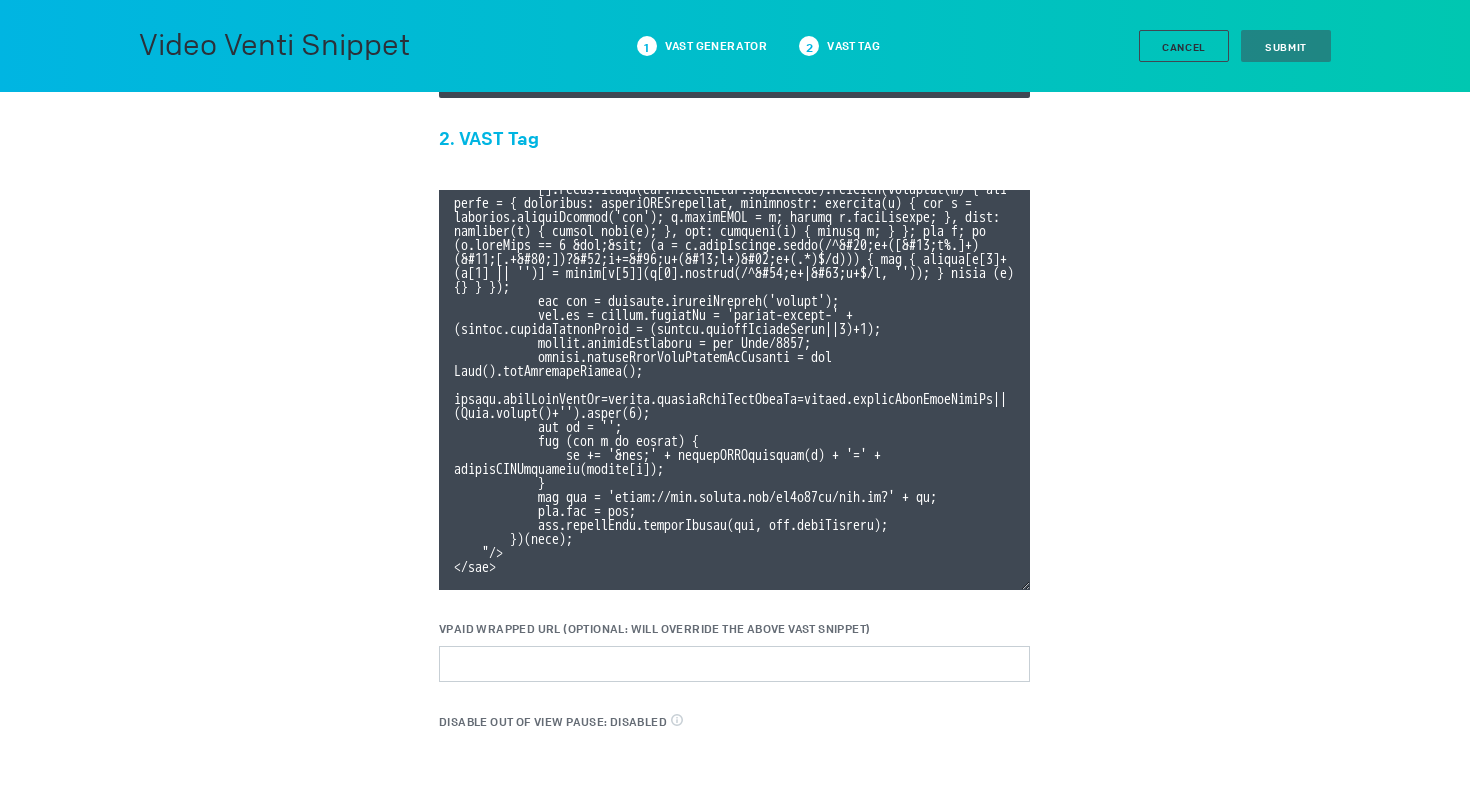 scroll, scrollTop: 286, scrollLeft: 0, axis: vertical 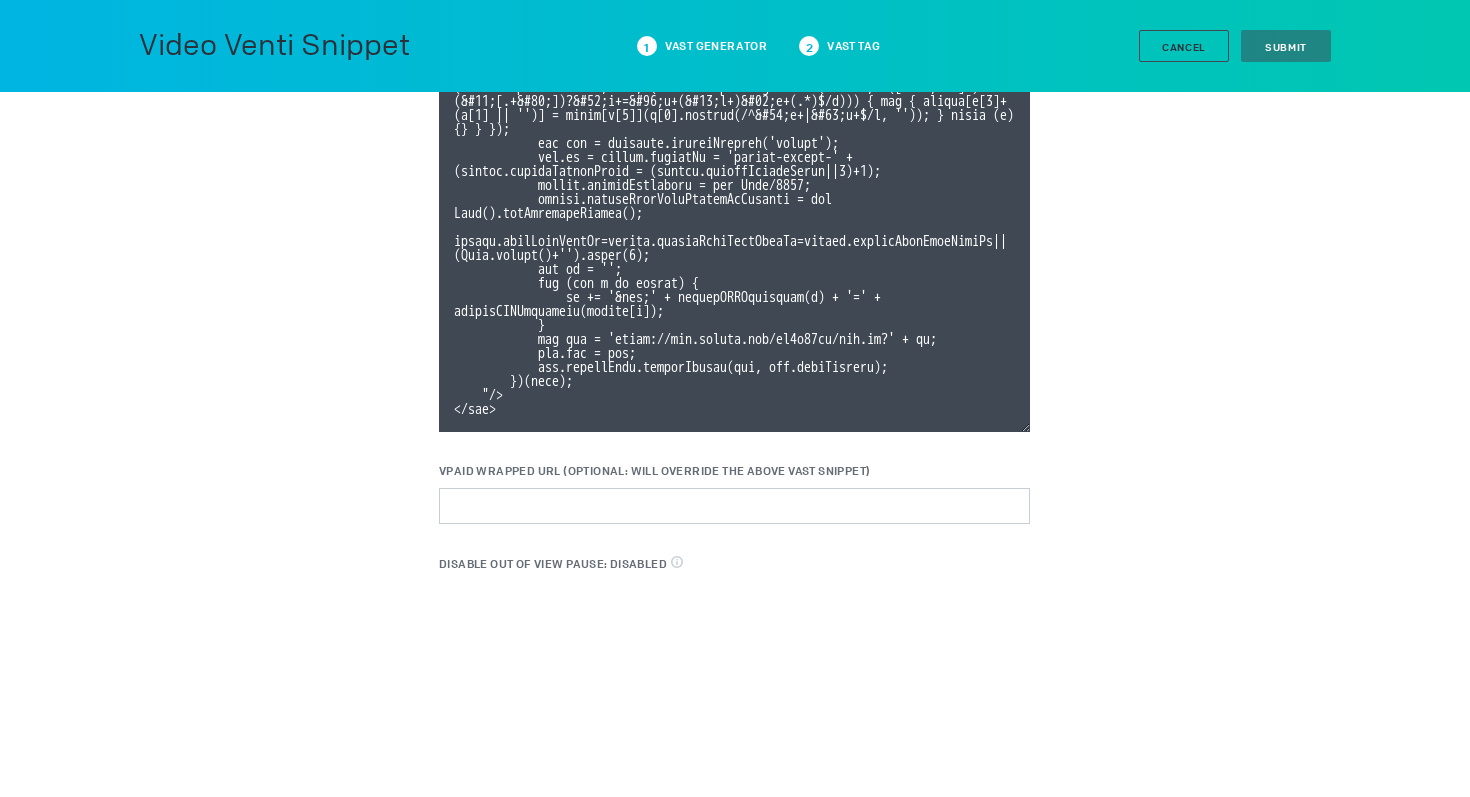 click on "VPAID WRAPPED URL (Optional: will override the above VAST snippet)" at bounding box center [734, 508] 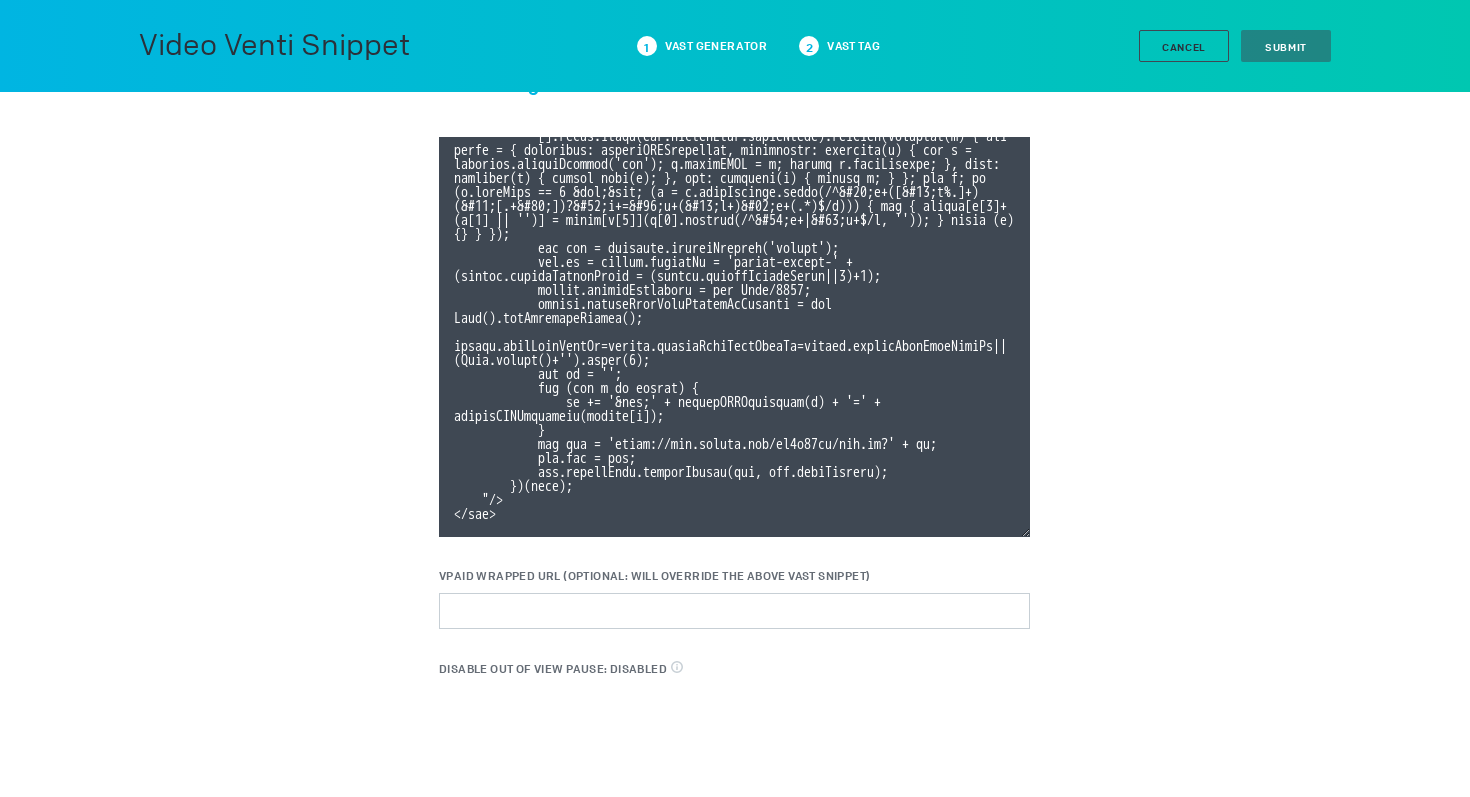 scroll, scrollTop: 60, scrollLeft: 0, axis: vertical 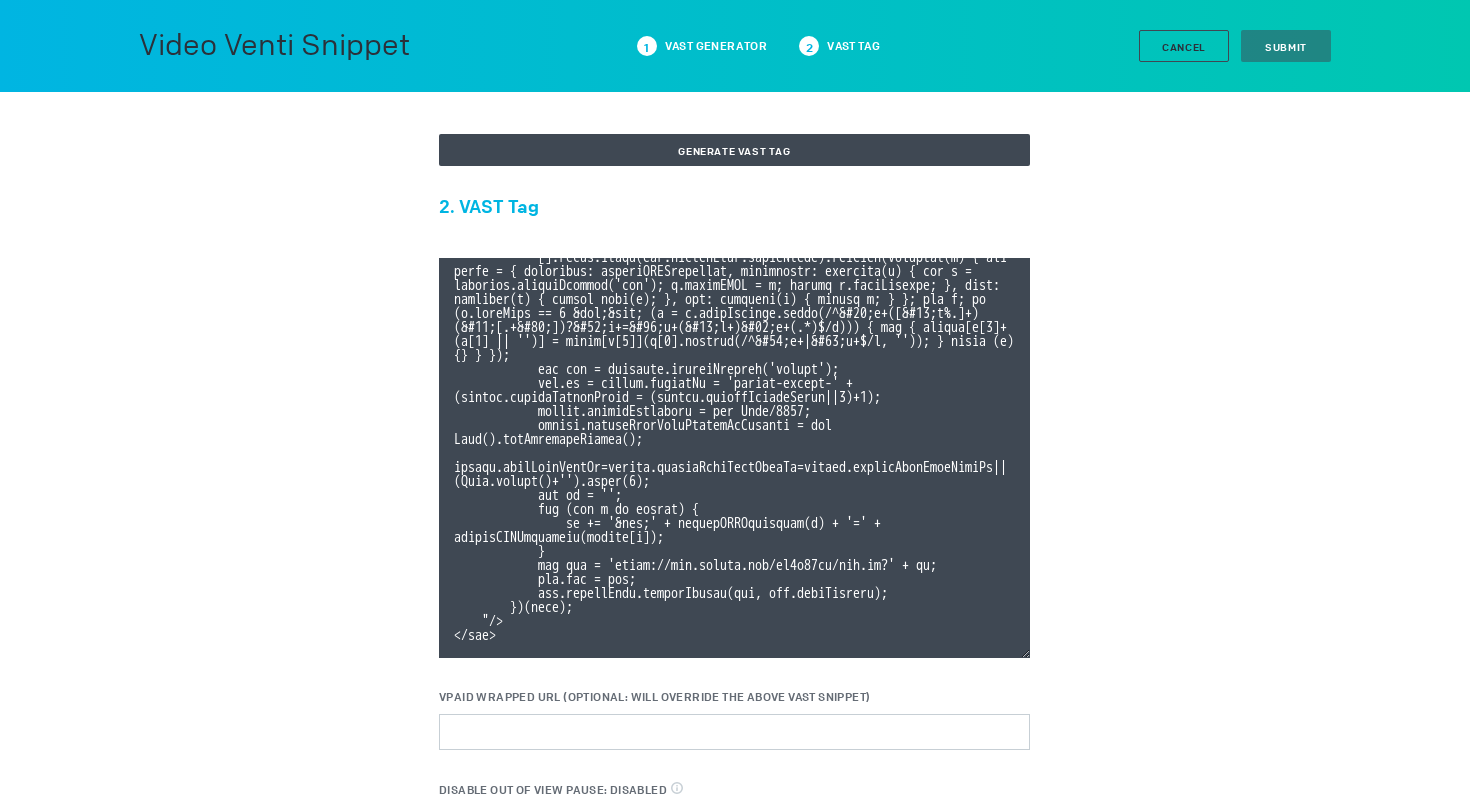 click at bounding box center [734, 458] 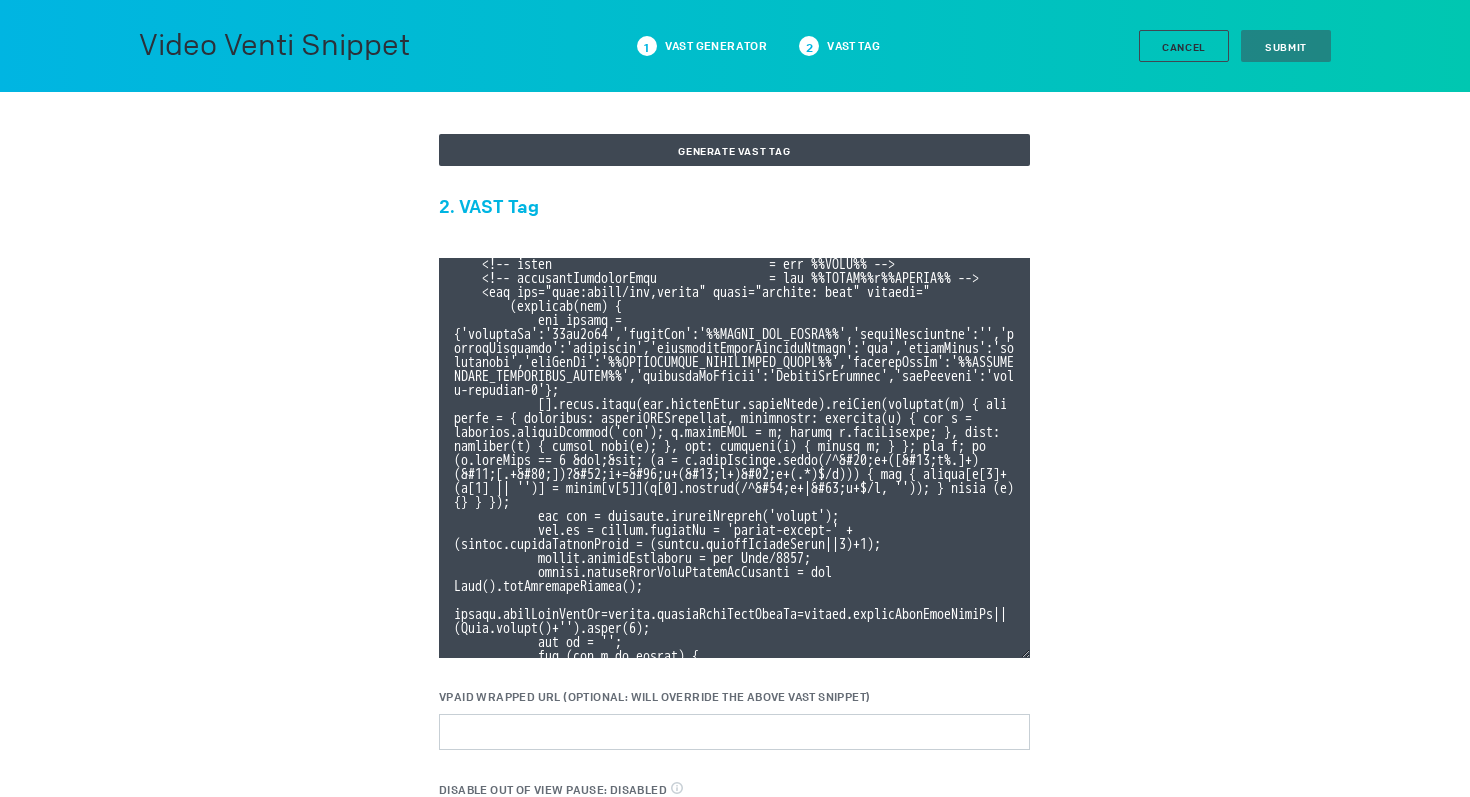 scroll, scrollTop: 0, scrollLeft: 0, axis: both 